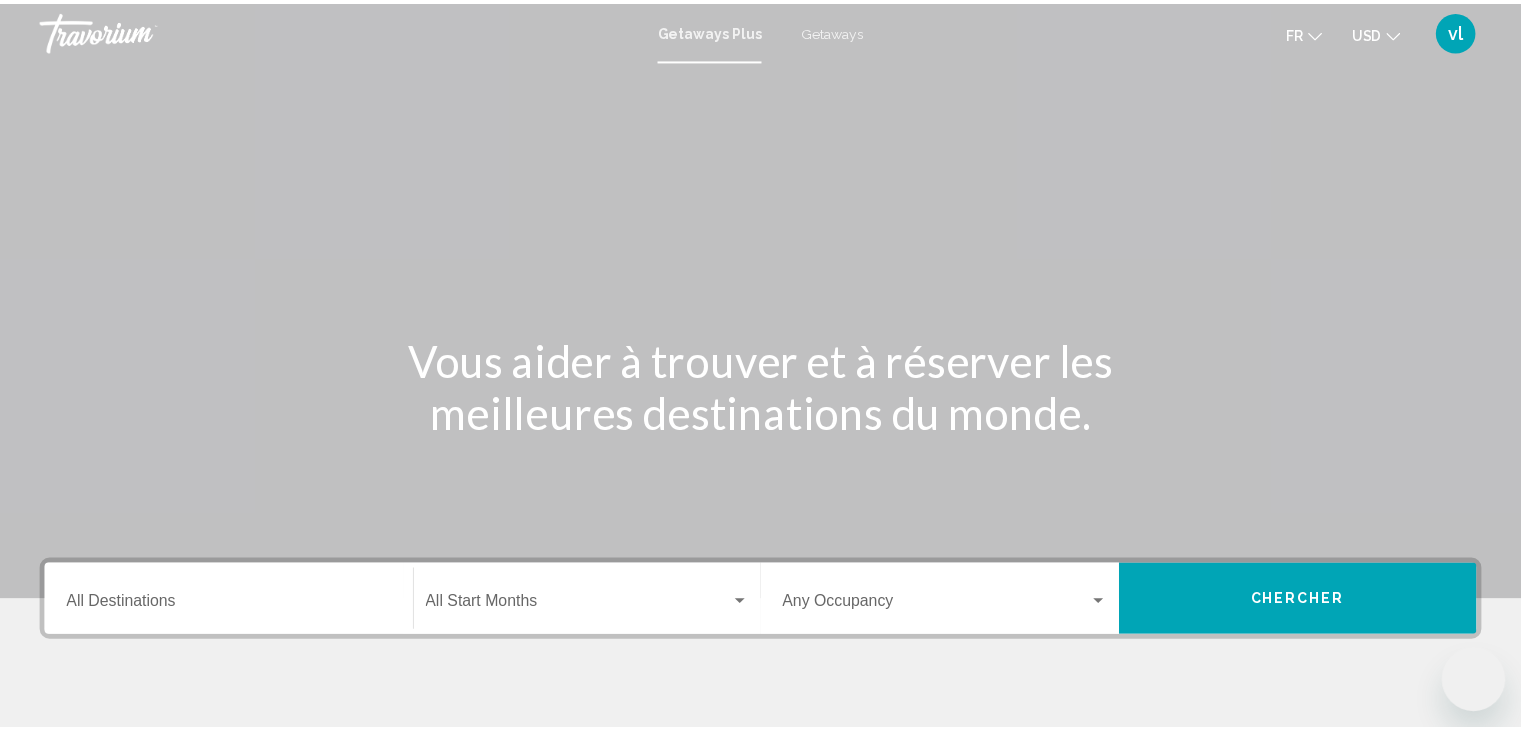 scroll, scrollTop: 0, scrollLeft: 0, axis: both 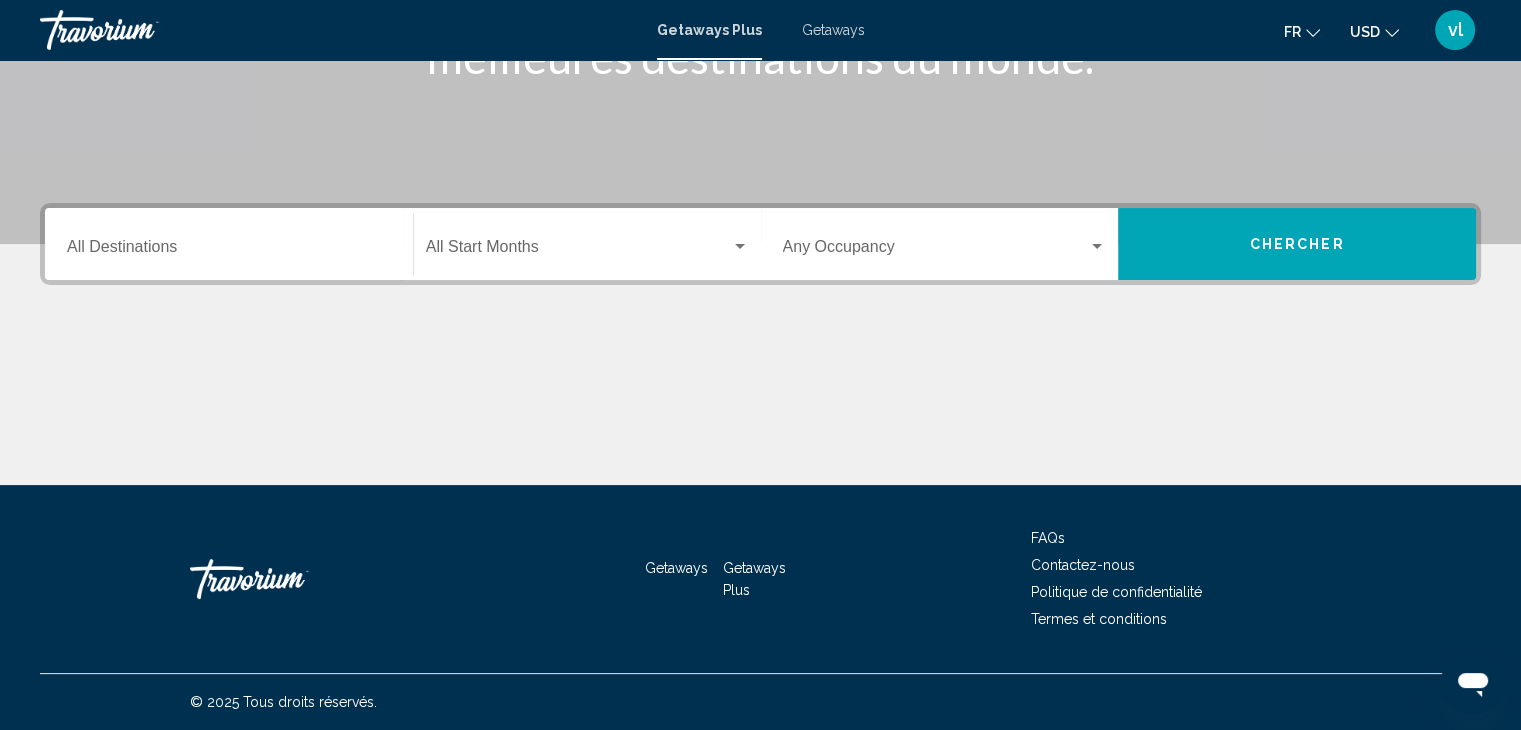 click on "Destination All Destinations" at bounding box center (229, 251) 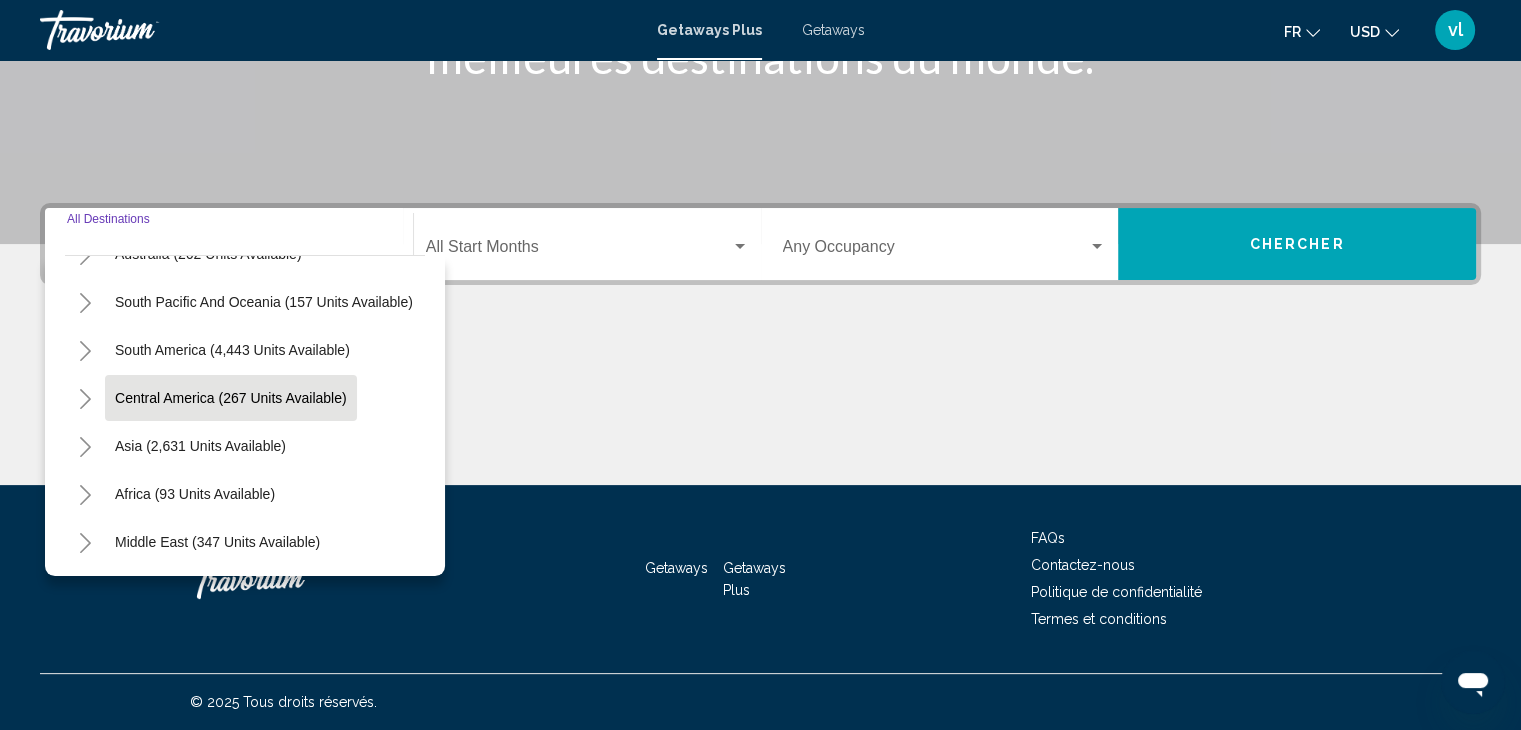 scroll, scrollTop: 339, scrollLeft: 0, axis: vertical 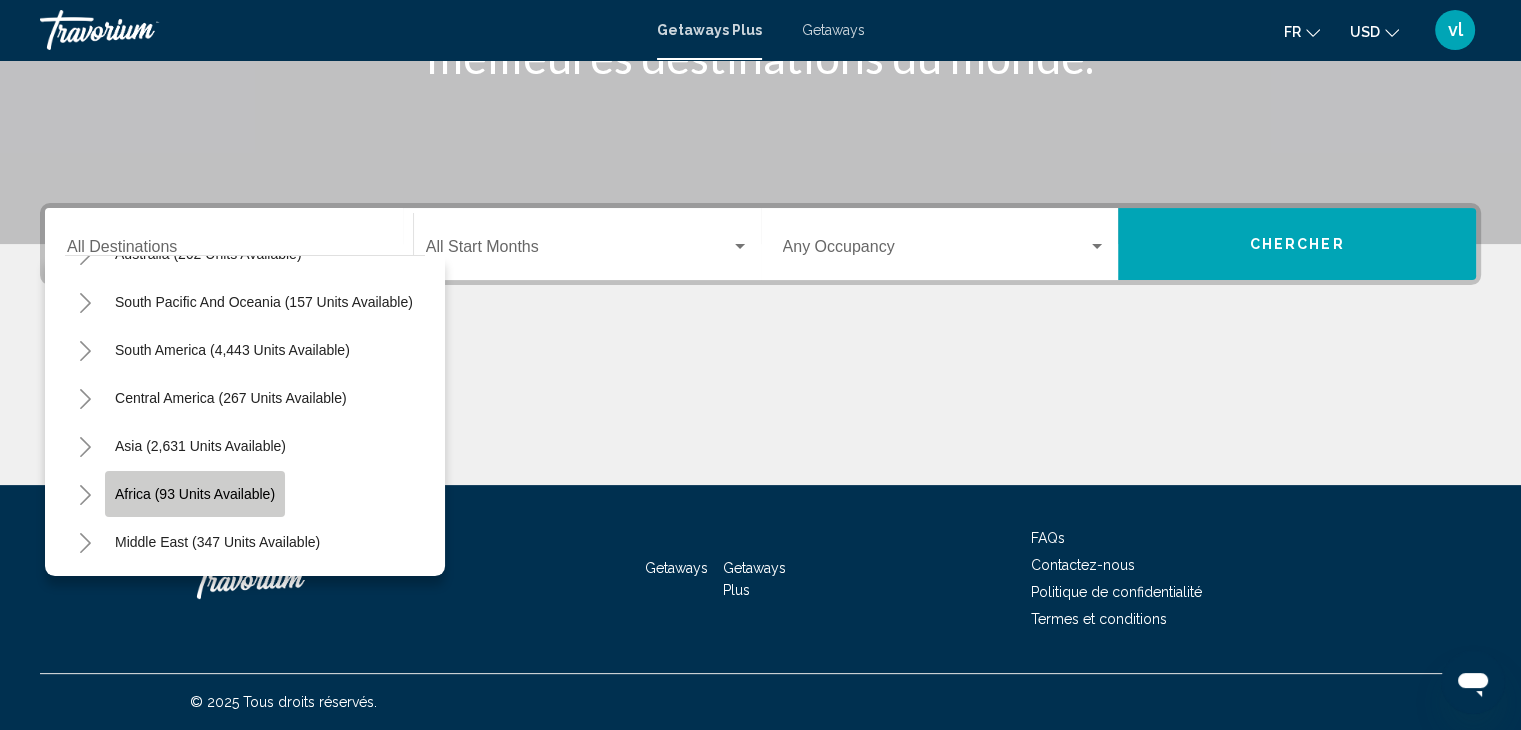 click on "Africa (93 units available)" 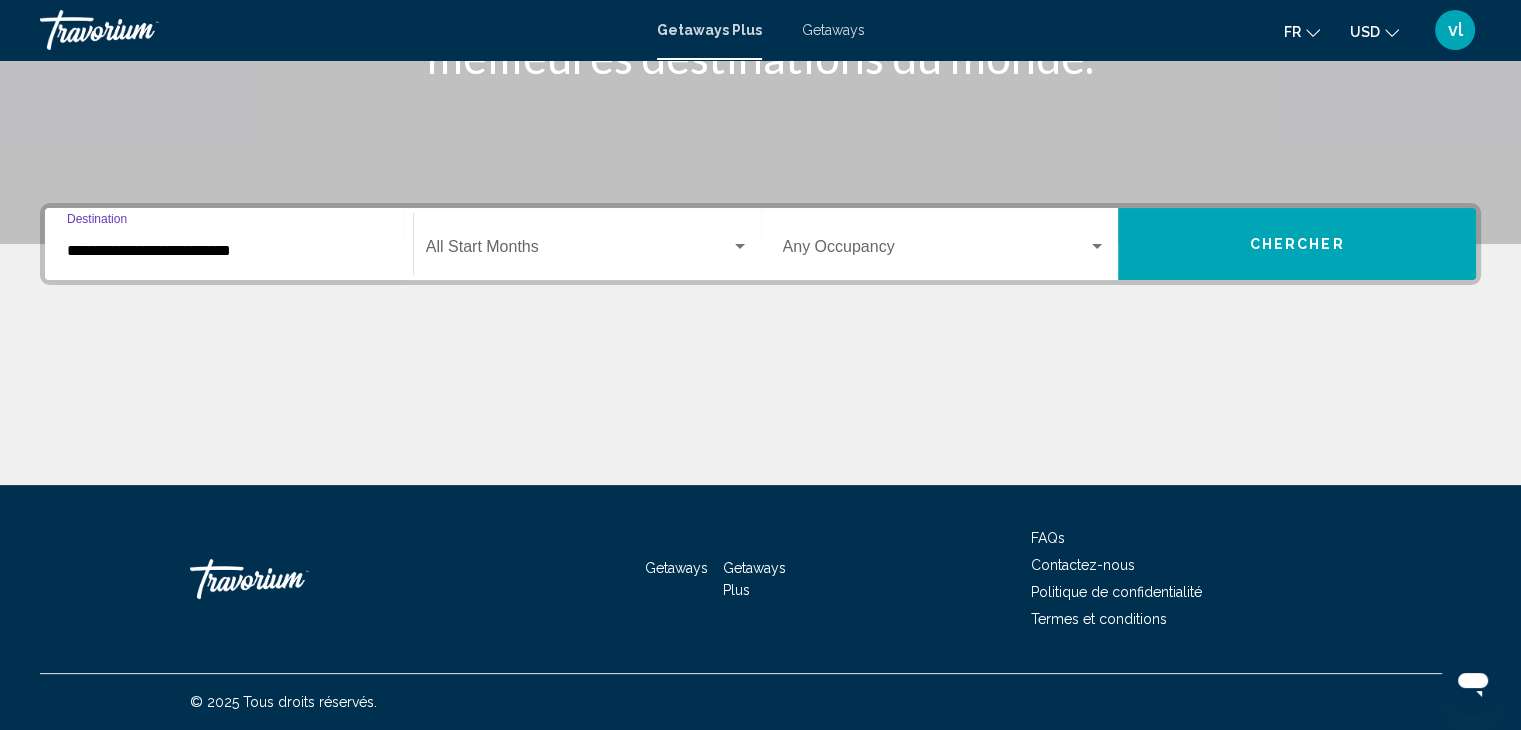 click on "Start Month All Start Months" 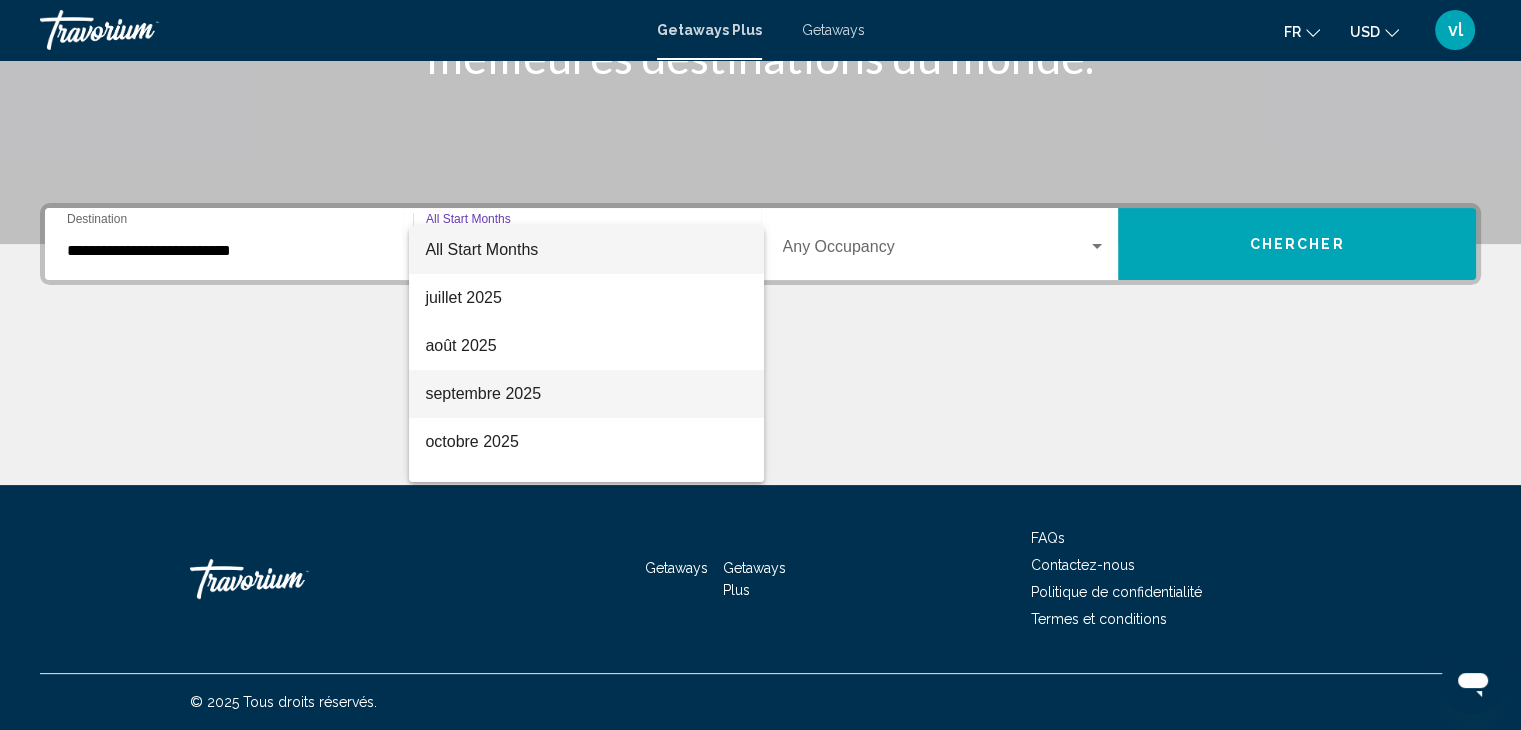 scroll, scrollTop: 100, scrollLeft: 0, axis: vertical 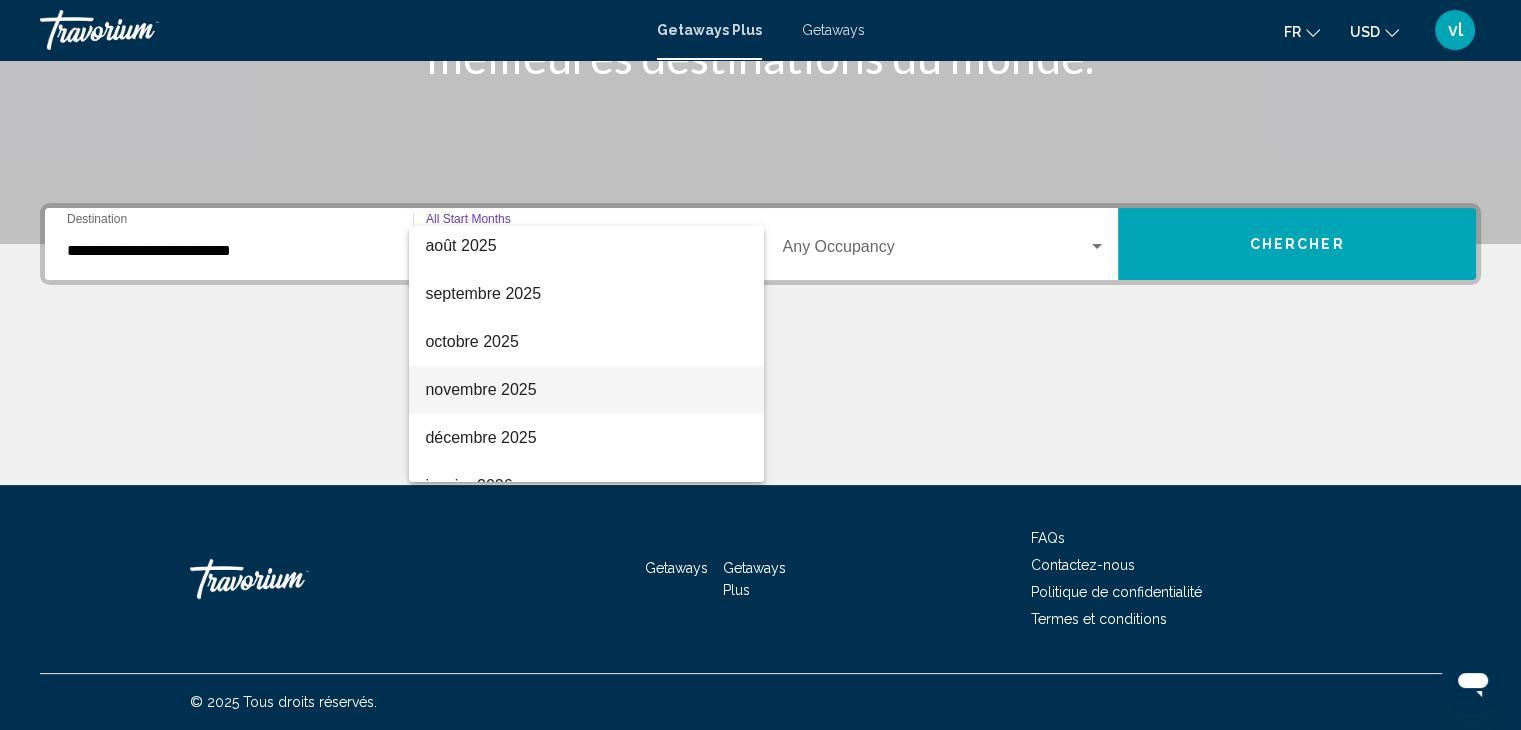 click on "novembre 2025" at bounding box center (586, 390) 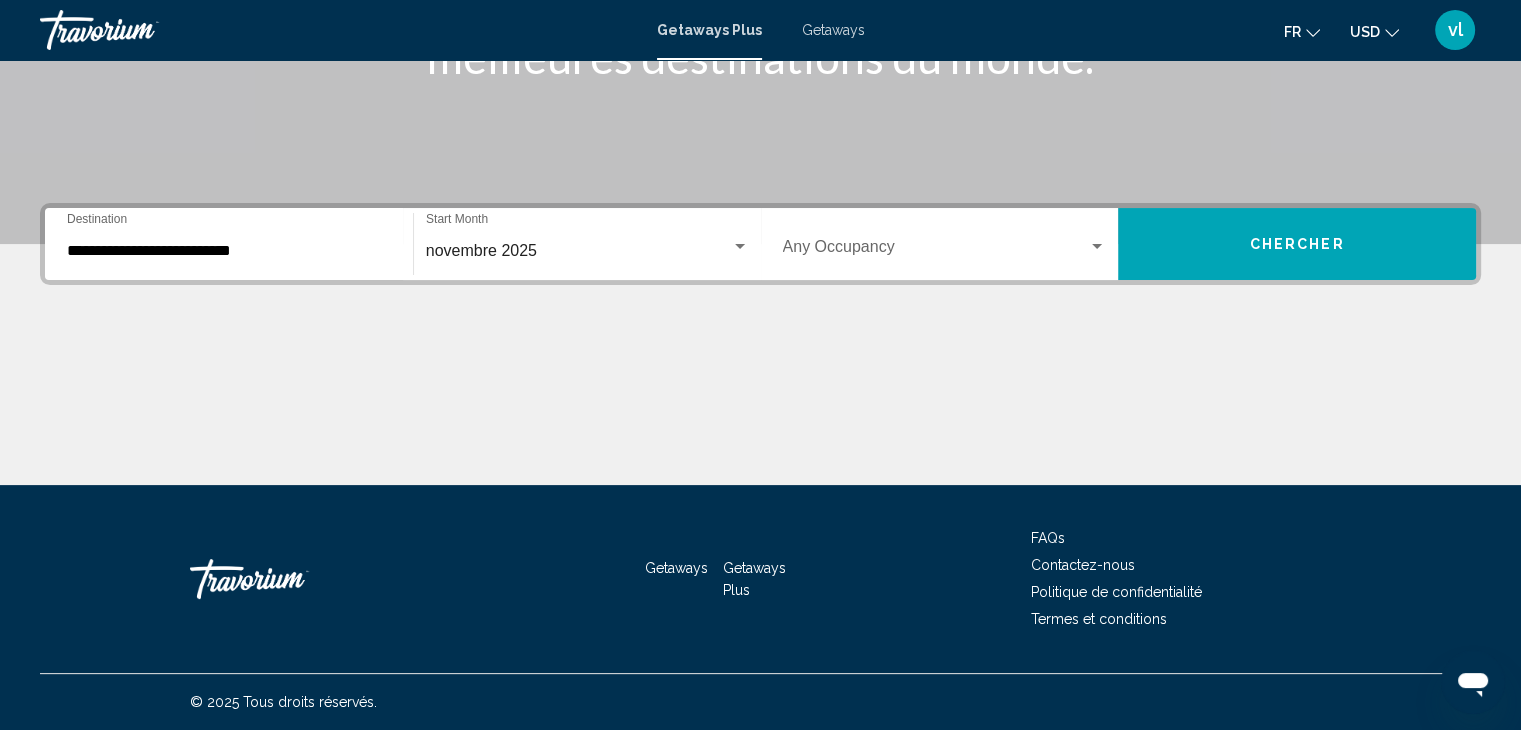 click on "Occupancy Any Occupancy" at bounding box center (945, 244) 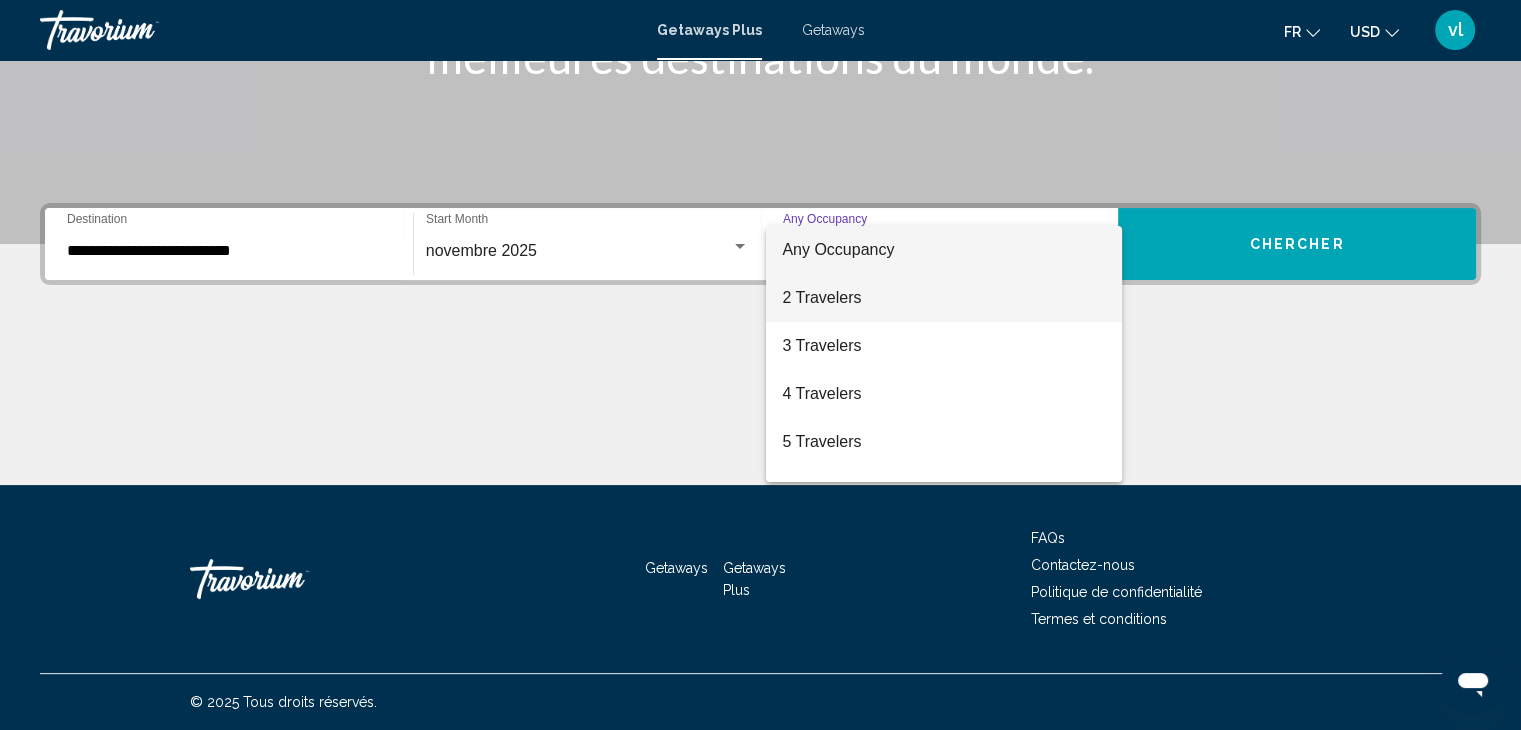 click on "2 Travelers" at bounding box center (944, 298) 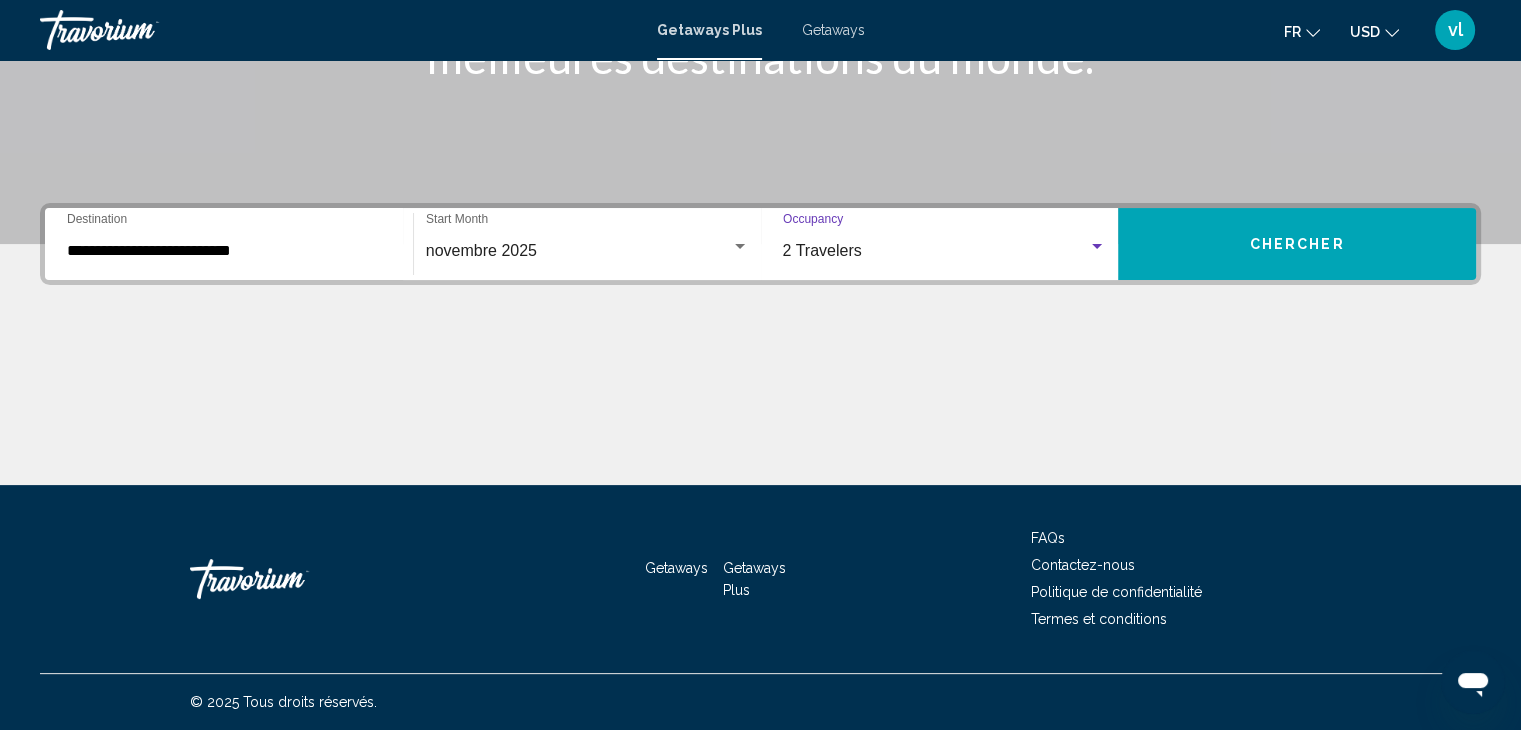 click on "Chercher" at bounding box center [1297, 244] 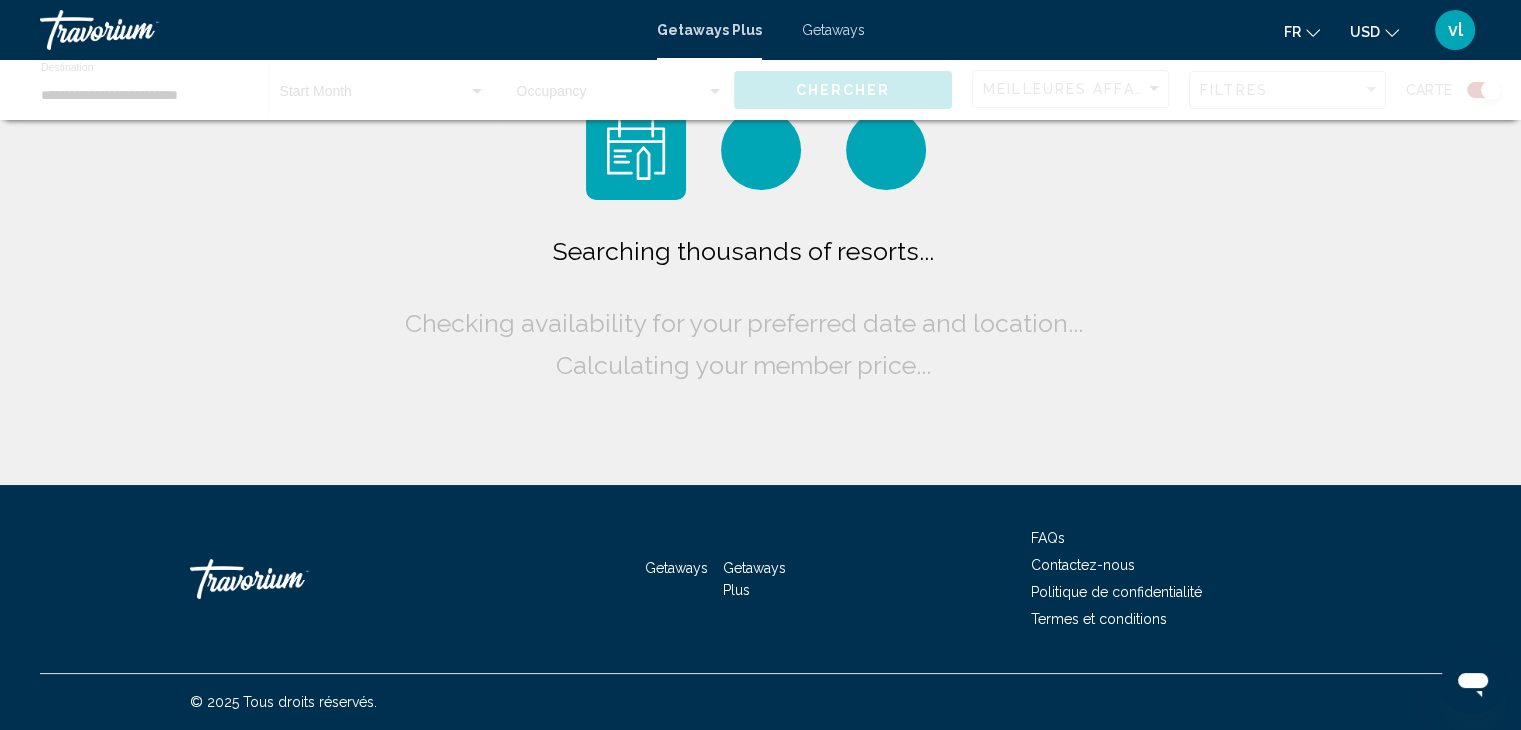scroll, scrollTop: 0, scrollLeft: 0, axis: both 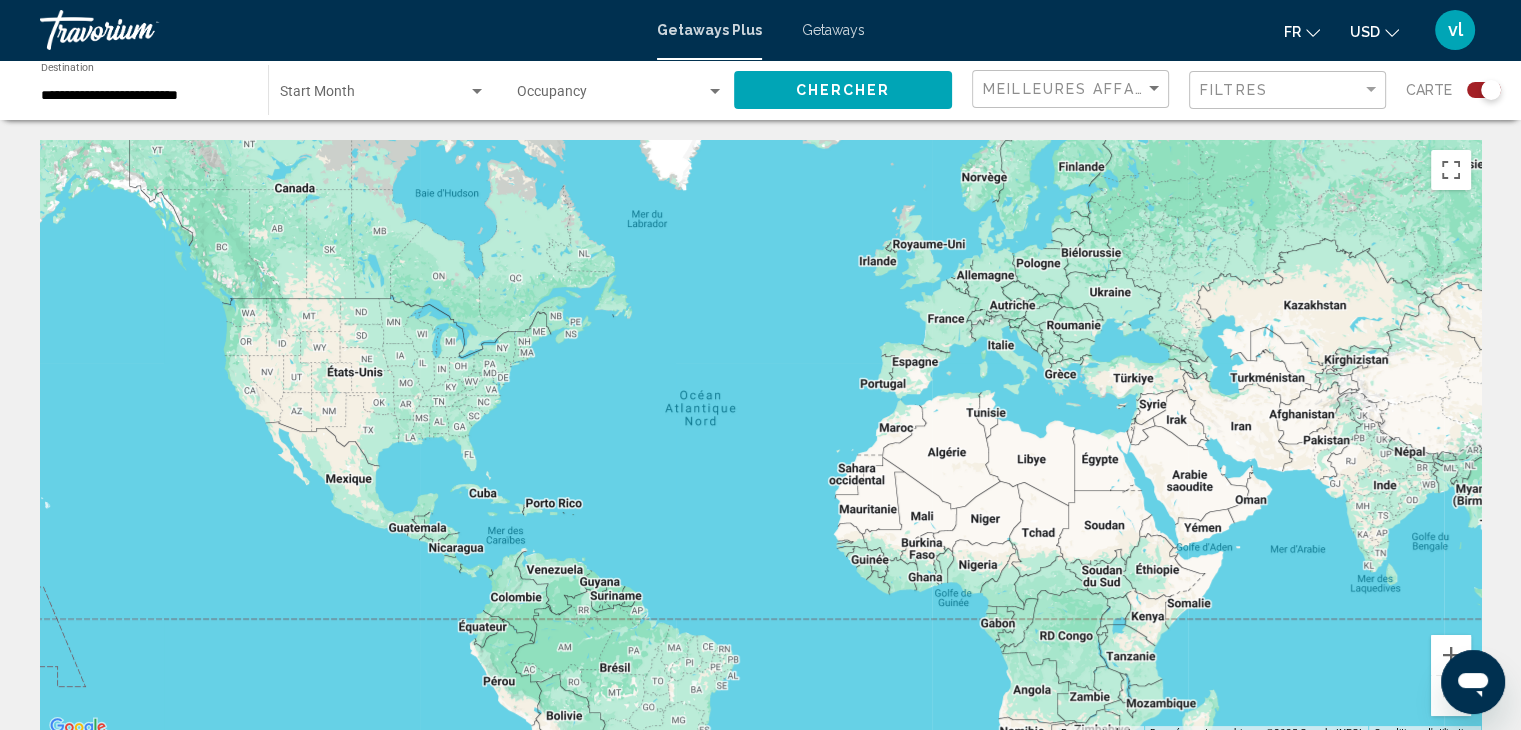 click on "Start Month All Start Months" 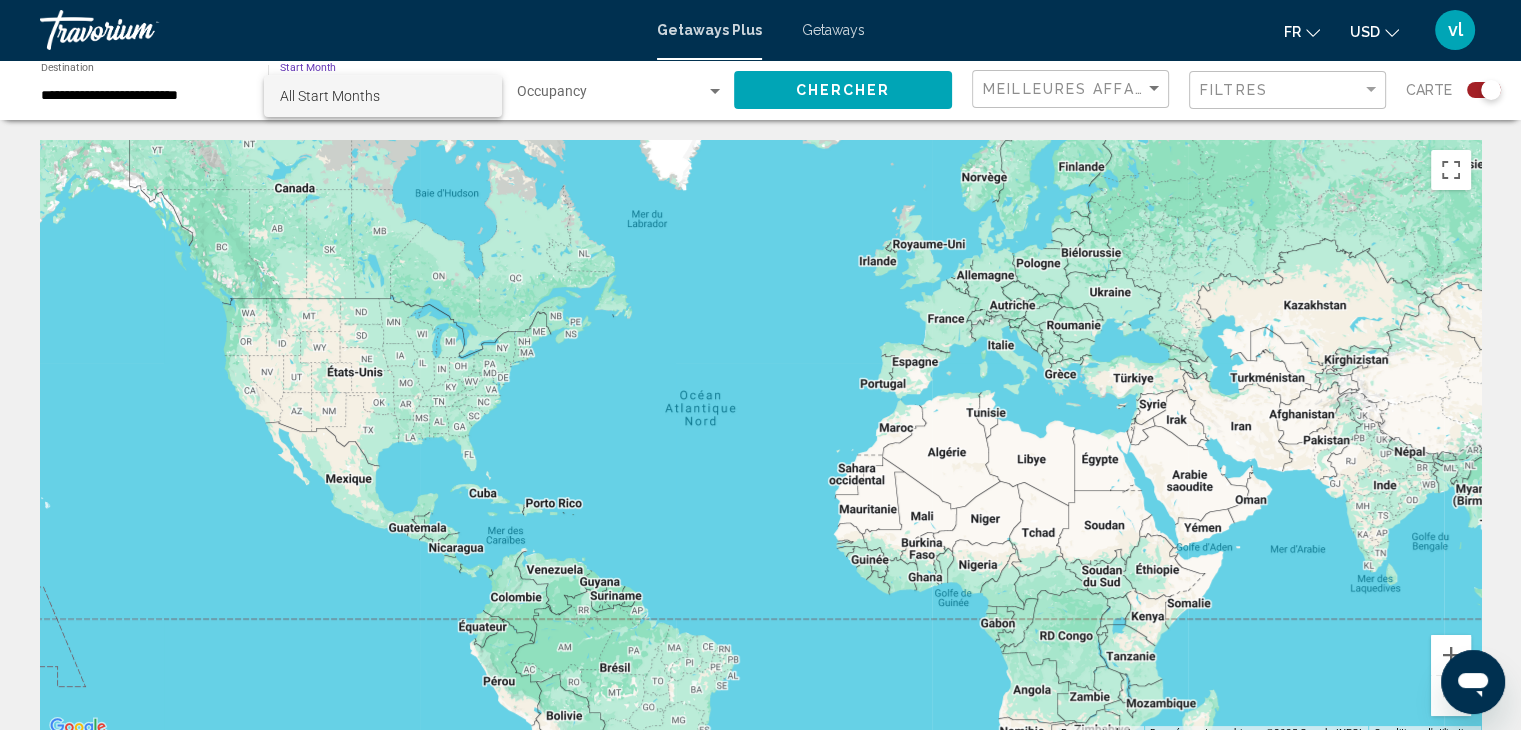 click at bounding box center (760, 365) 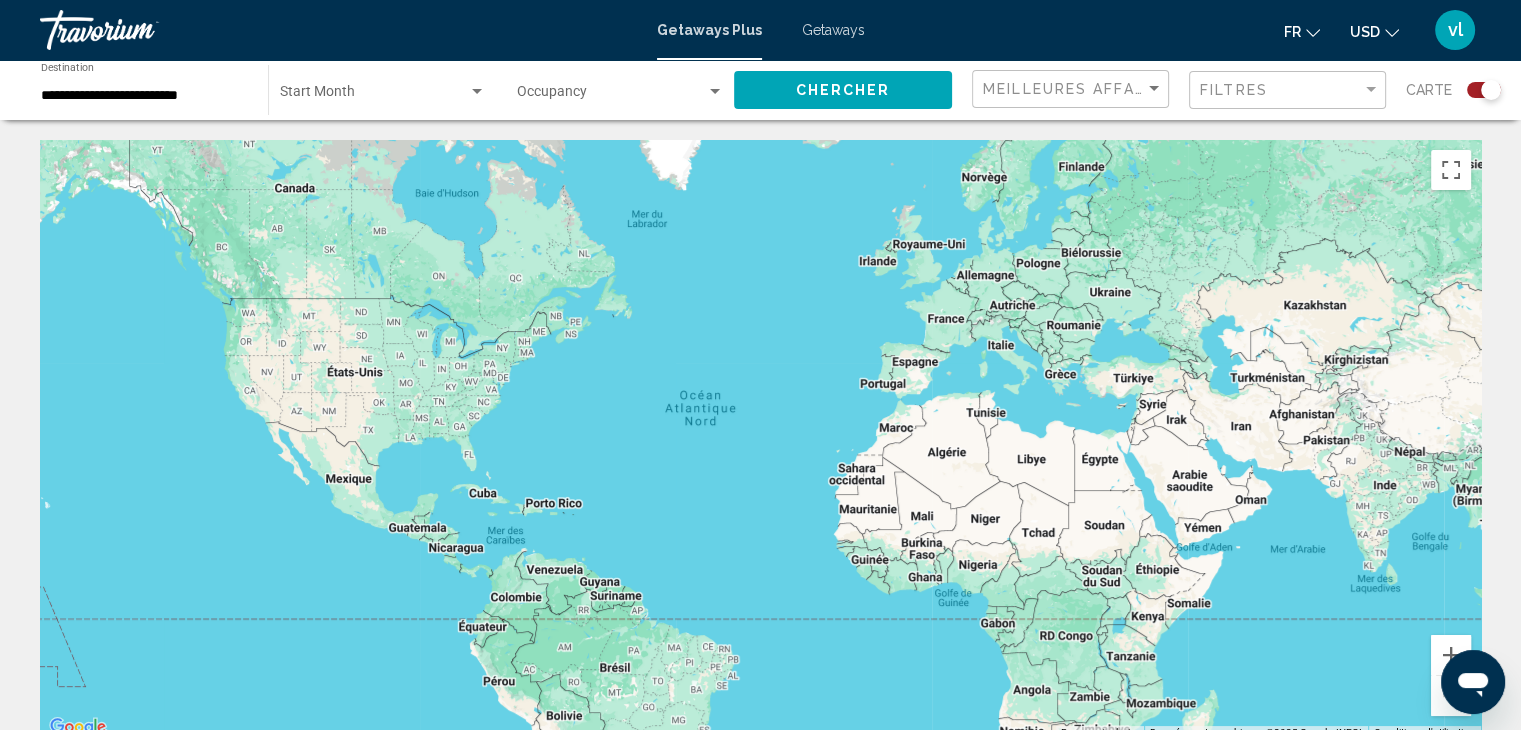 click at bounding box center [611, 96] 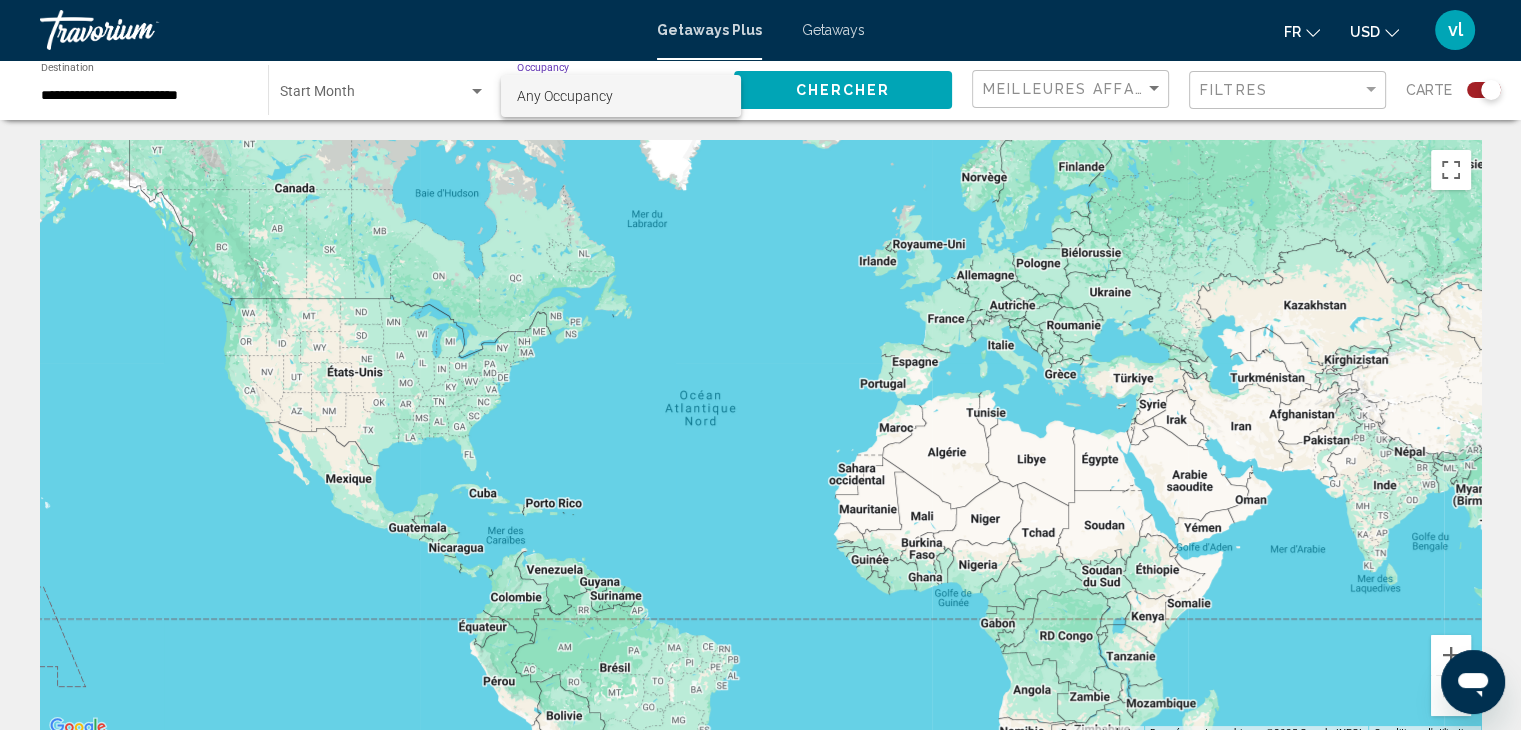 click on "Any Occupancy" at bounding box center [620, 96] 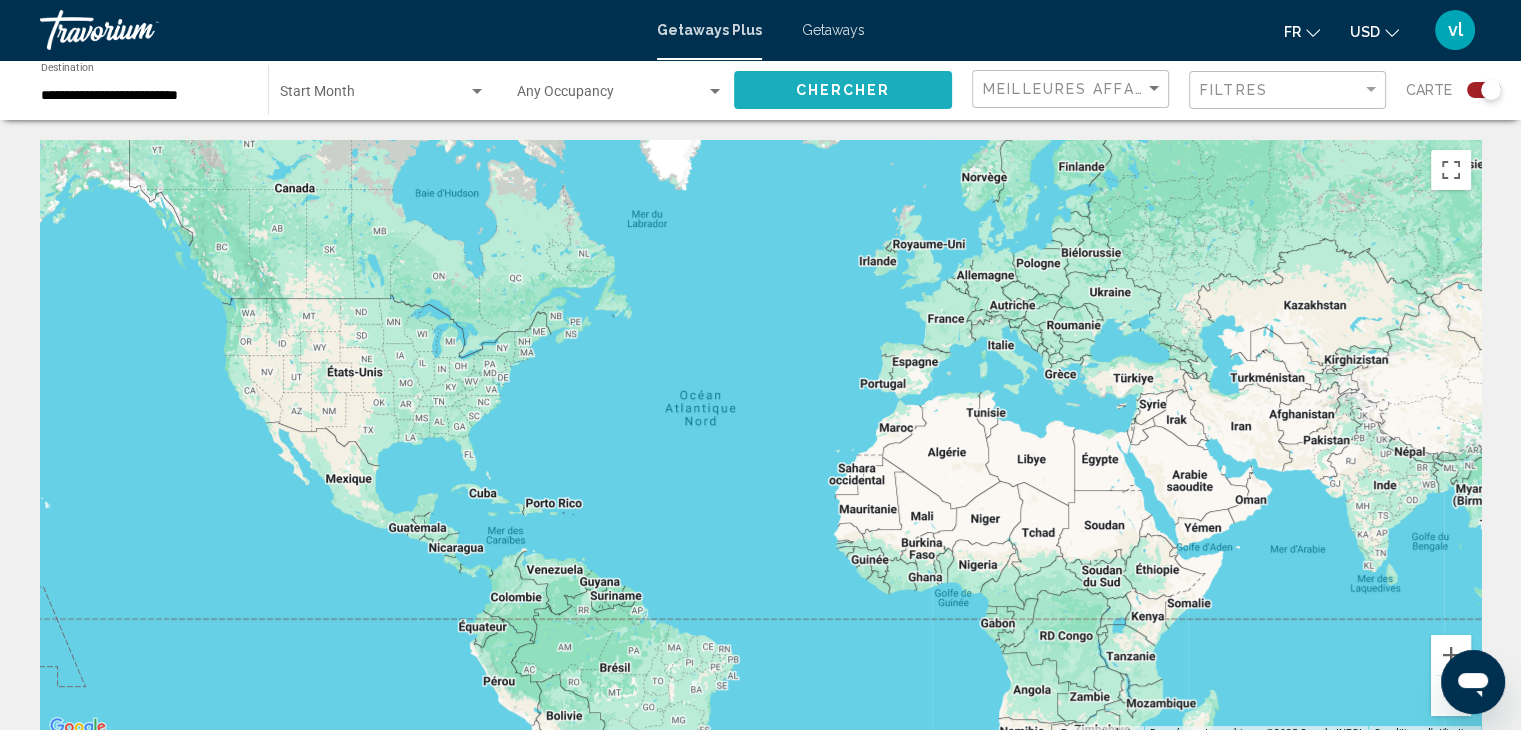 click on "Chercher" 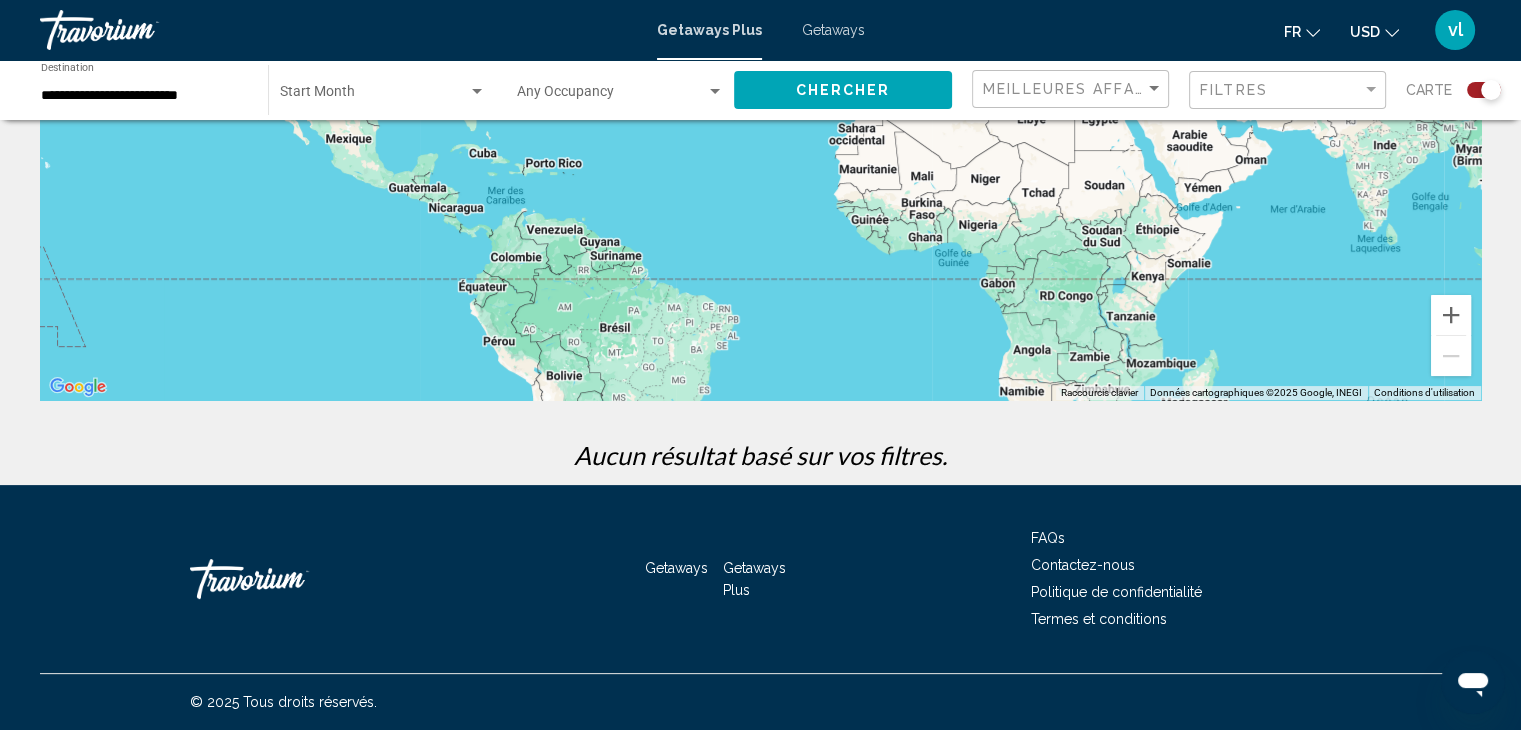 scroll, scrollTop: 0, scrollLeft: 0, axis: both 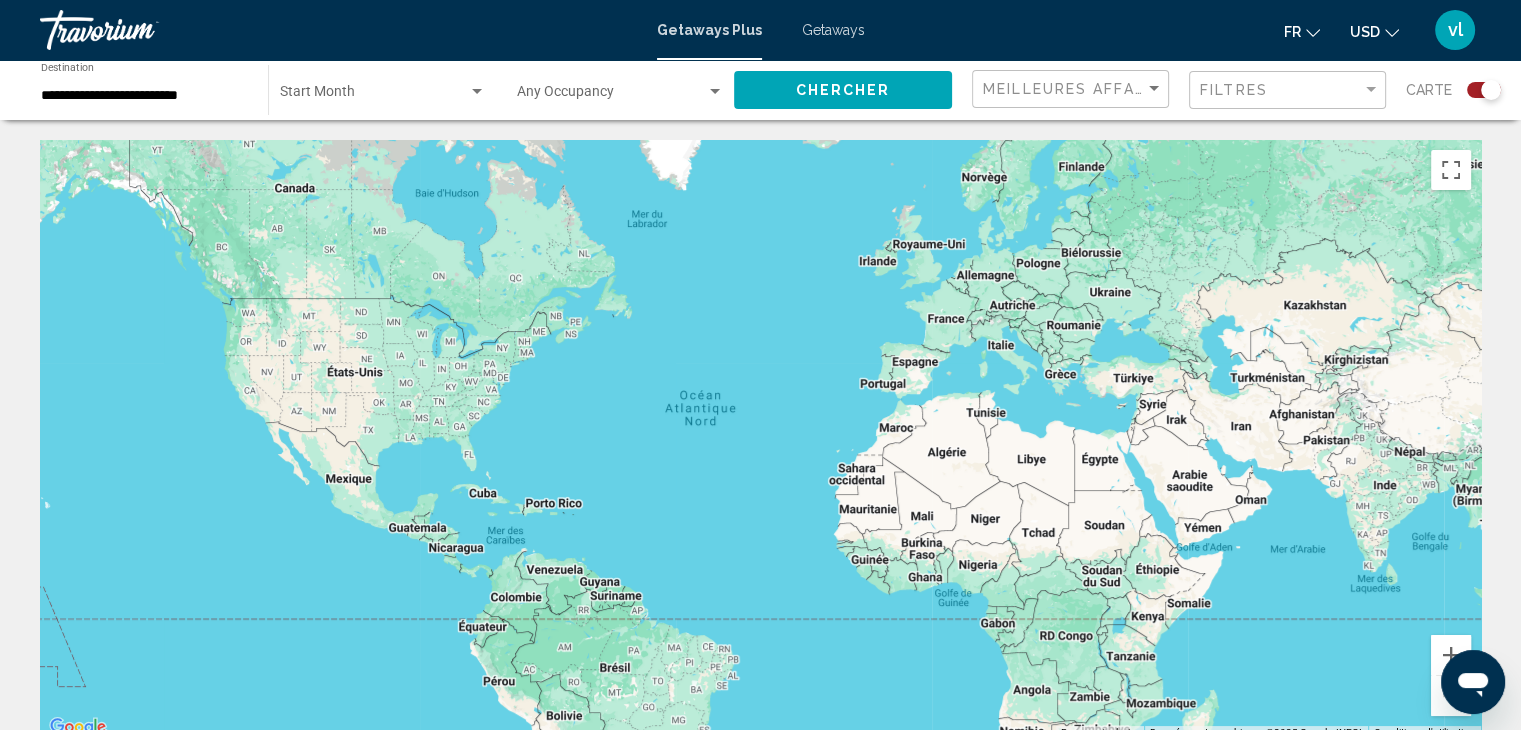 click on "**********" 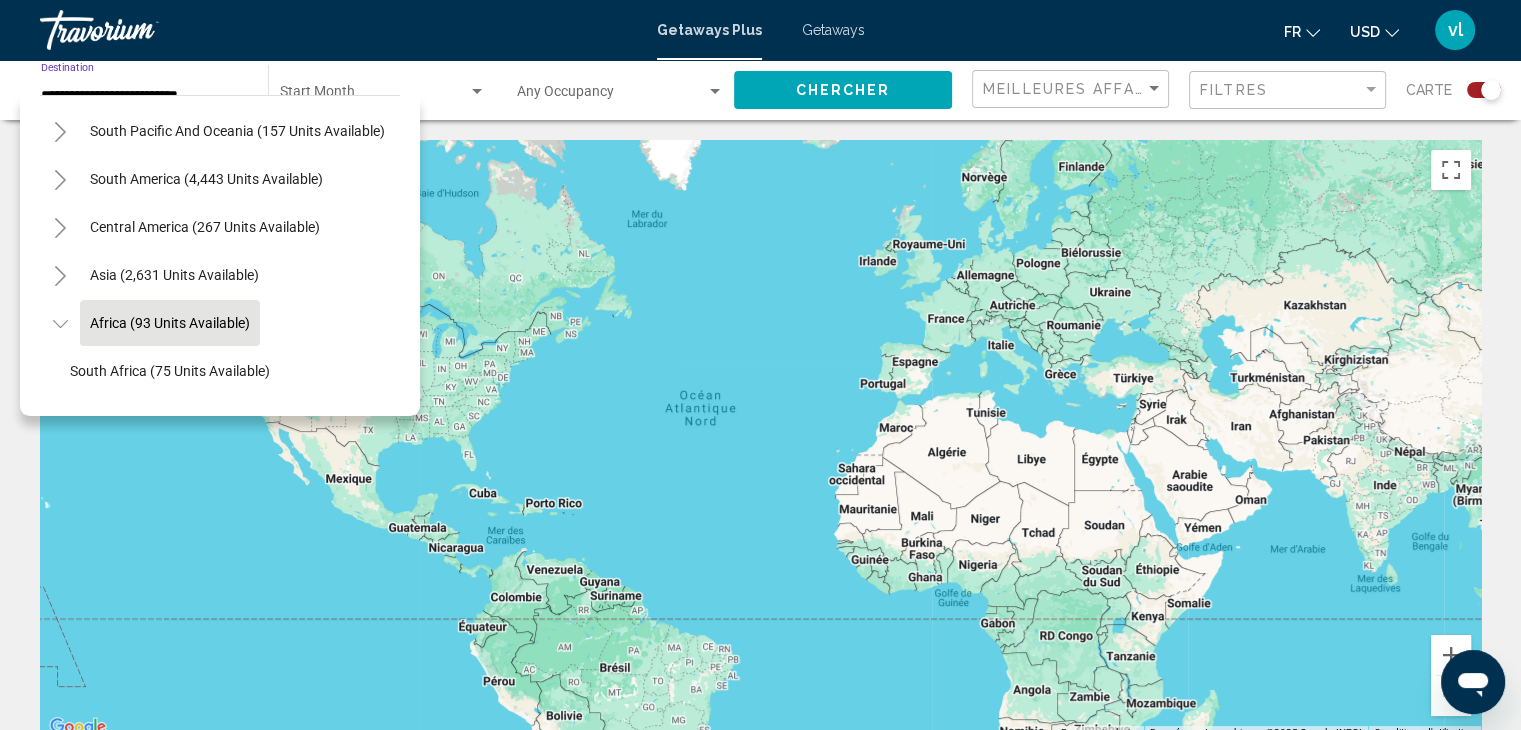 scroll, scrollTop: 235, scrollLeft: 0, axis: vertical 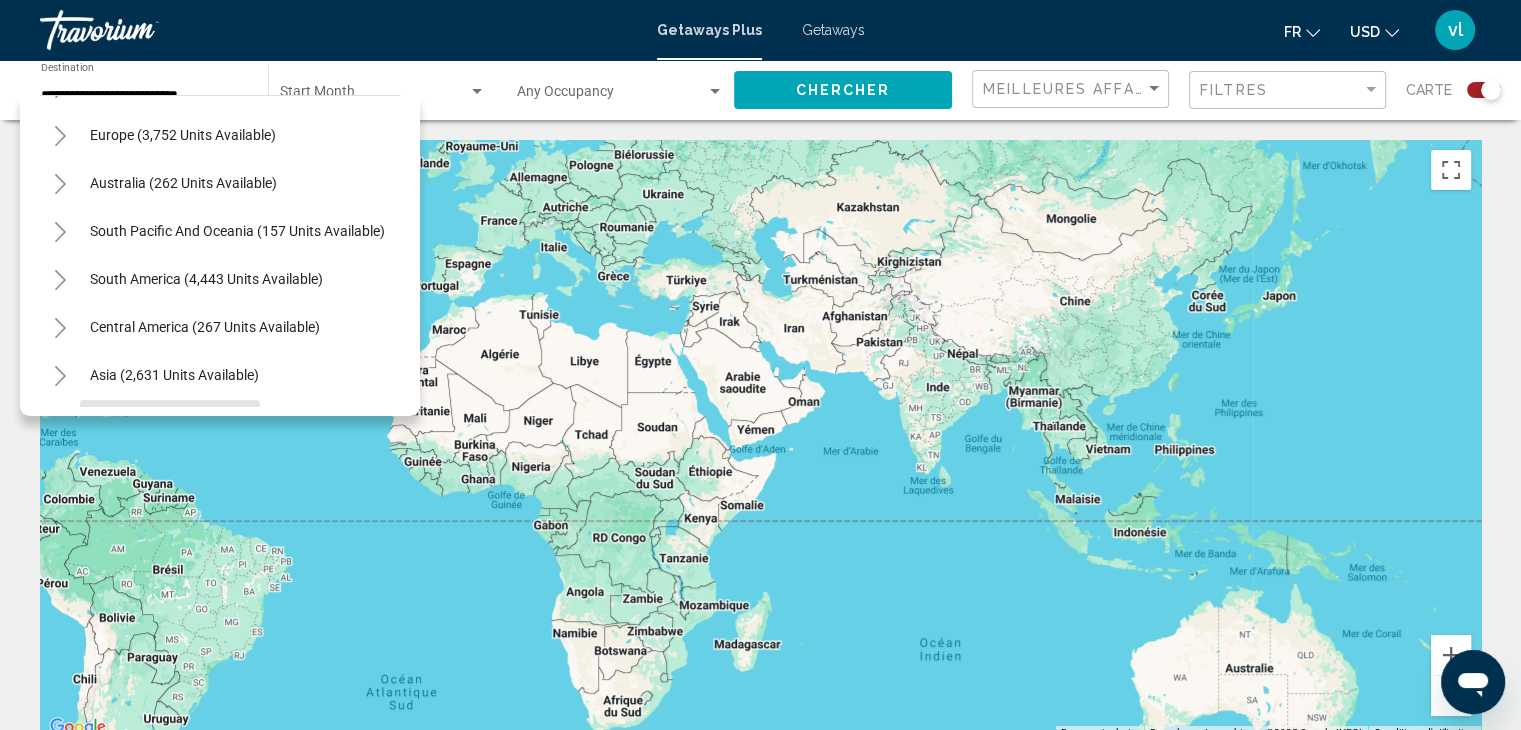 drag, startPoint x: 1286, startPoint y: 599, endPoint x: 833, endPoint y: 496, distance: 464.56216 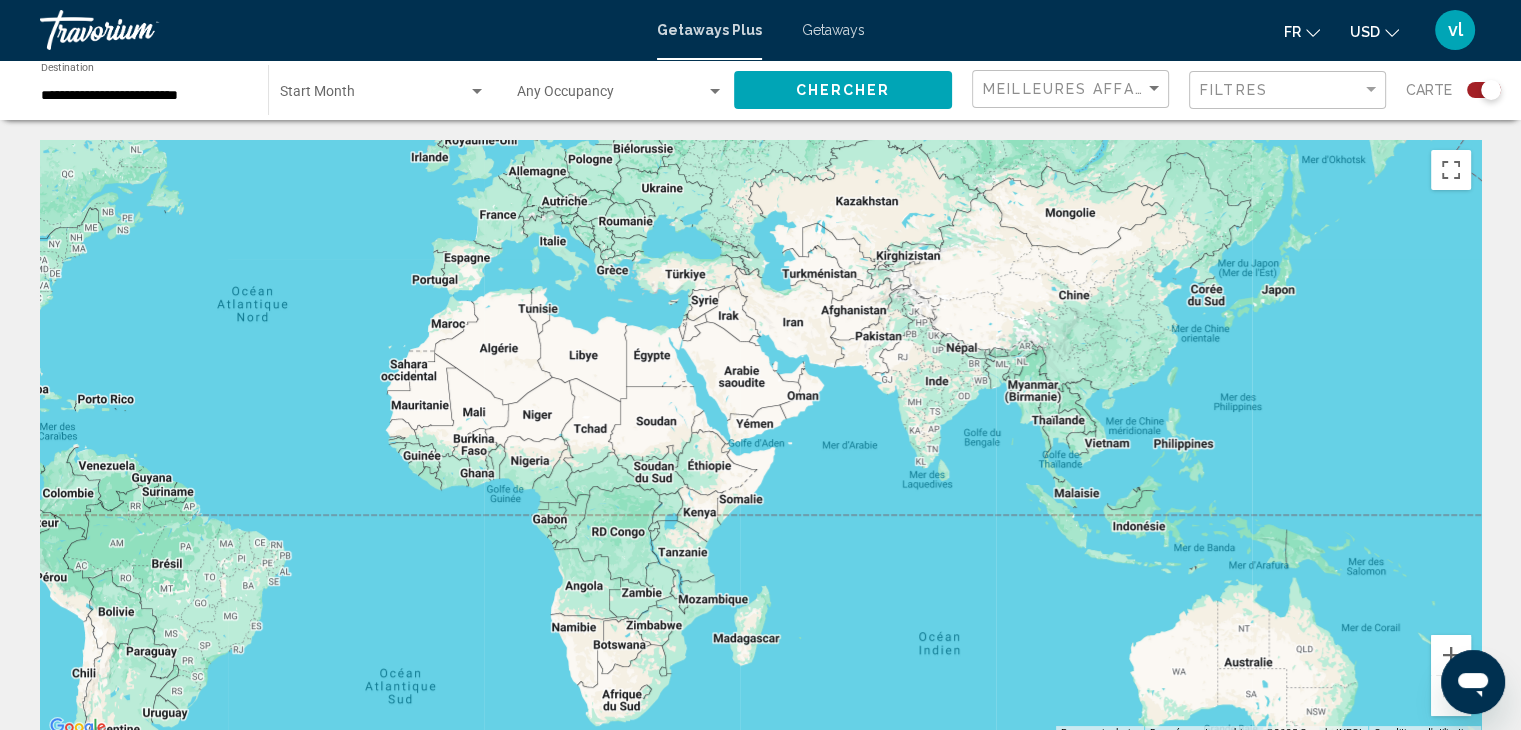 click at bounding box center [760, 440] 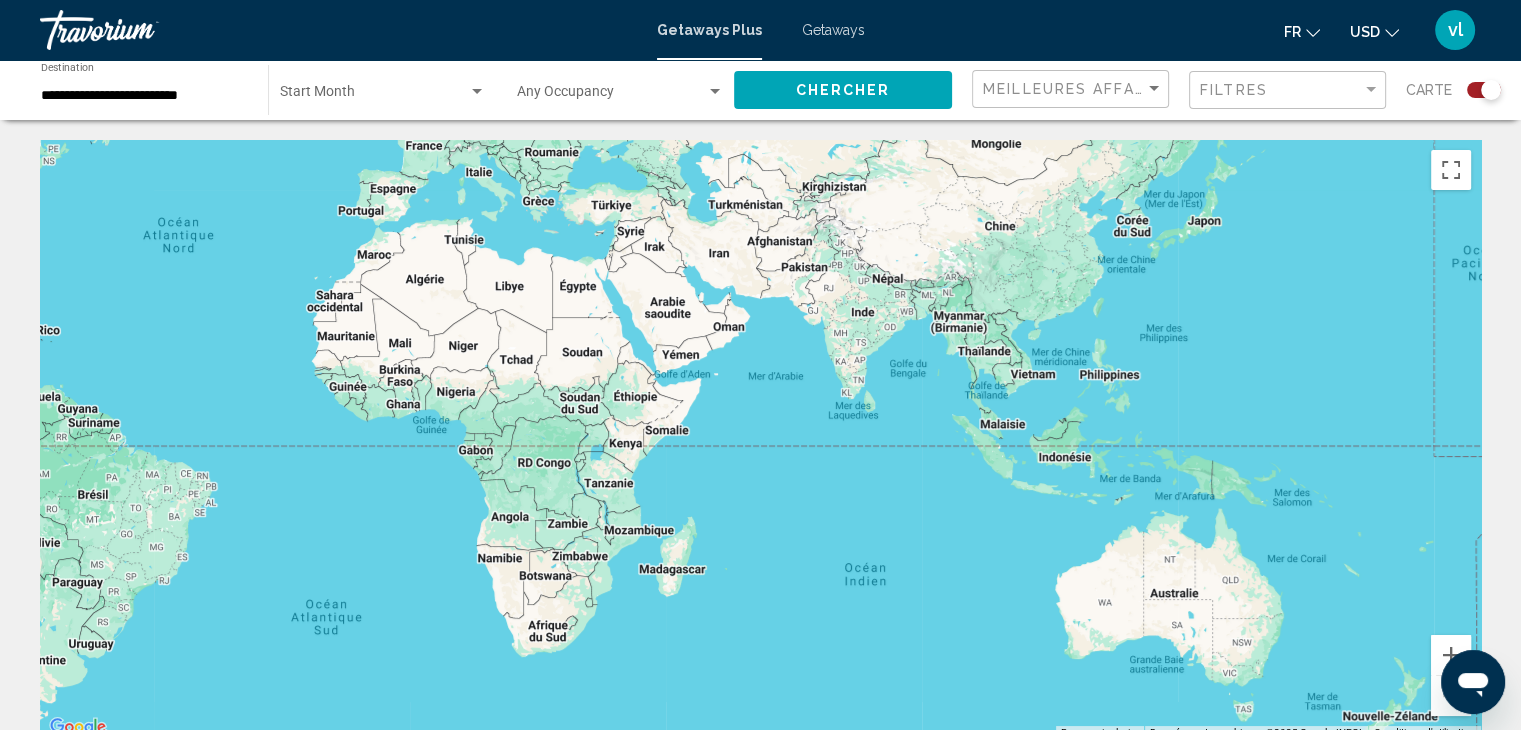 drag, startPoint x: 788, startPoint y: 636, endPoint x: 652, endPoint y: 517, distance: 180.71248 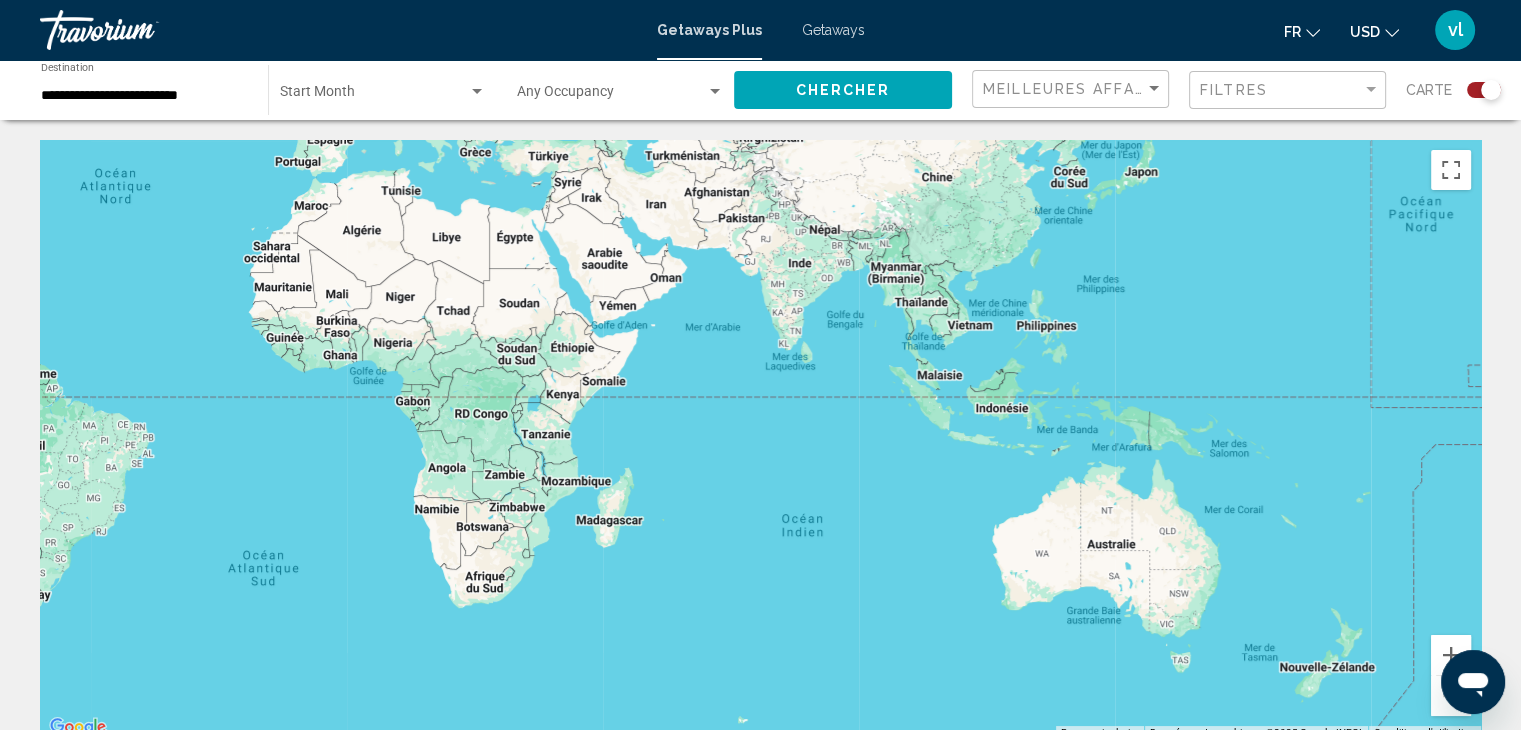 click at bounding box center (760, 440) 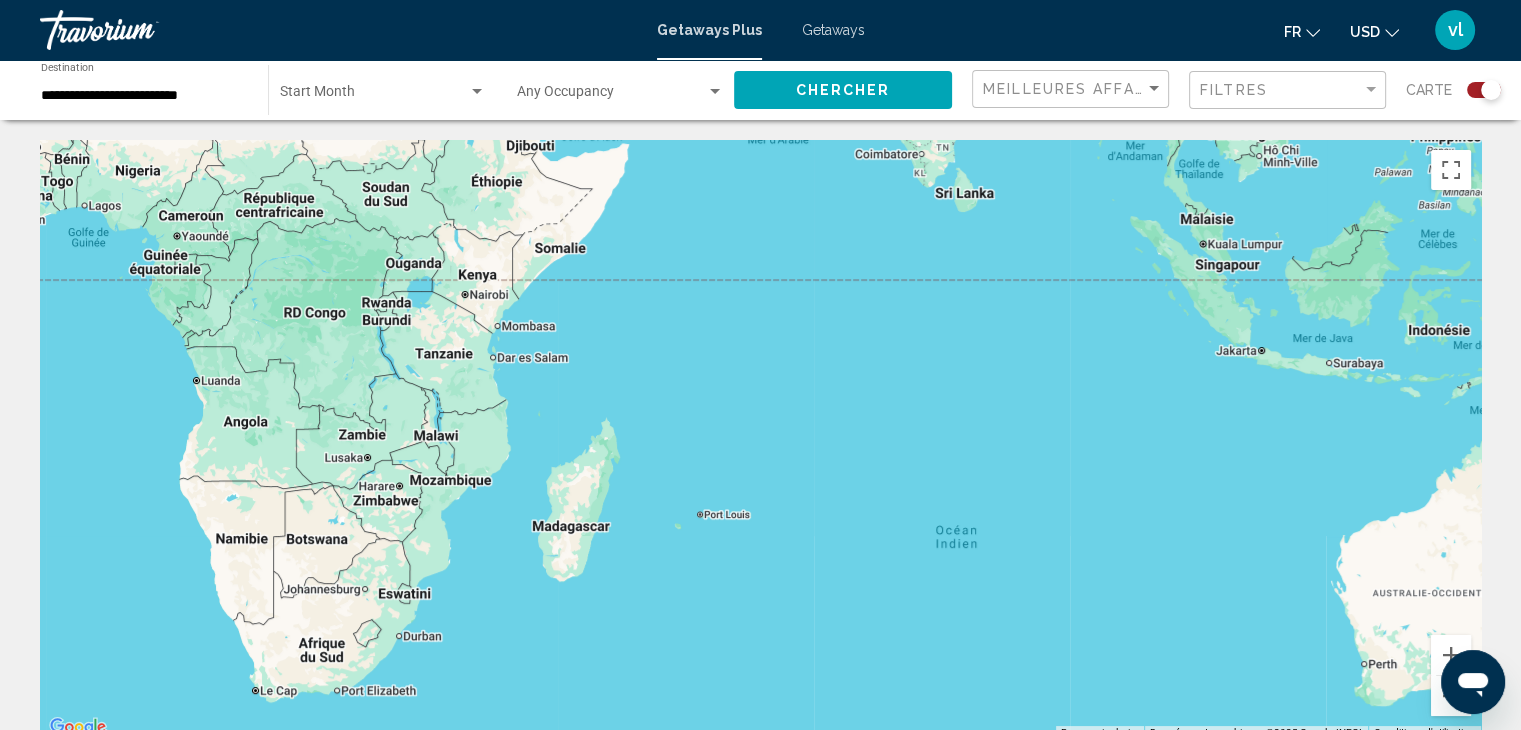 click at bounding box center [760, 440] 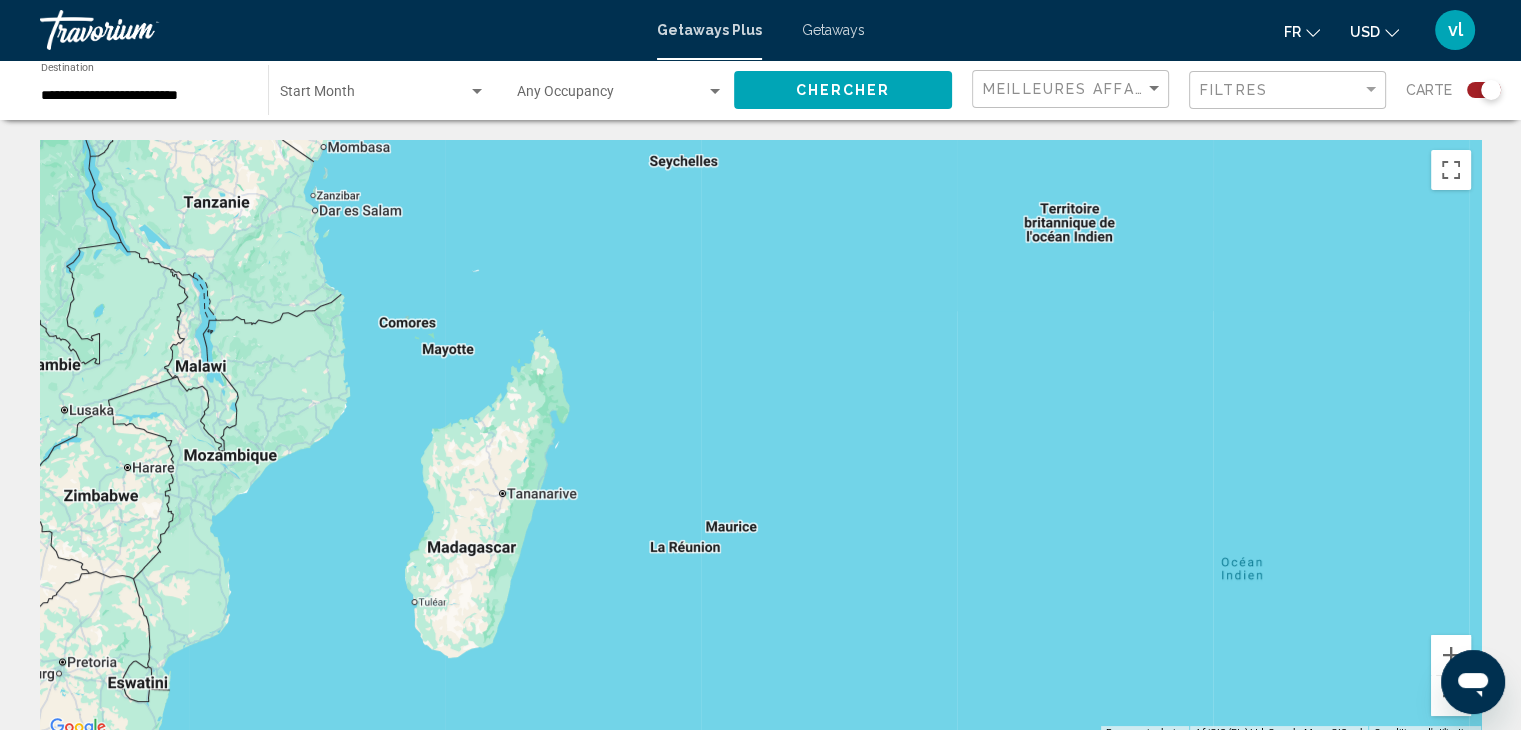 click at bounding box center [760, 440] 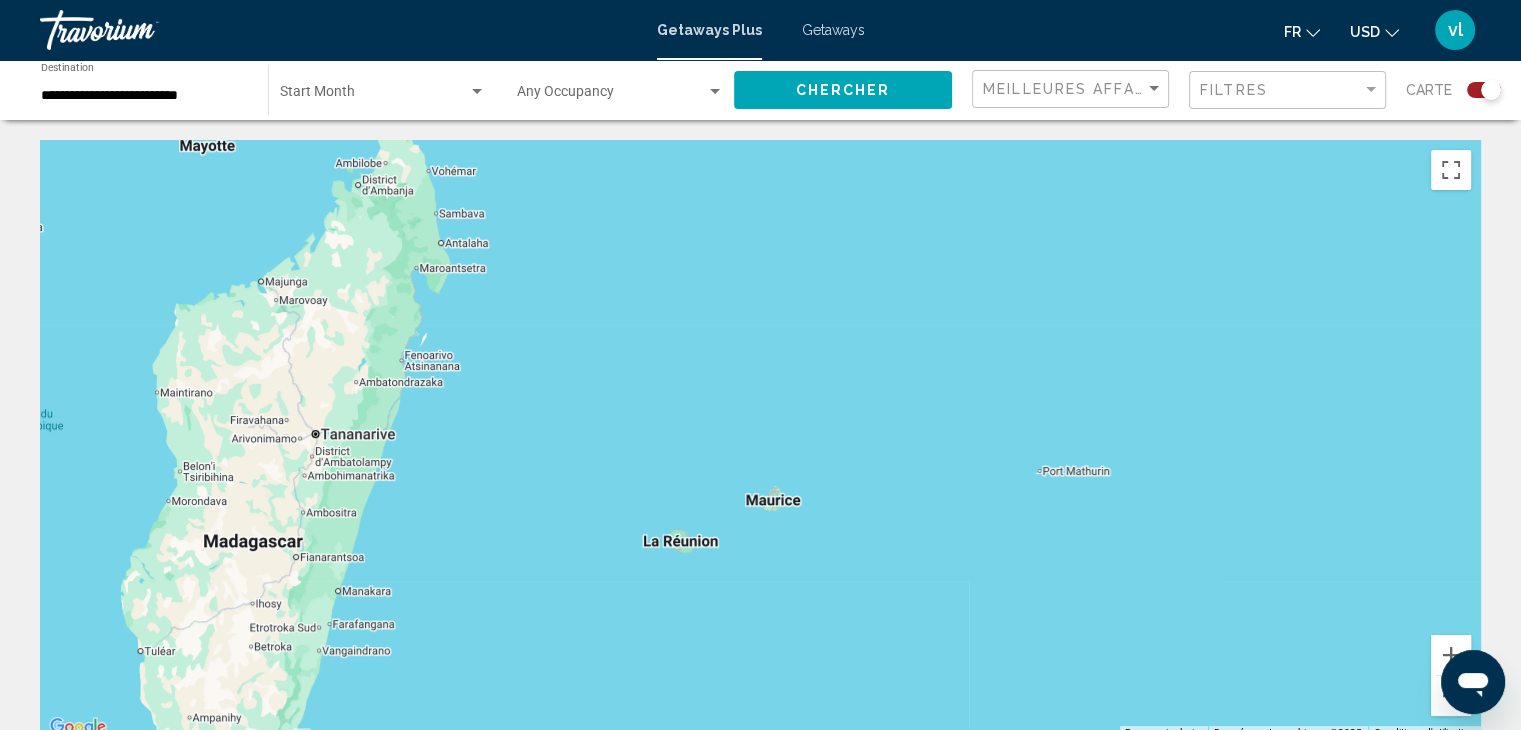 click at bounding box center [760, 440] 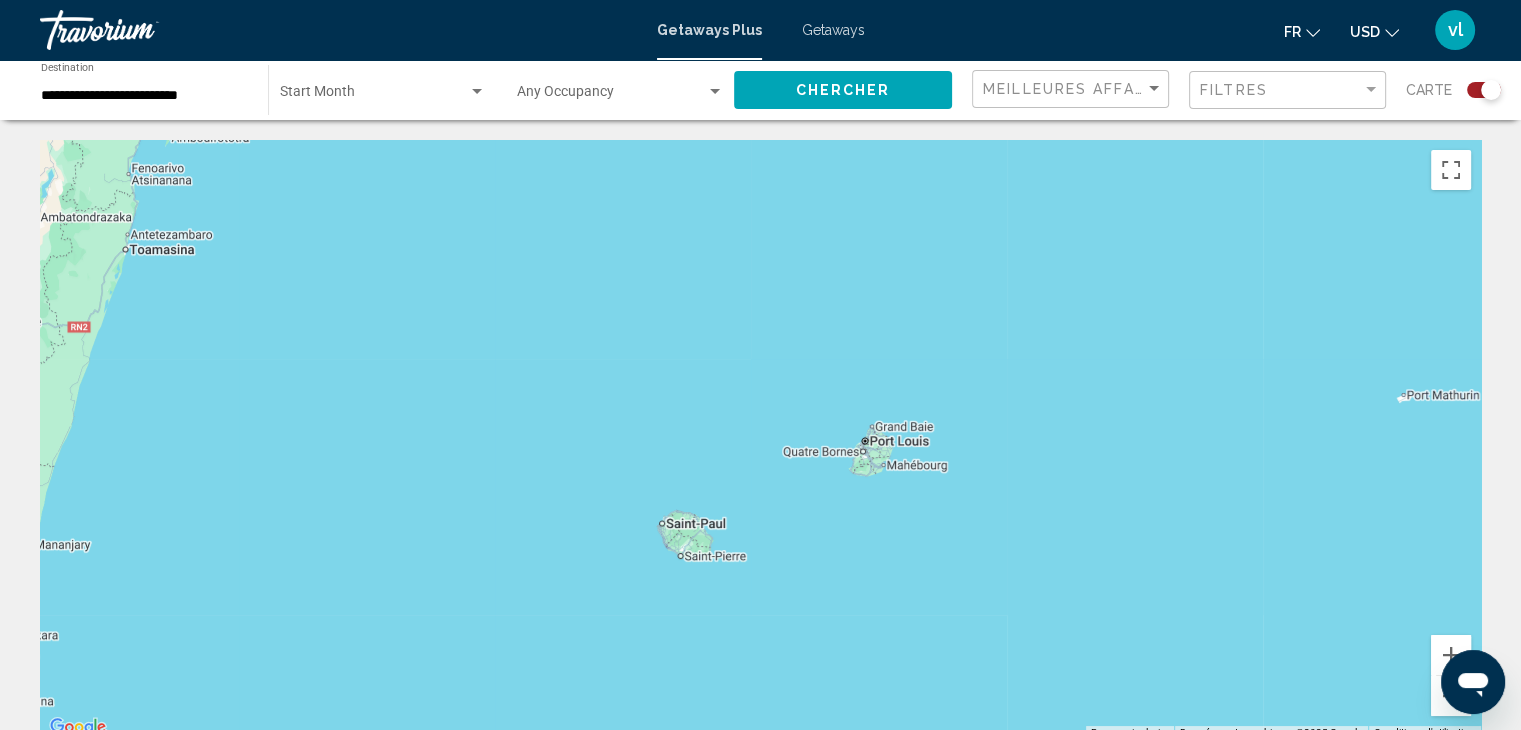 click at bounding box center (760, 440) 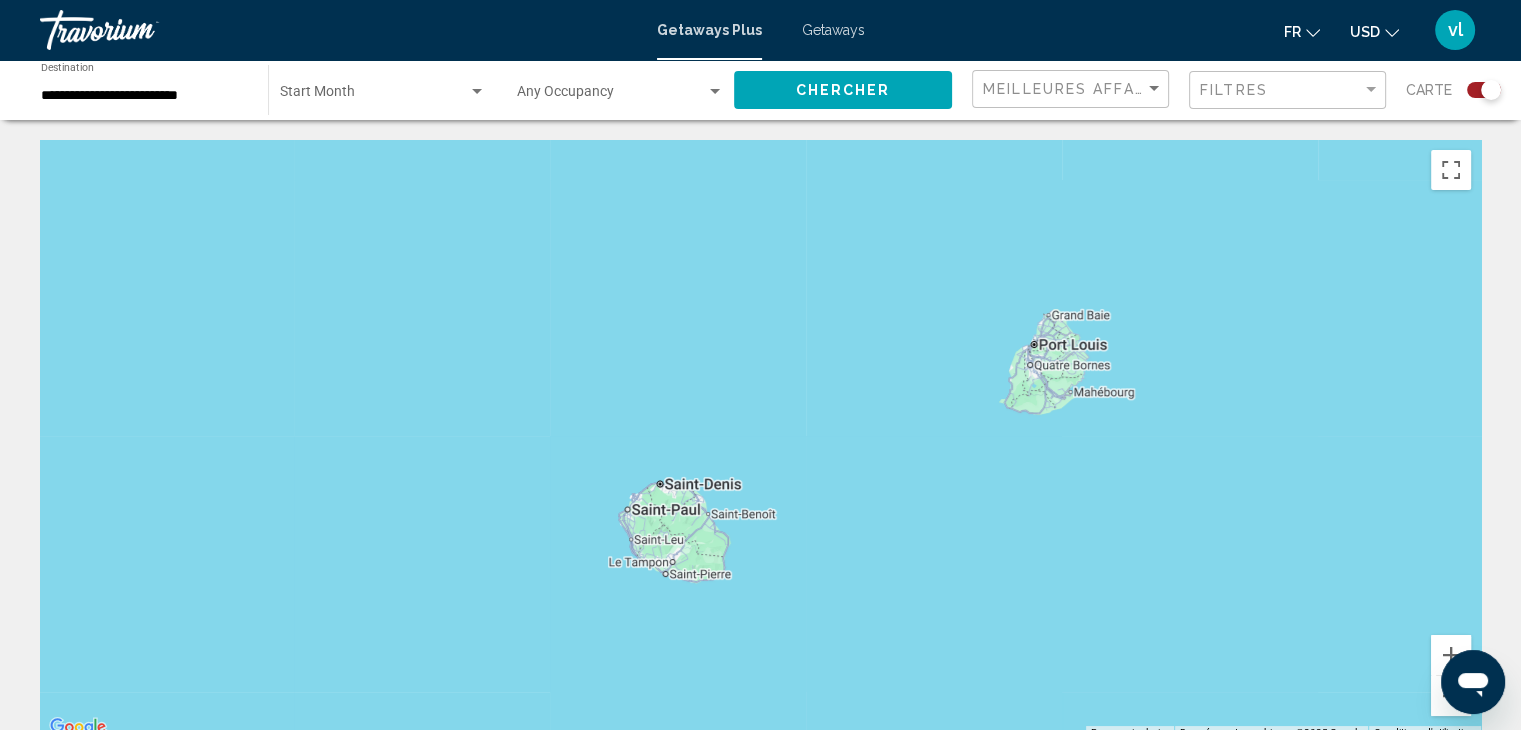 click at bounding box center [760, 440] 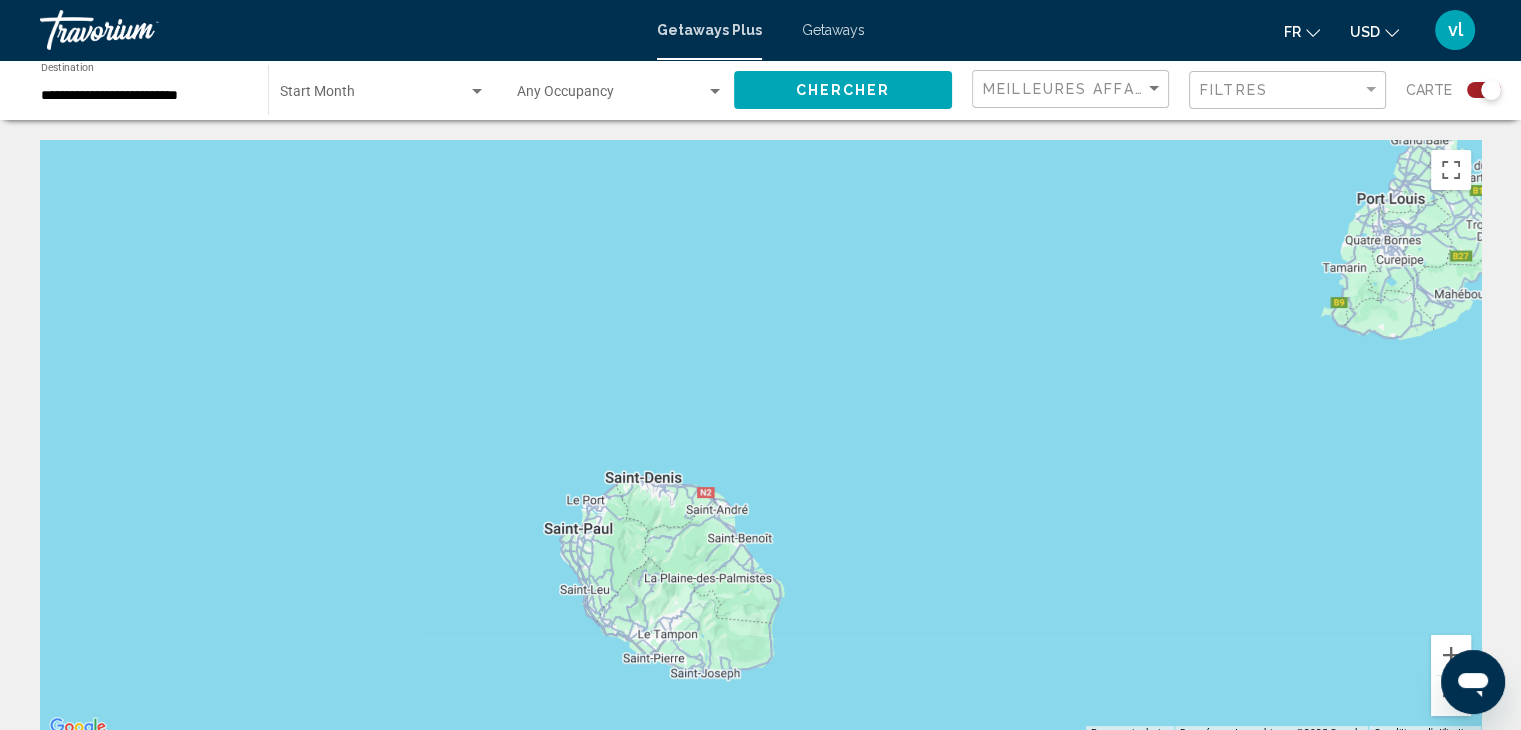 click at bounding box center [760, 440] 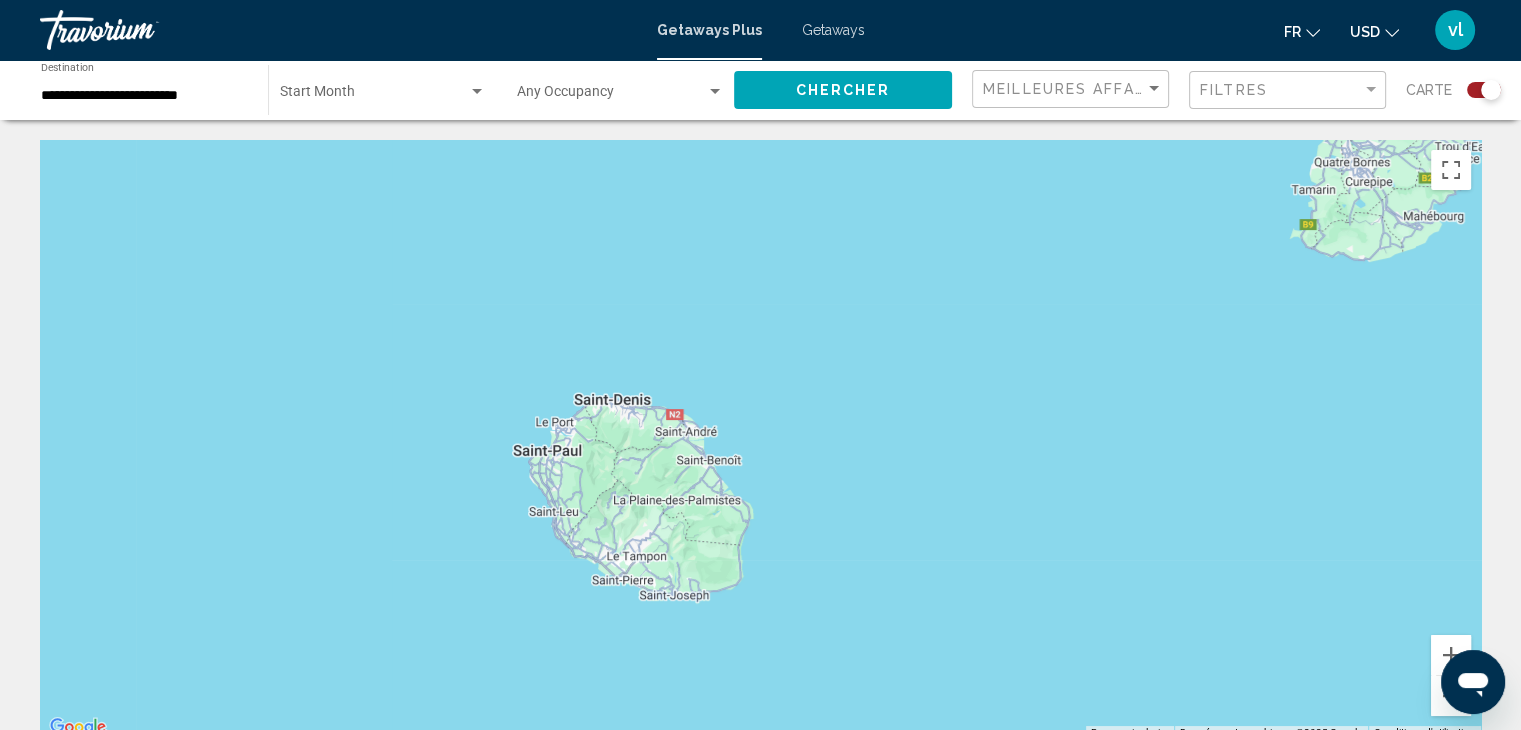 drag, startPoint x: 694, startPoint y: 580, endPoint x: 656, endPoint y: 490, distance: 97.6934 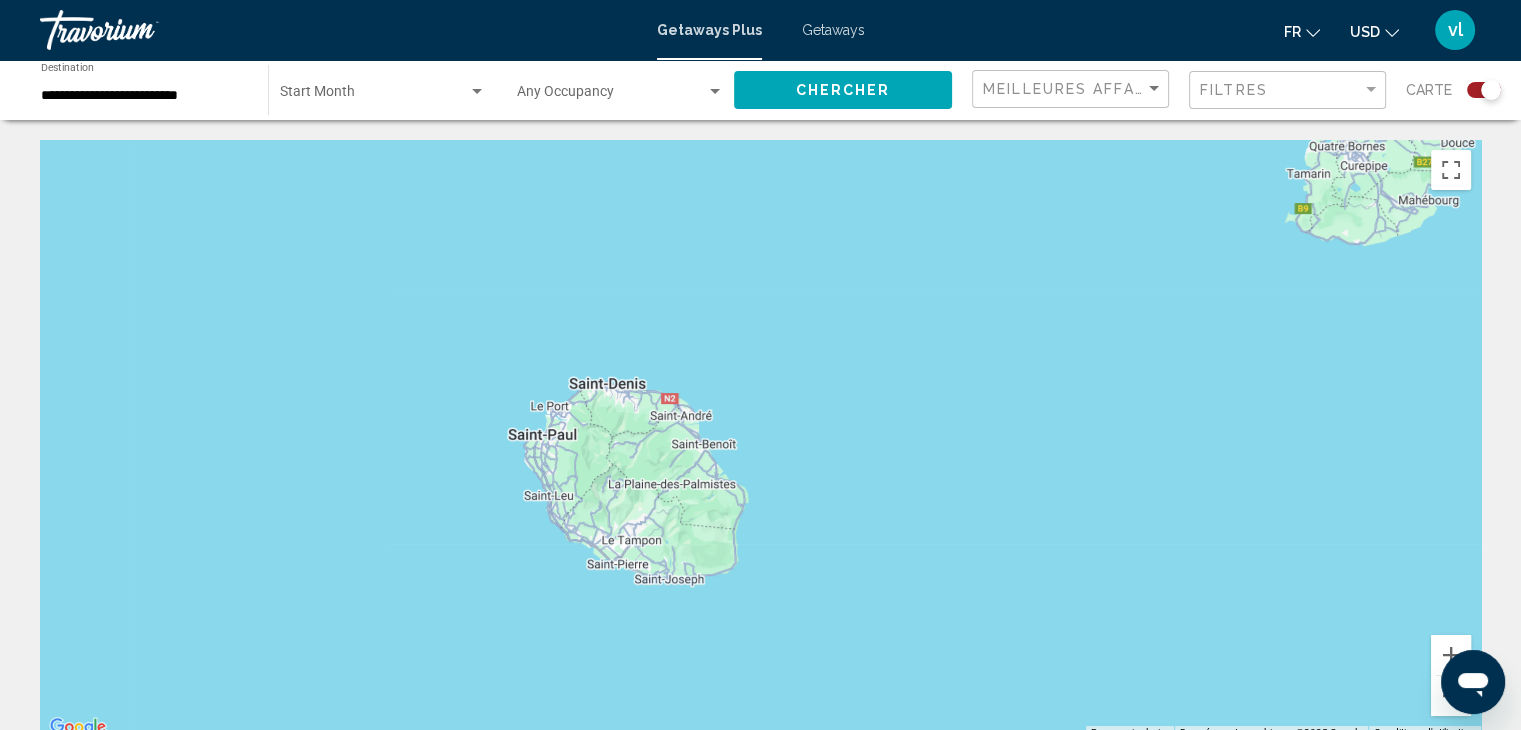 scroll, scrollTop: 100, scrollLeft: 0, axis: vertical 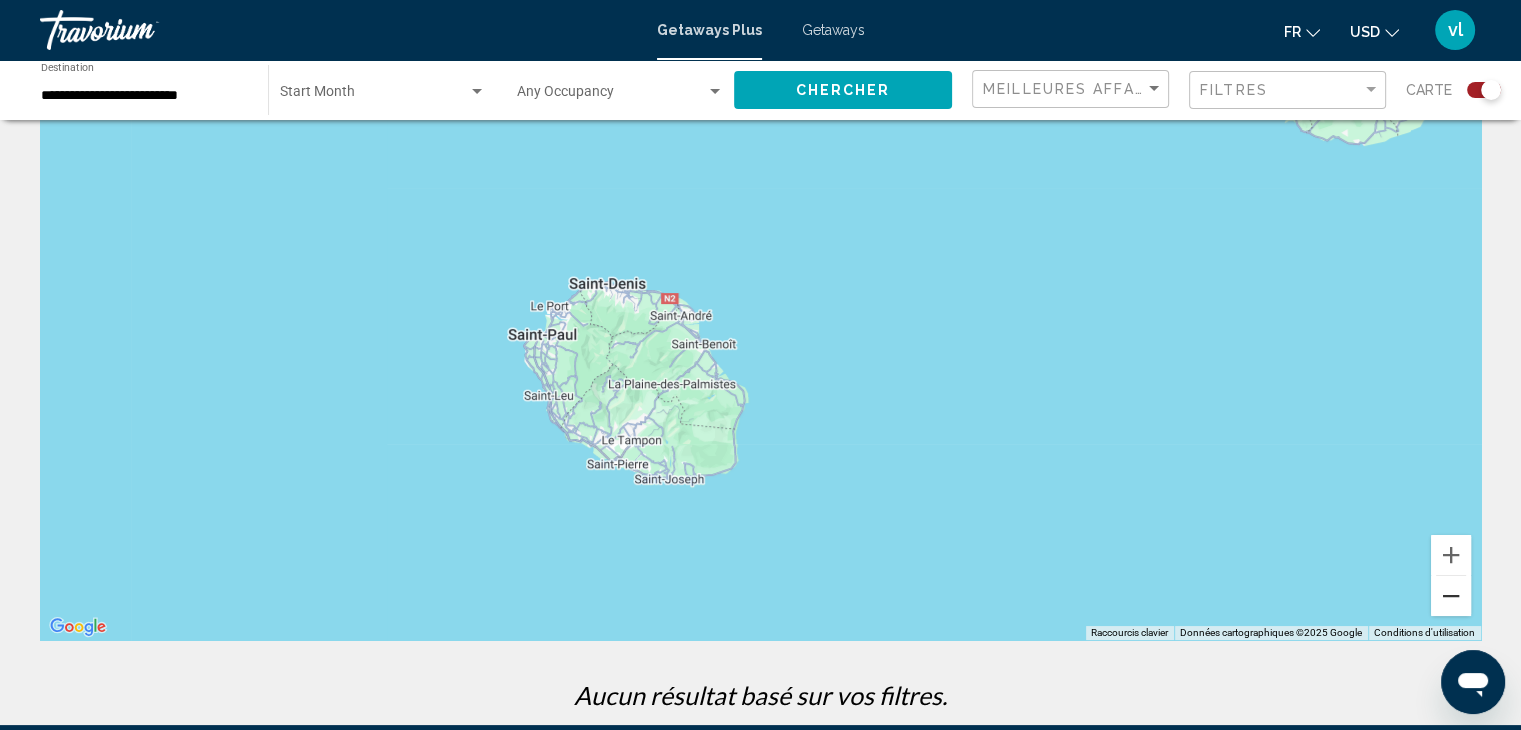 click at bounding box center [1451, 596] 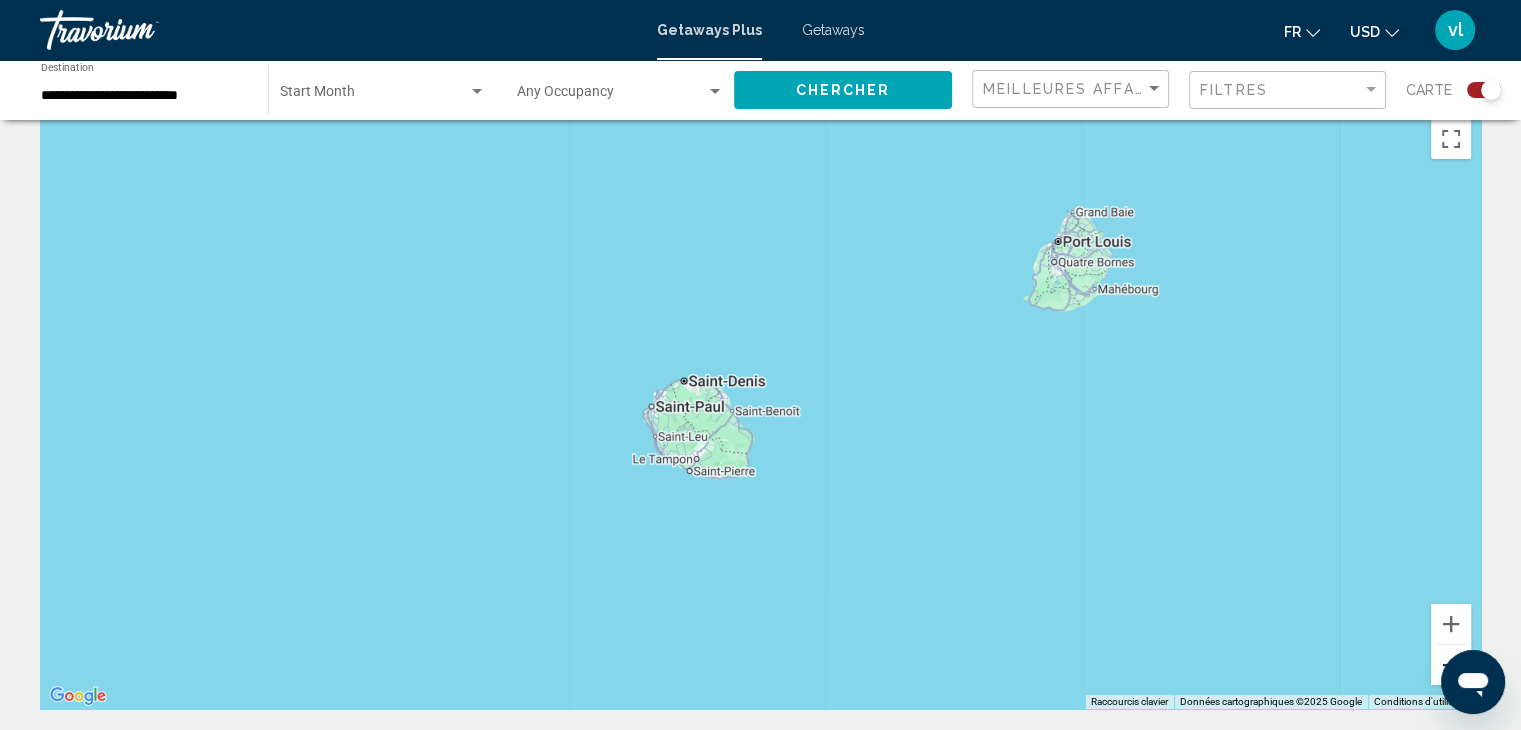 scroll, scrollTop: 0, scrollLeft: 0, axis: both 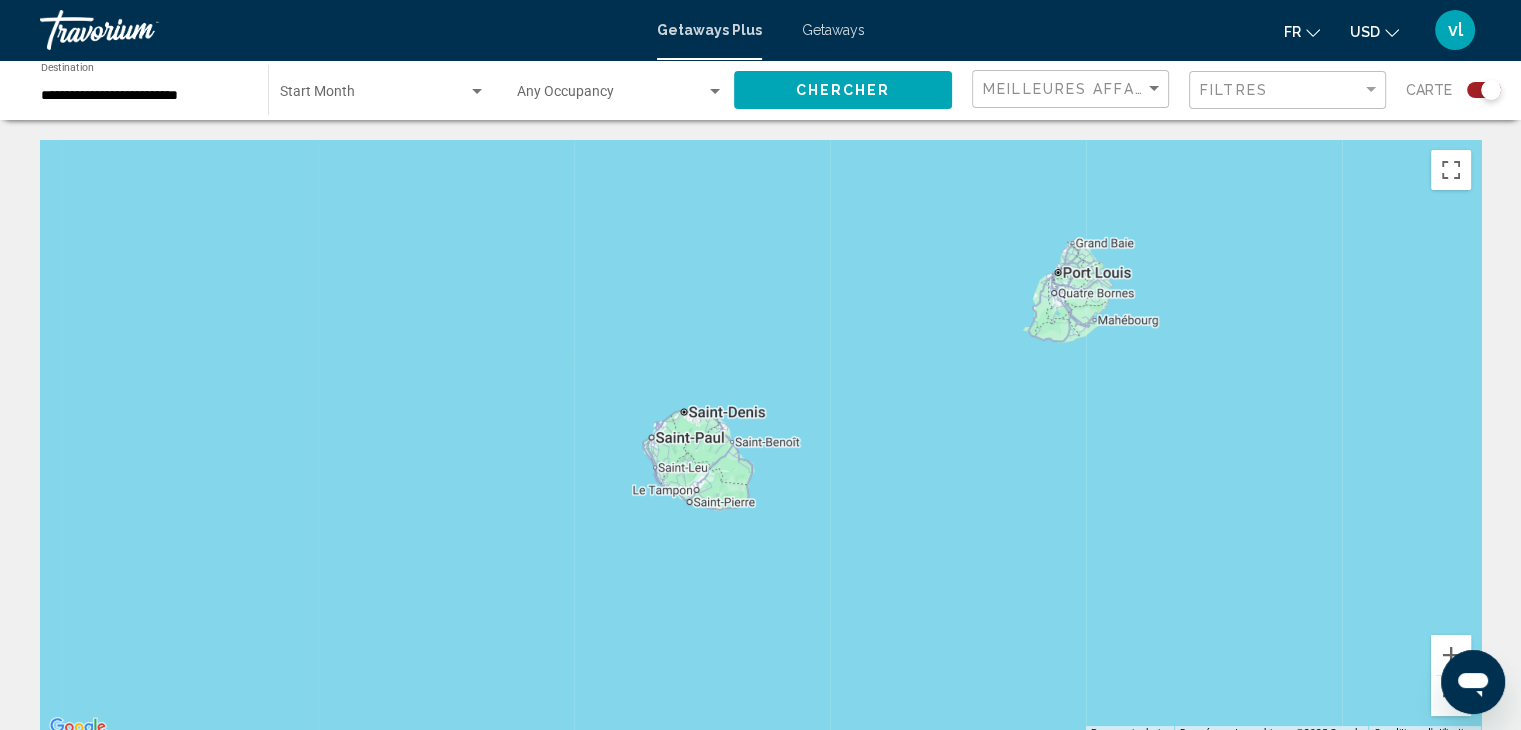click on "**********" at bounding box center (144, 96) 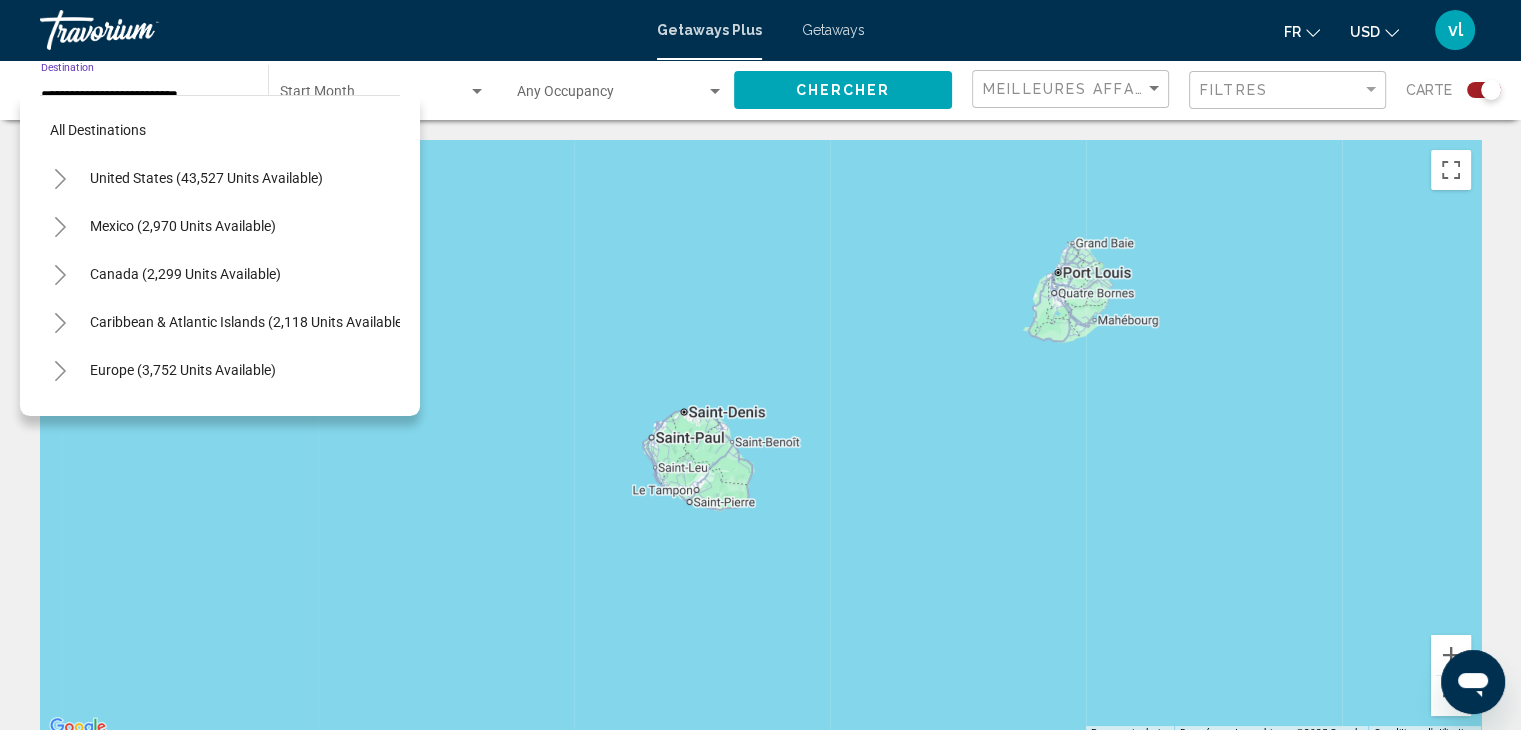 scroll, scrollTop: 414, scrollLeft: 0, axis: vertical 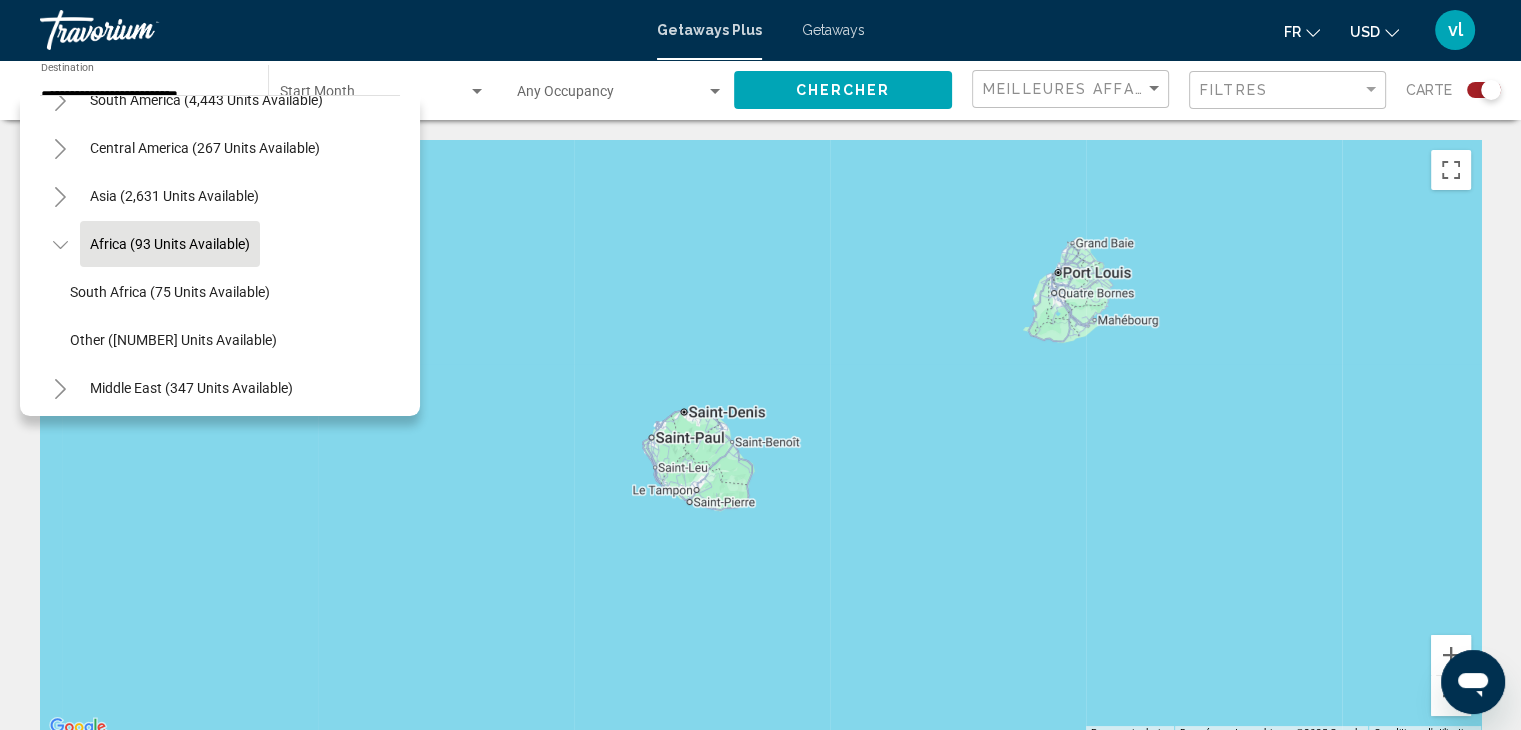 click at bounding box center [760, 440] 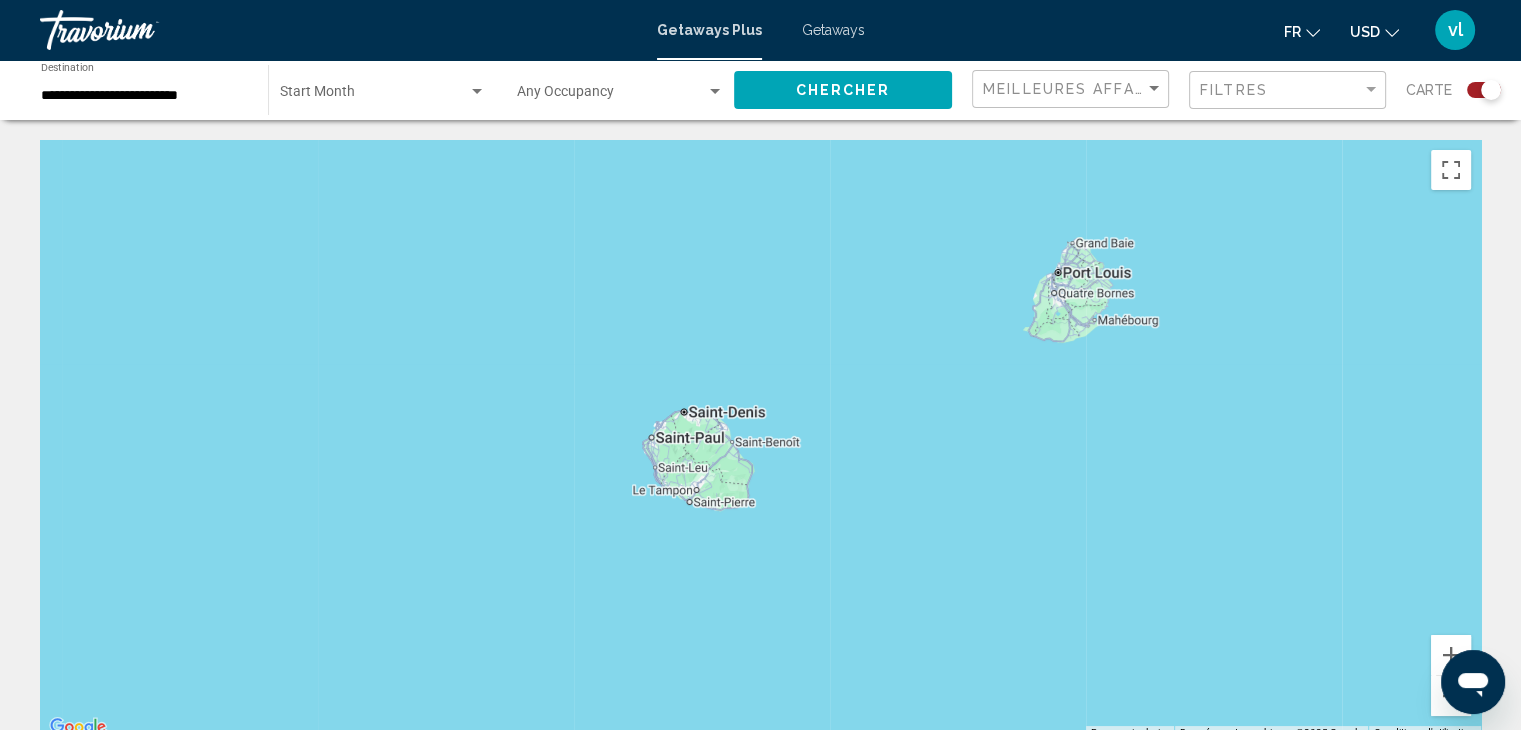 click on "**********" 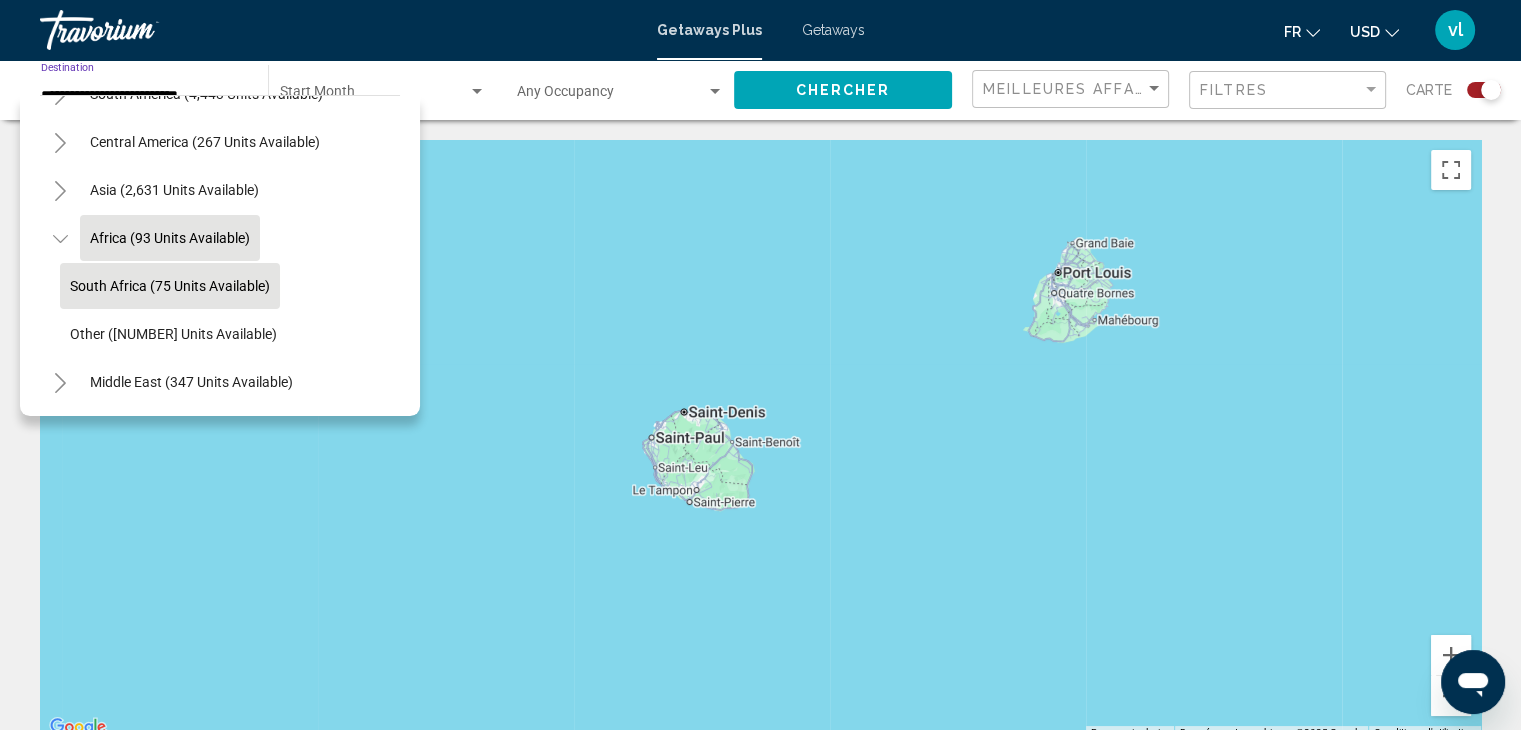 scroll, scrollTop: 435, scrollLeft: 0, axis: vertical 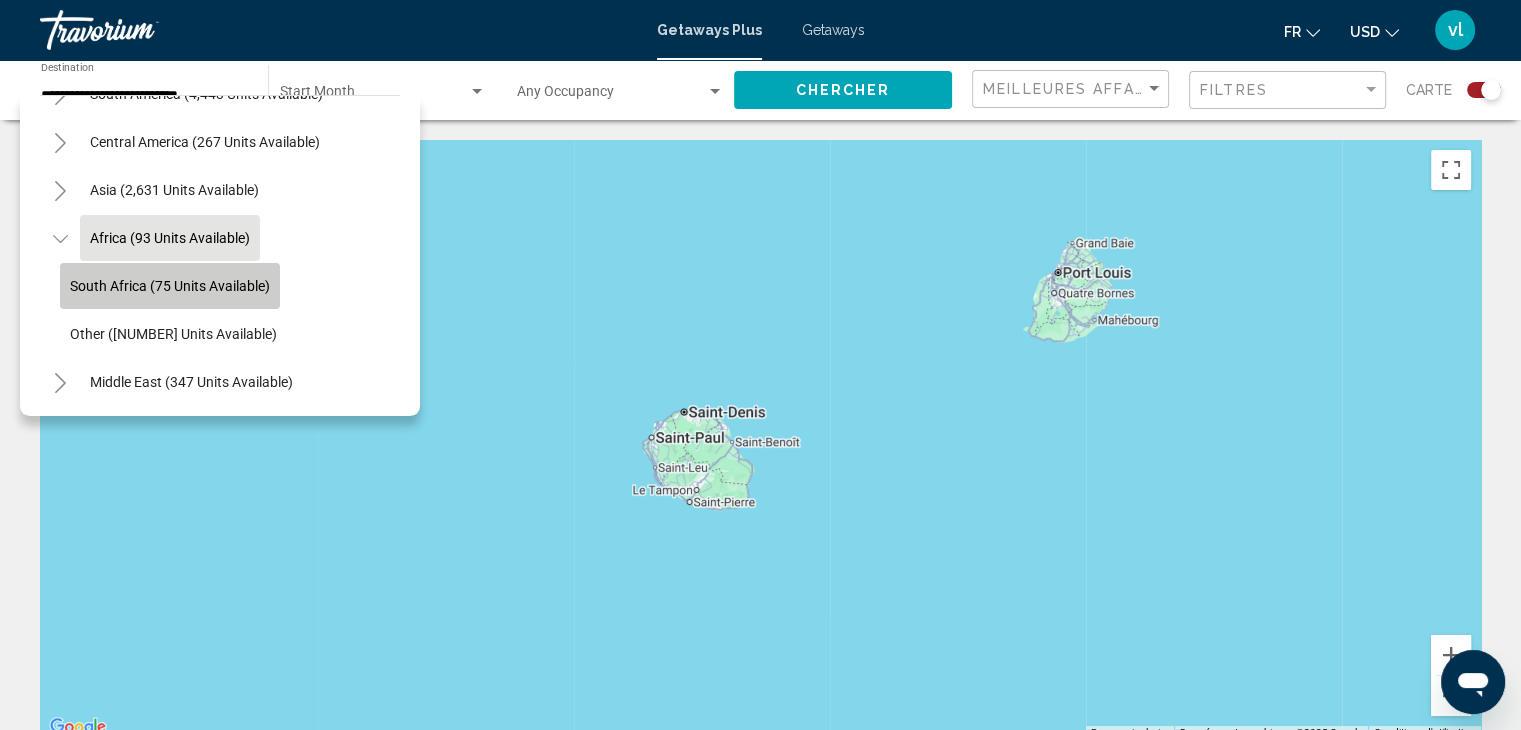click on "South Africa (75 units available)" 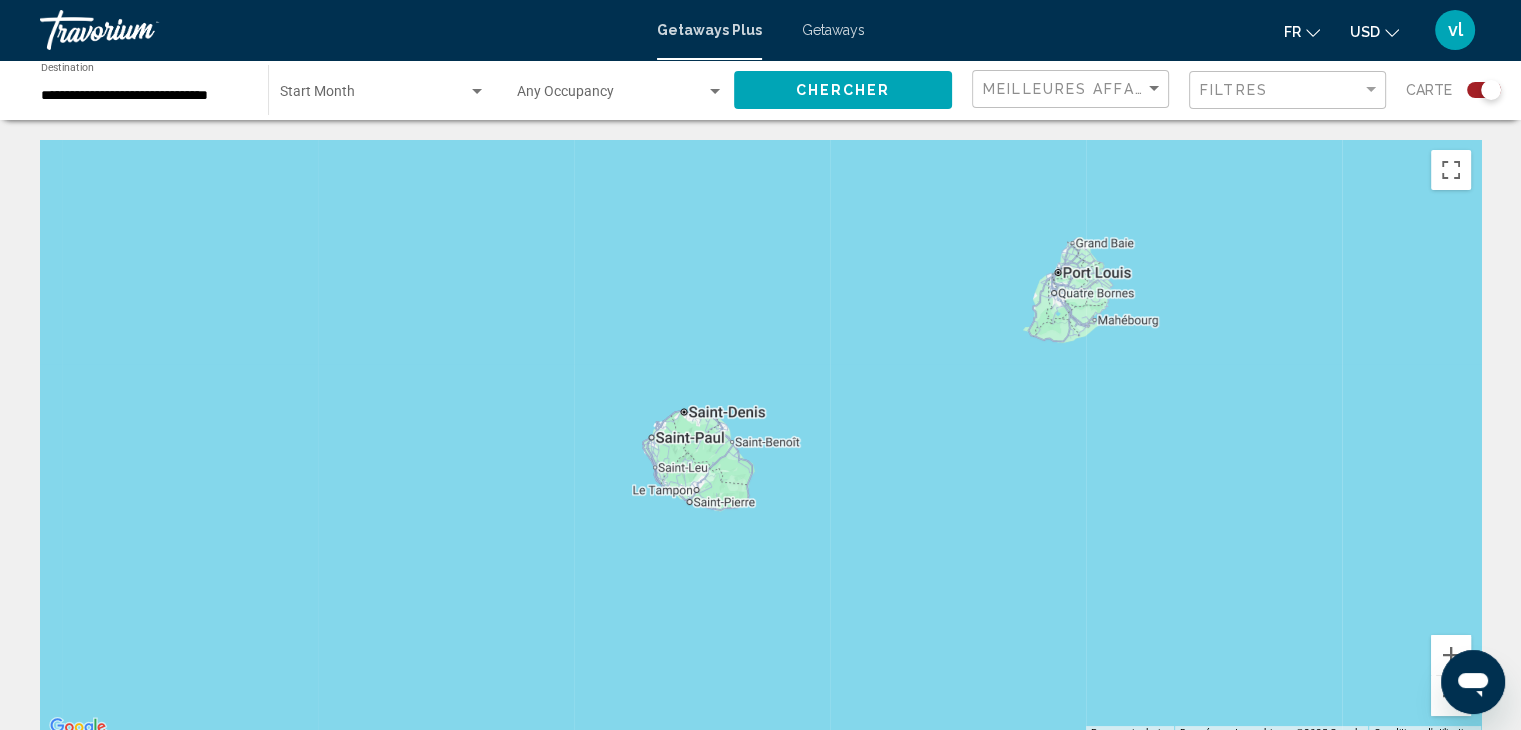 click on "Occupancy Any Occupancy" 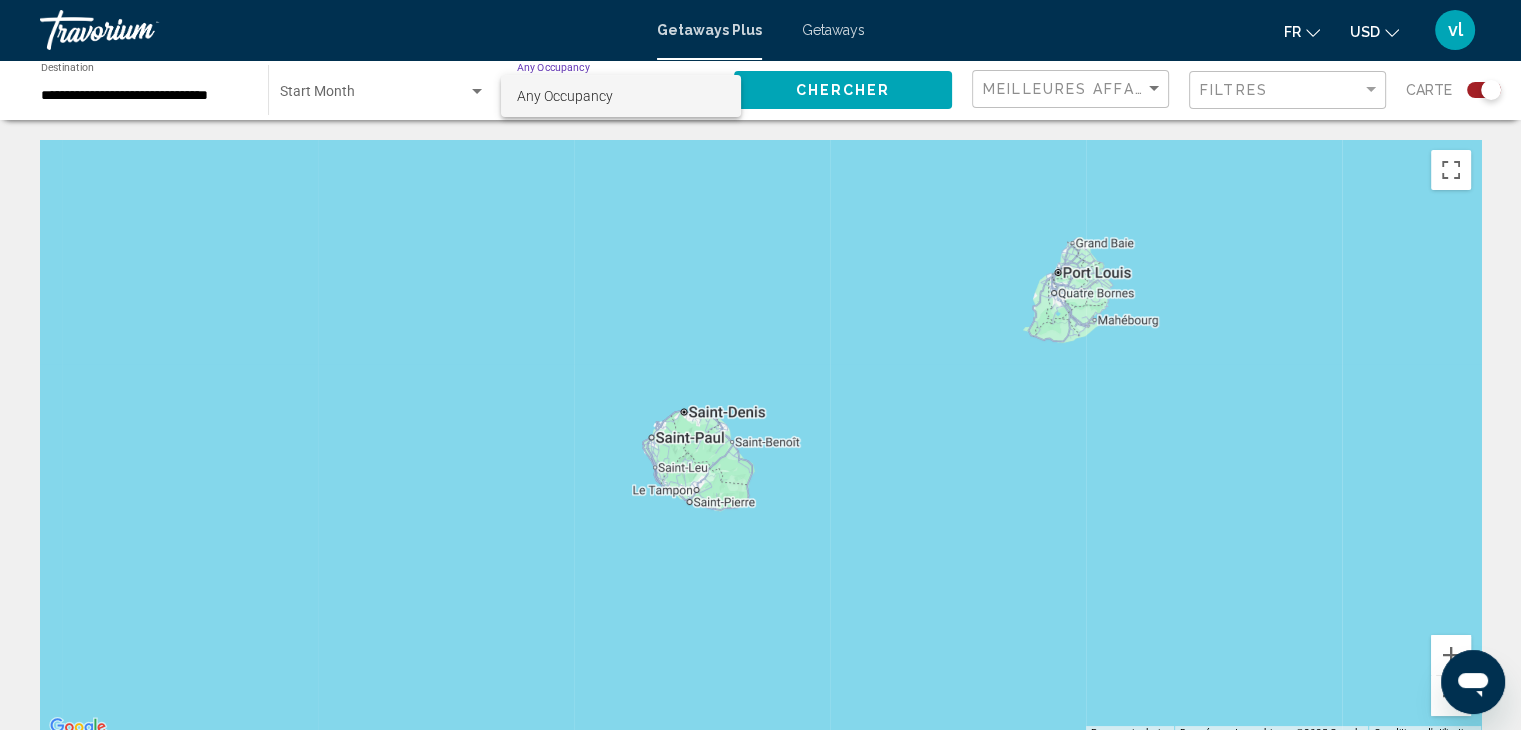 click at bounding box center [760, 365] 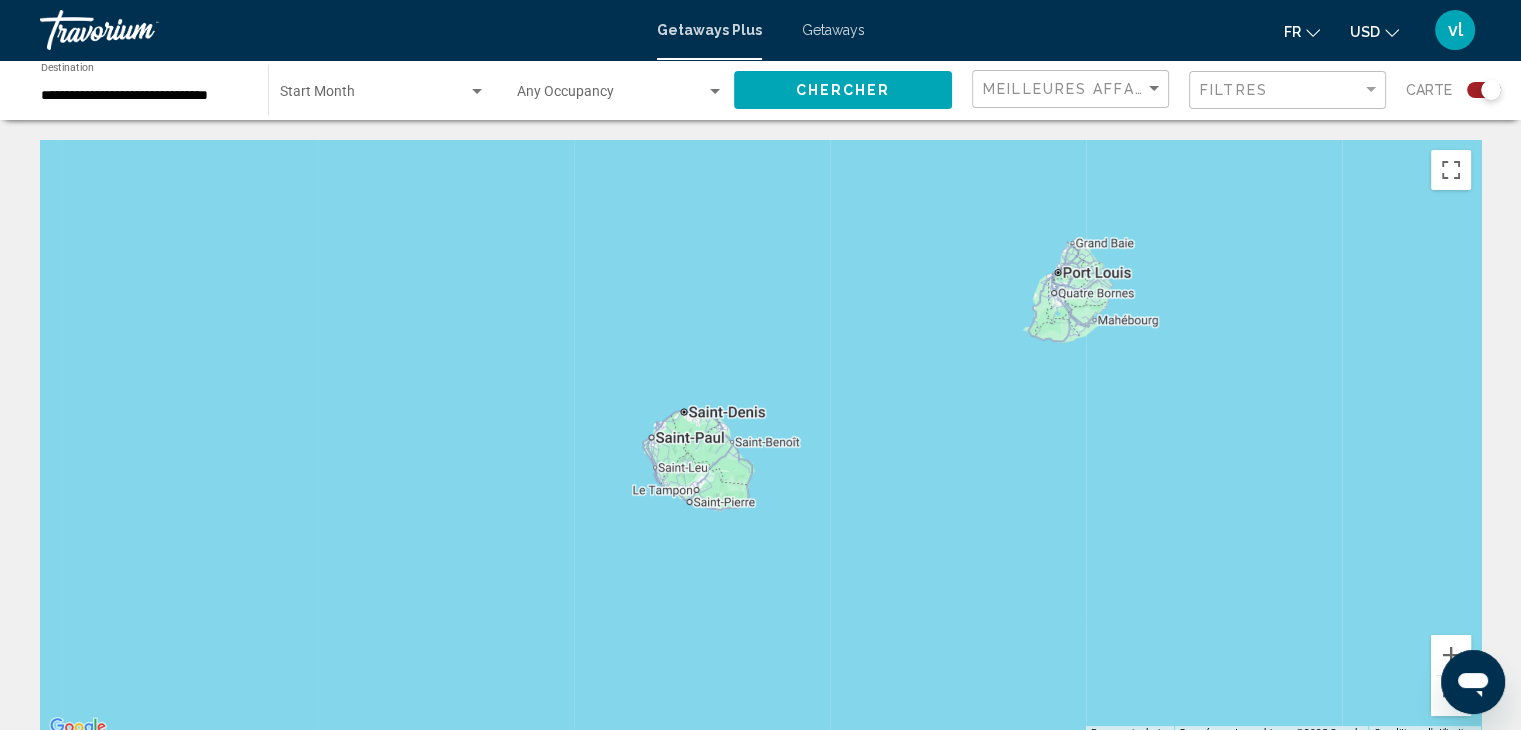click on "Chercher" 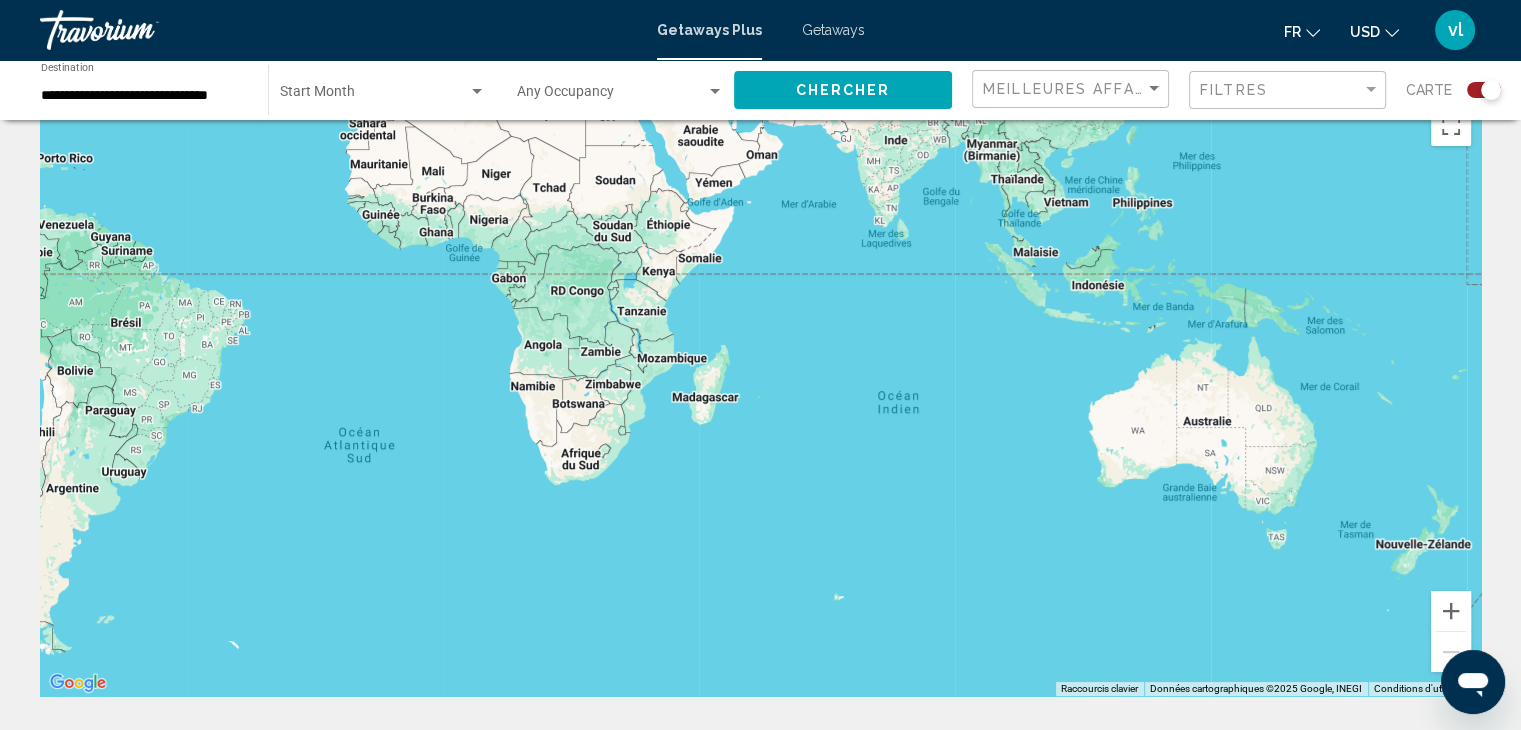 scroll, scrollTop: 0, scrollLeft: 0, axis: both 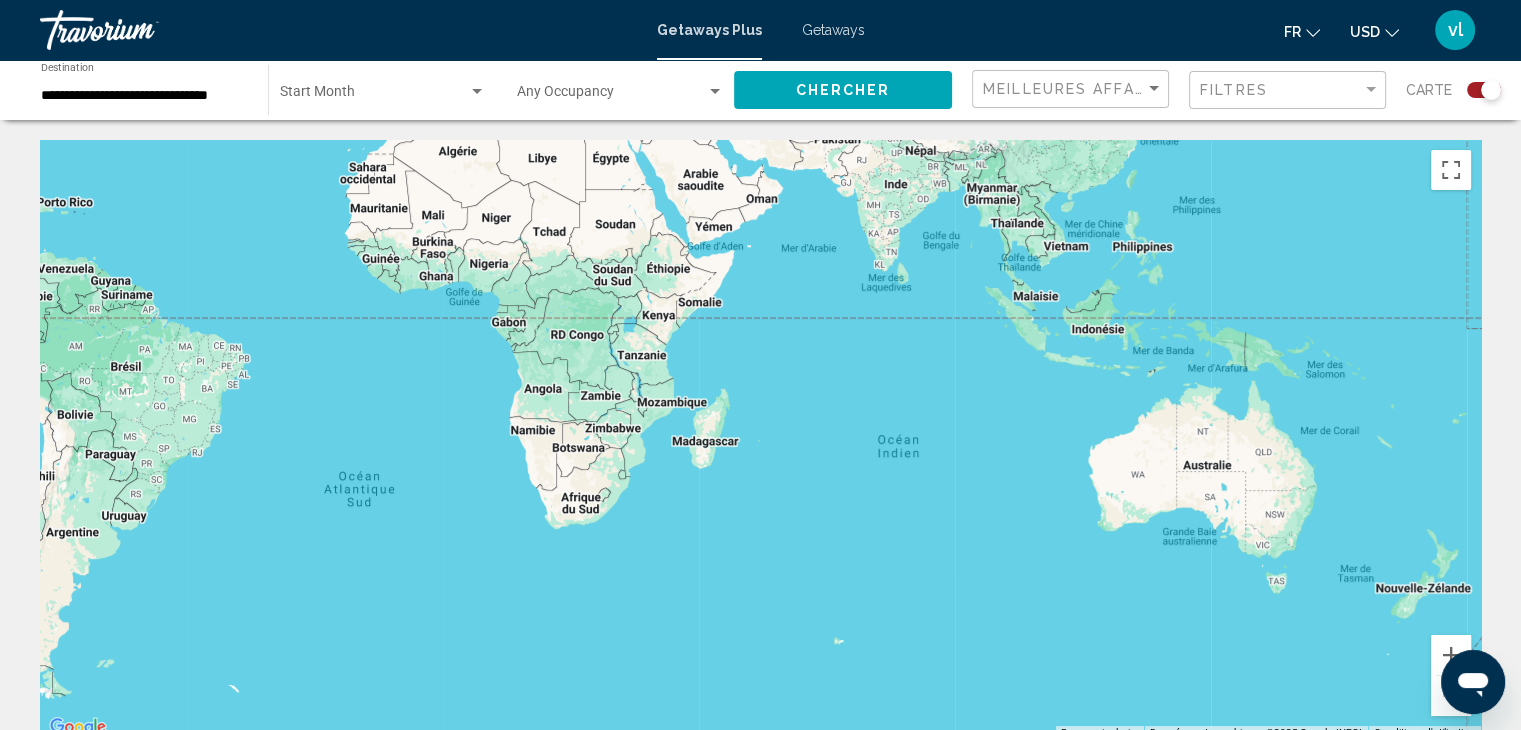 click on "**********" at bounding box center (144, 96) 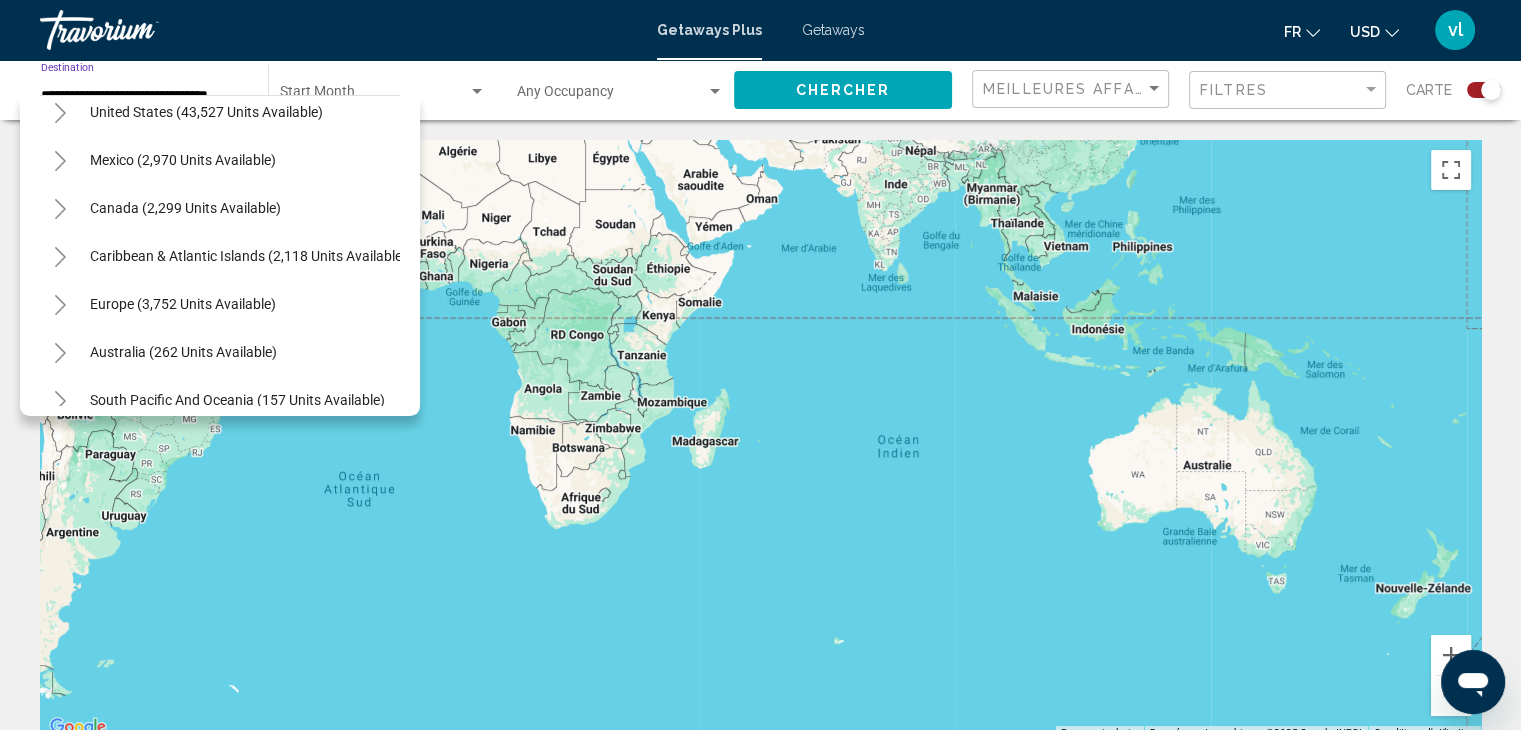 scroll, scrollTop: 100, scrollLeft: 0, axis: vertical 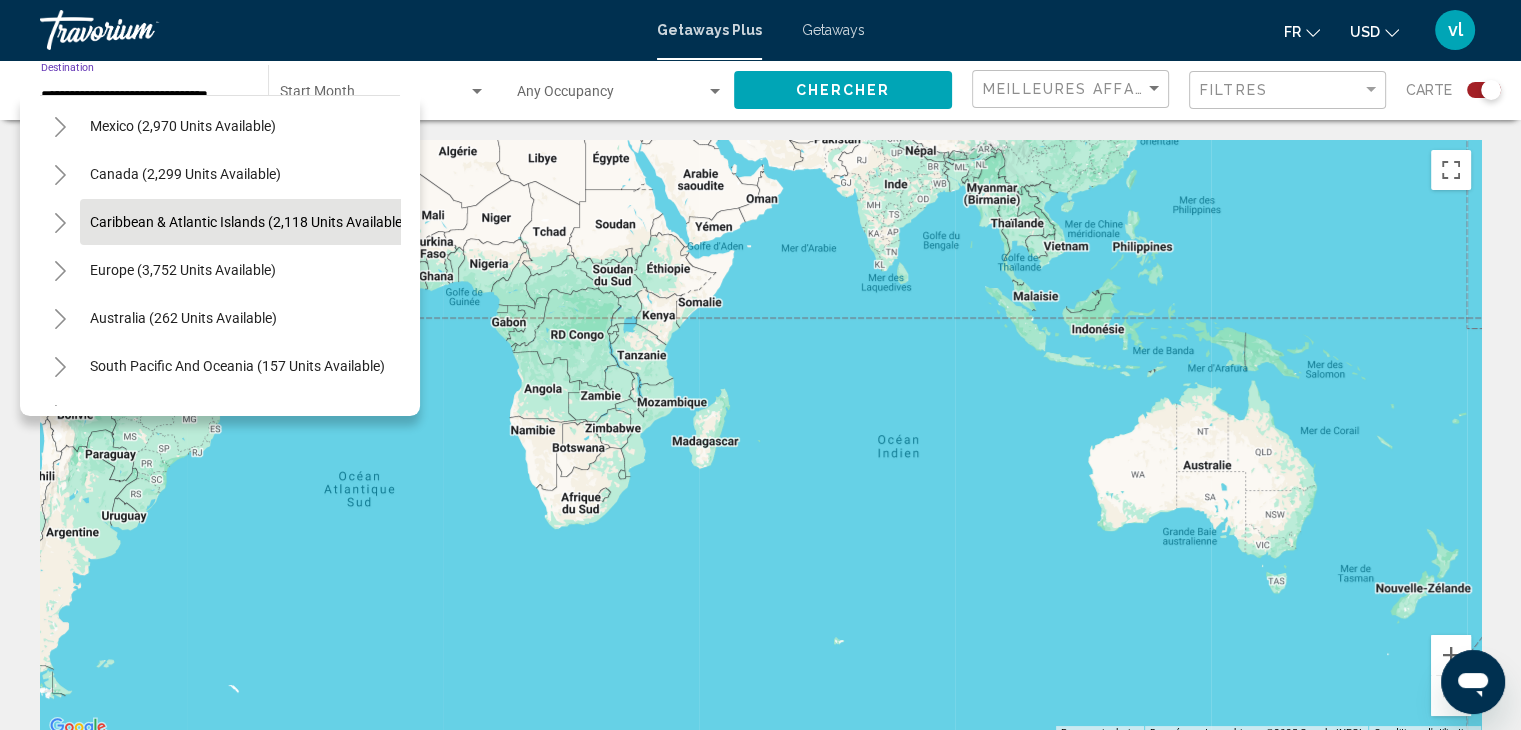 click on "Caribbean & Atlantic Islands (2,118 units available)" at bounding box center (183, 270) 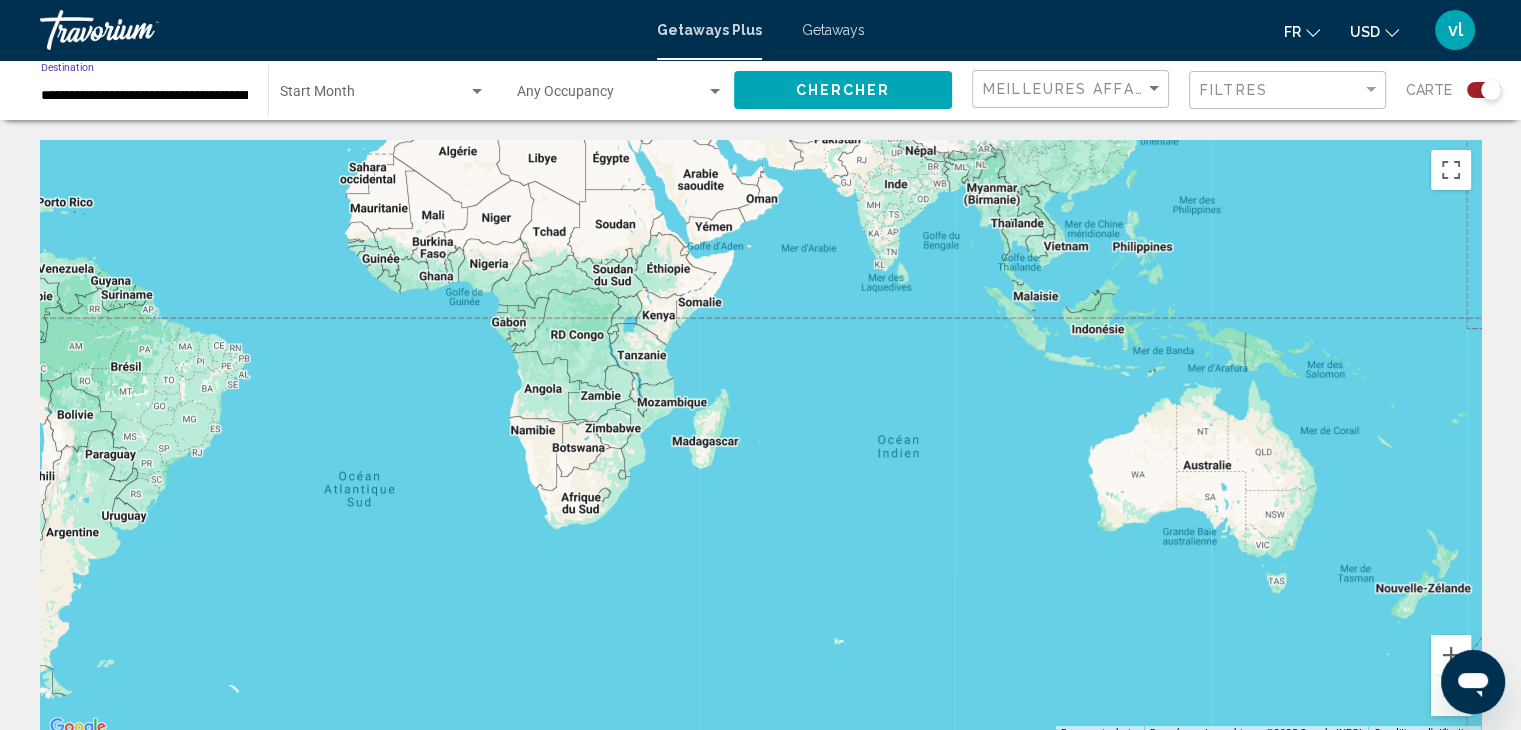 click on "Chercher" 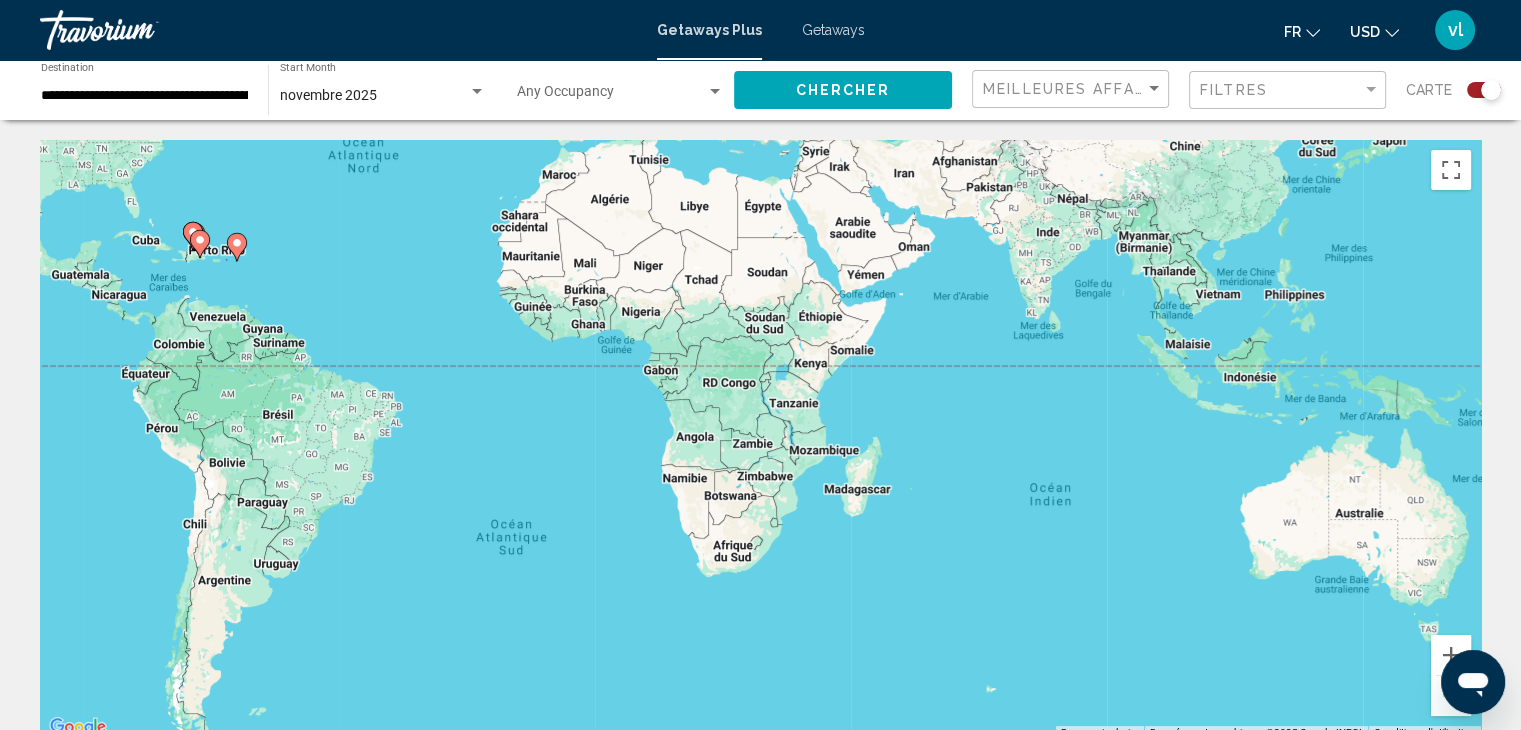 drag, startPoint x: 332, startPoint y: 389, endPoint x: 488, endPoint y: 437, distance: 163.21765 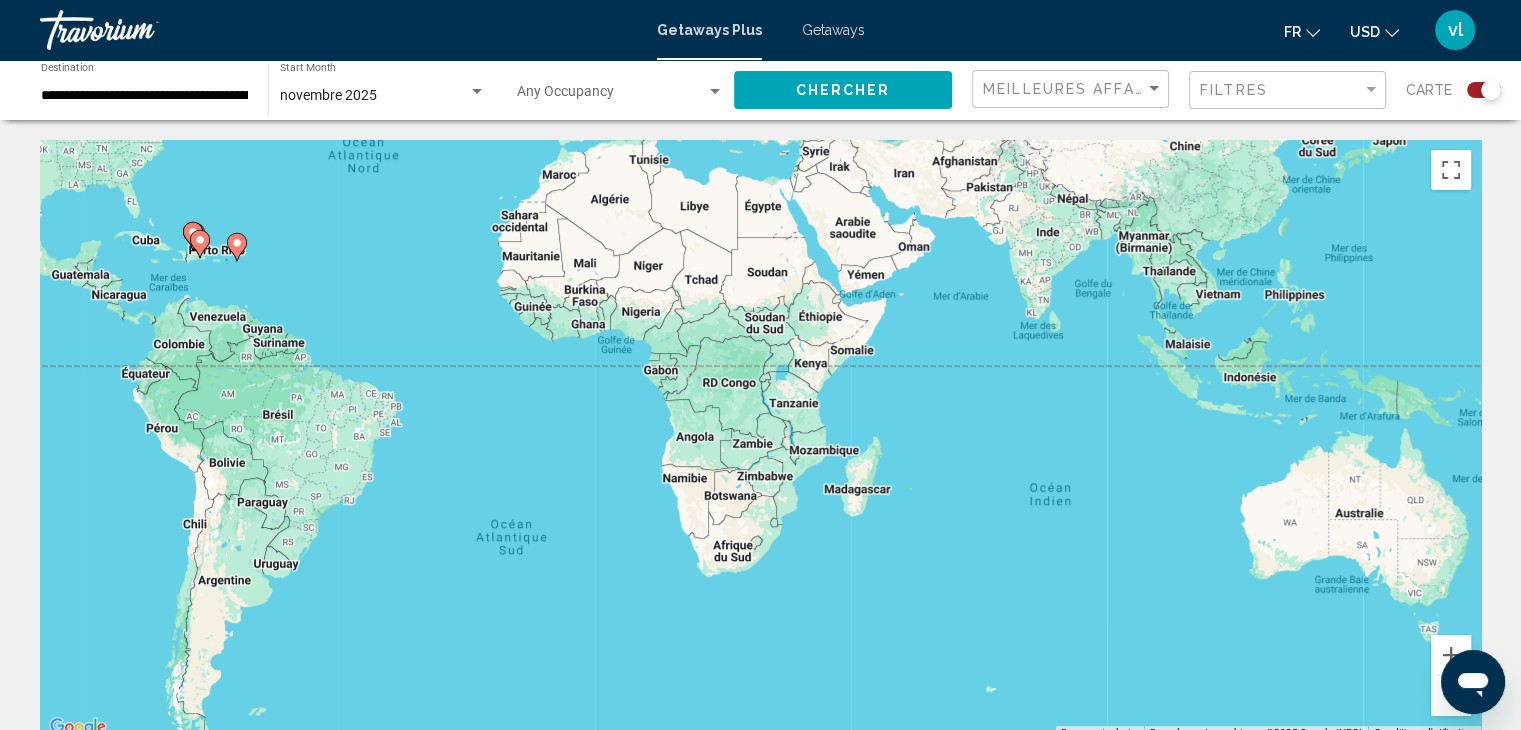 click on "Pour activer le glissement avec le clavier, appuyez sur Alt+Entrée. Une fois ce mode activé, utilisez les touches fléchées pour déplacer le repère. Pour valider le déplacement, appuyez sur Entrée. Pour annuler, appuyez sur Échap." at bounding box center (760, 440) 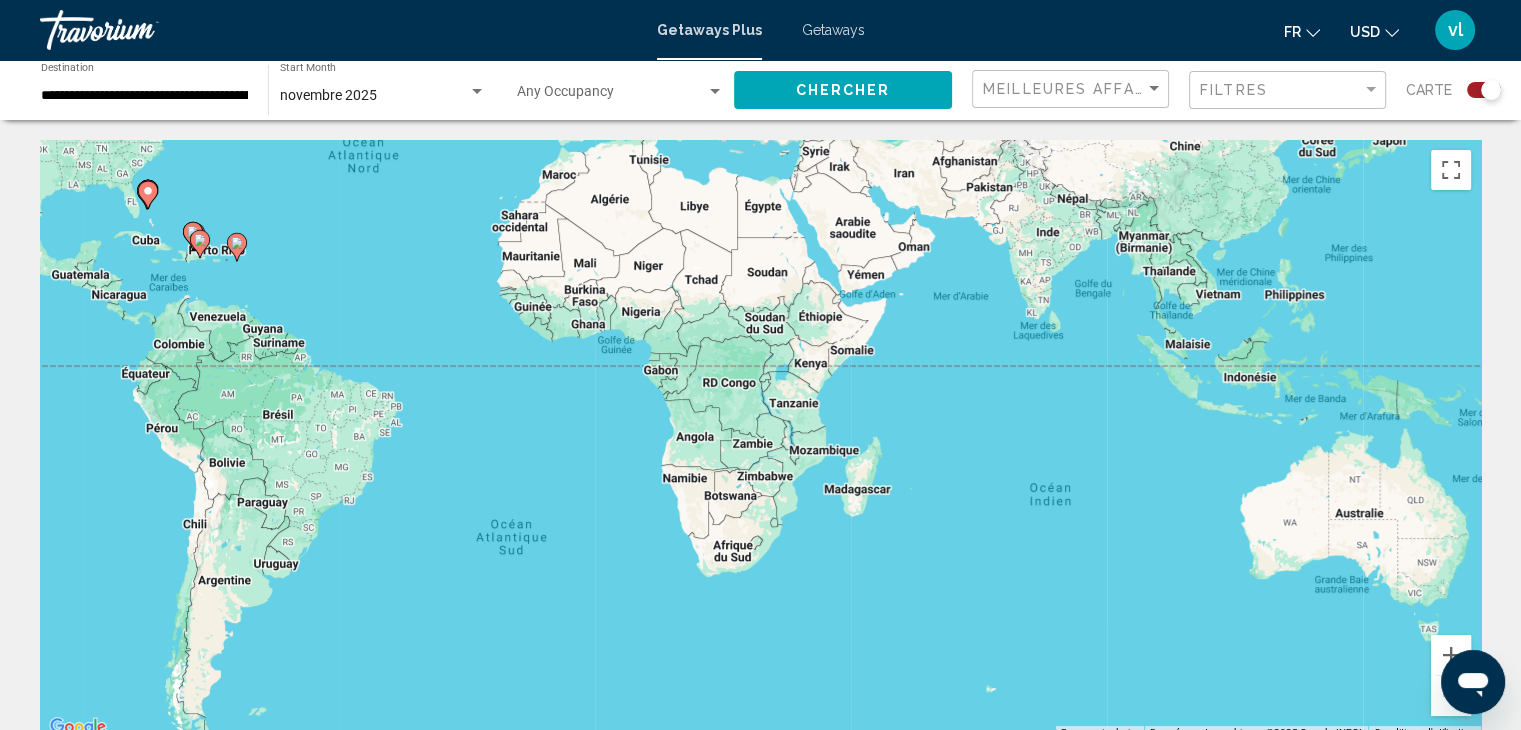 scroll, scrollTop: 100, scrollLeft: 0, axis: vertical 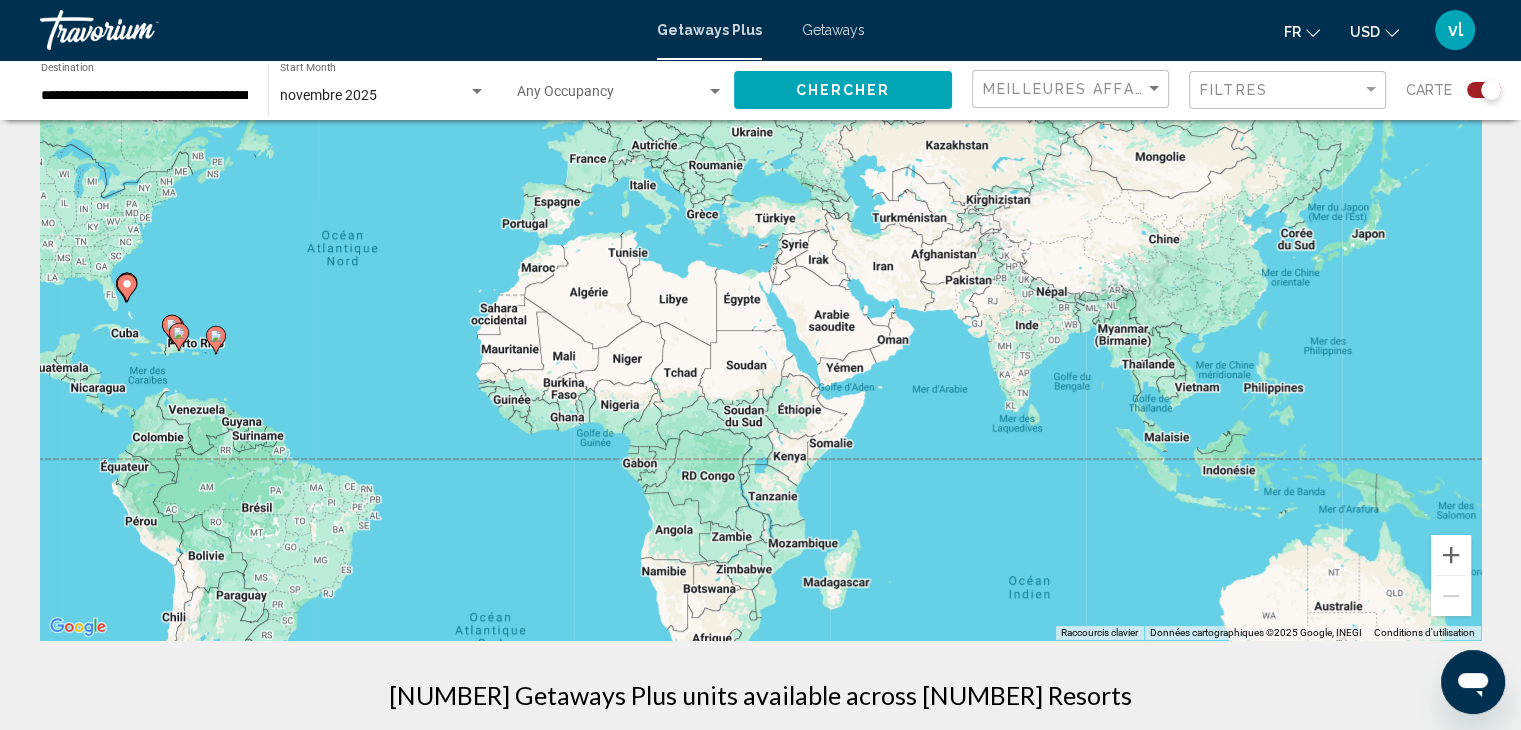 drag, startPoint x: 869, startPoint y: 501, endPoint x: 848, endPoint y: 695, distance: 195.13329 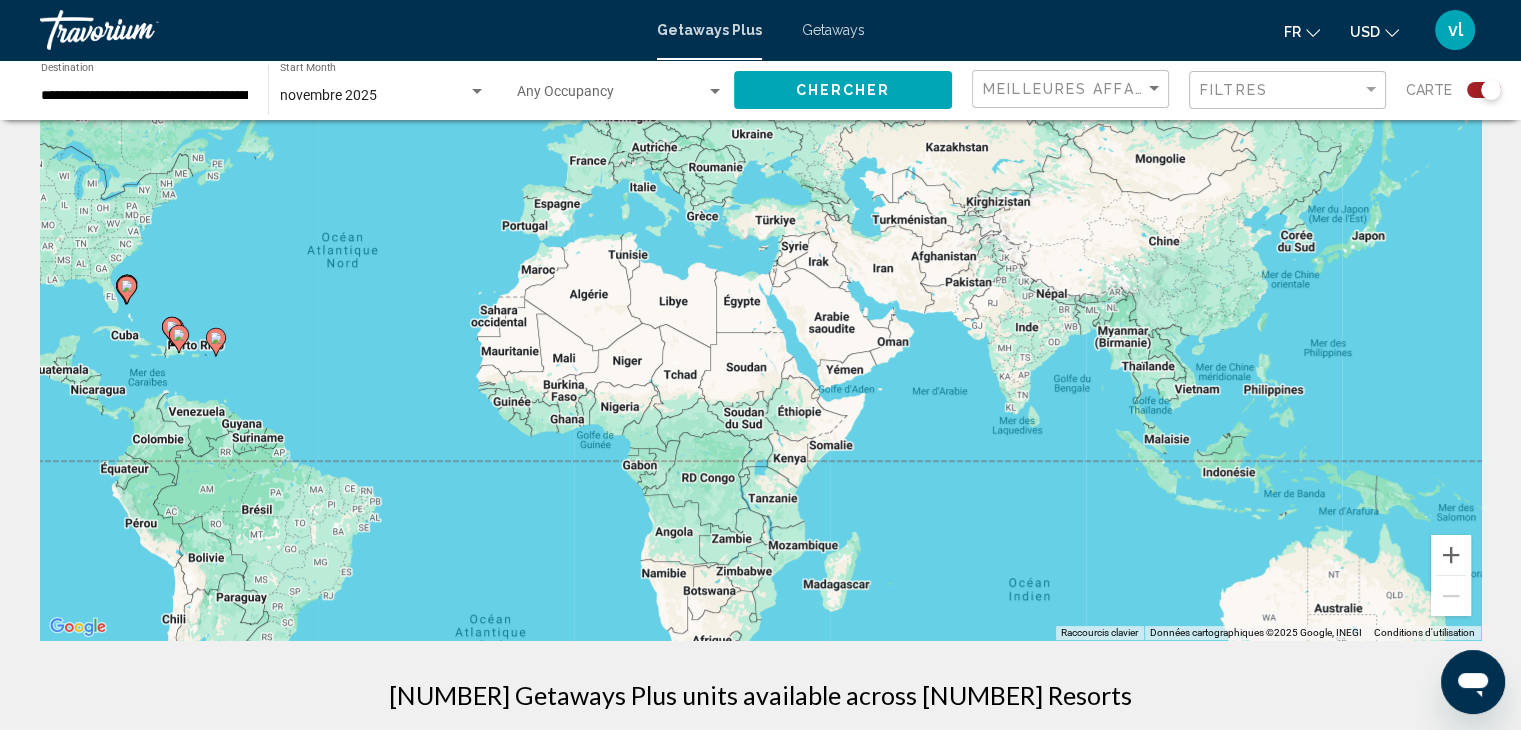 click on "**********" at bounding box center (144, 96) 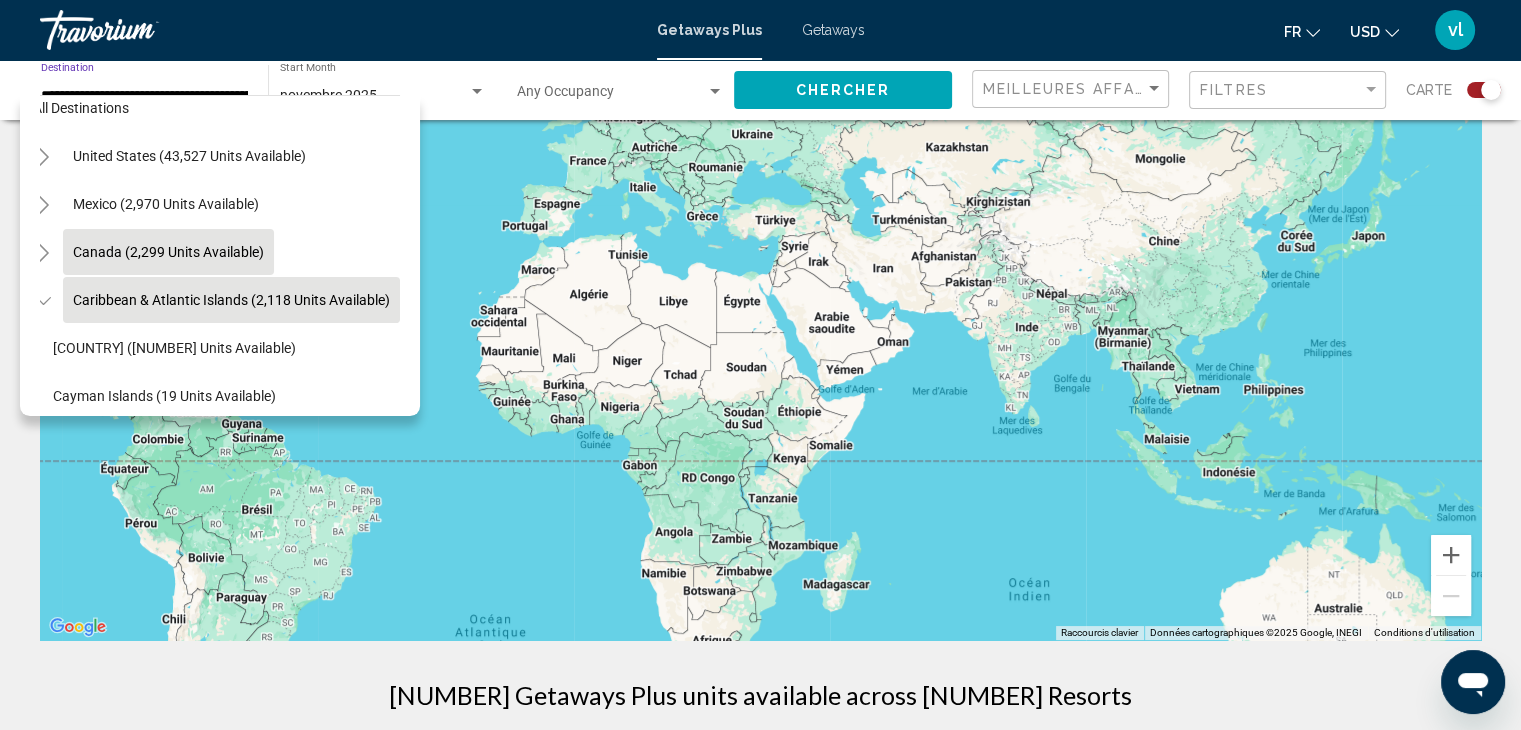 scroll, scrollTop: 0, scrollLeft: 32, axis: horizontal 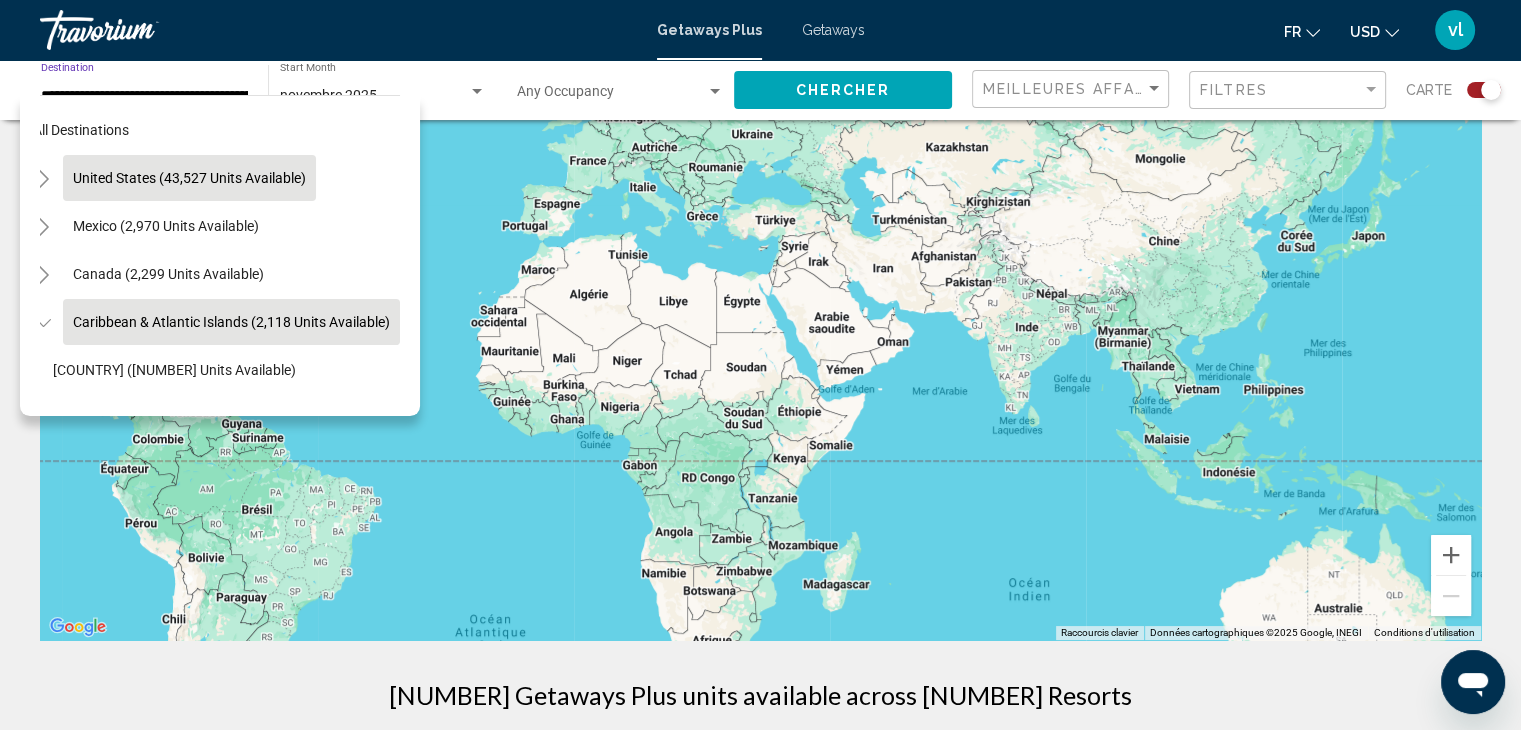 click on "United States (43,527 units available)" at bounding box center (166, 226) 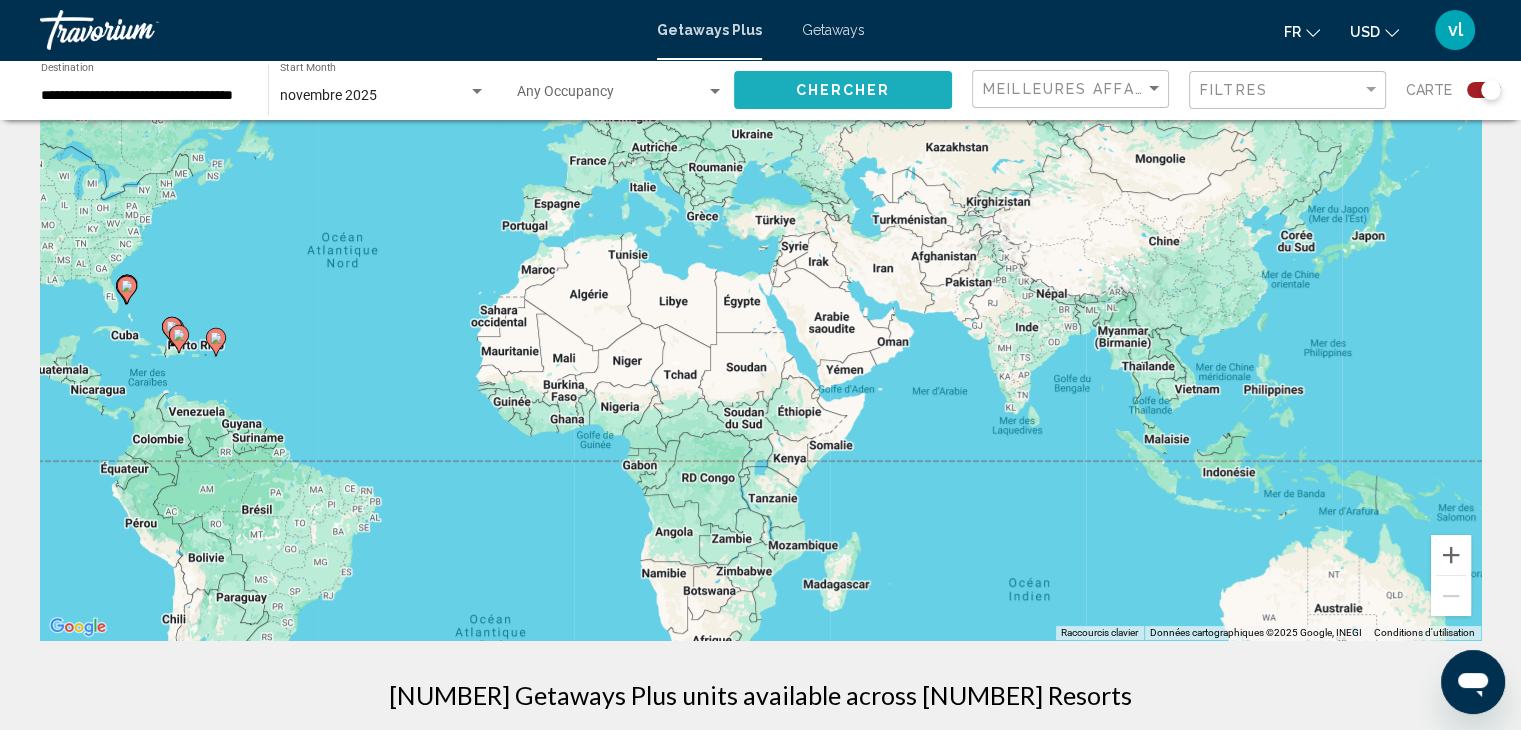 click on "Chercher" 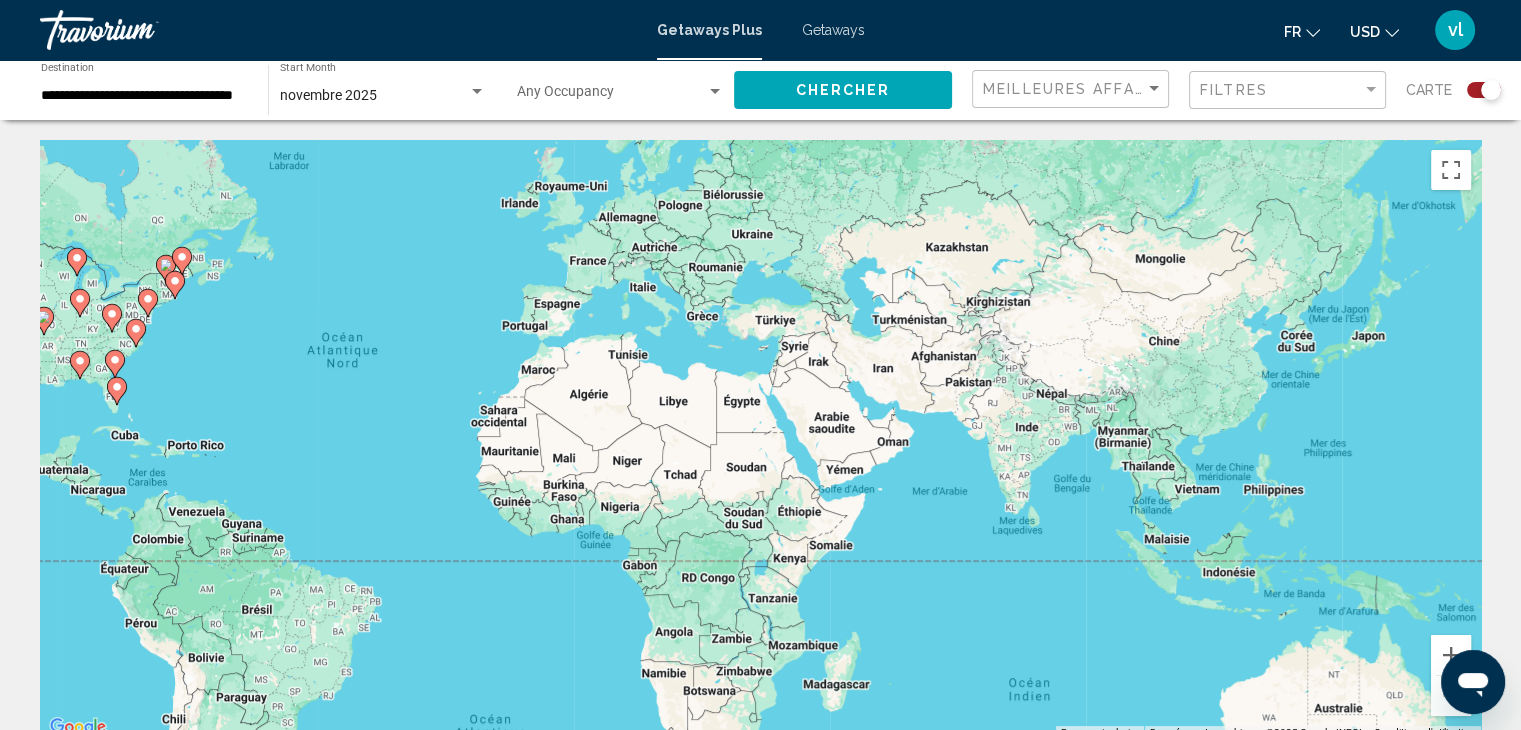 click on "**********" at bounding box center [144, 96] 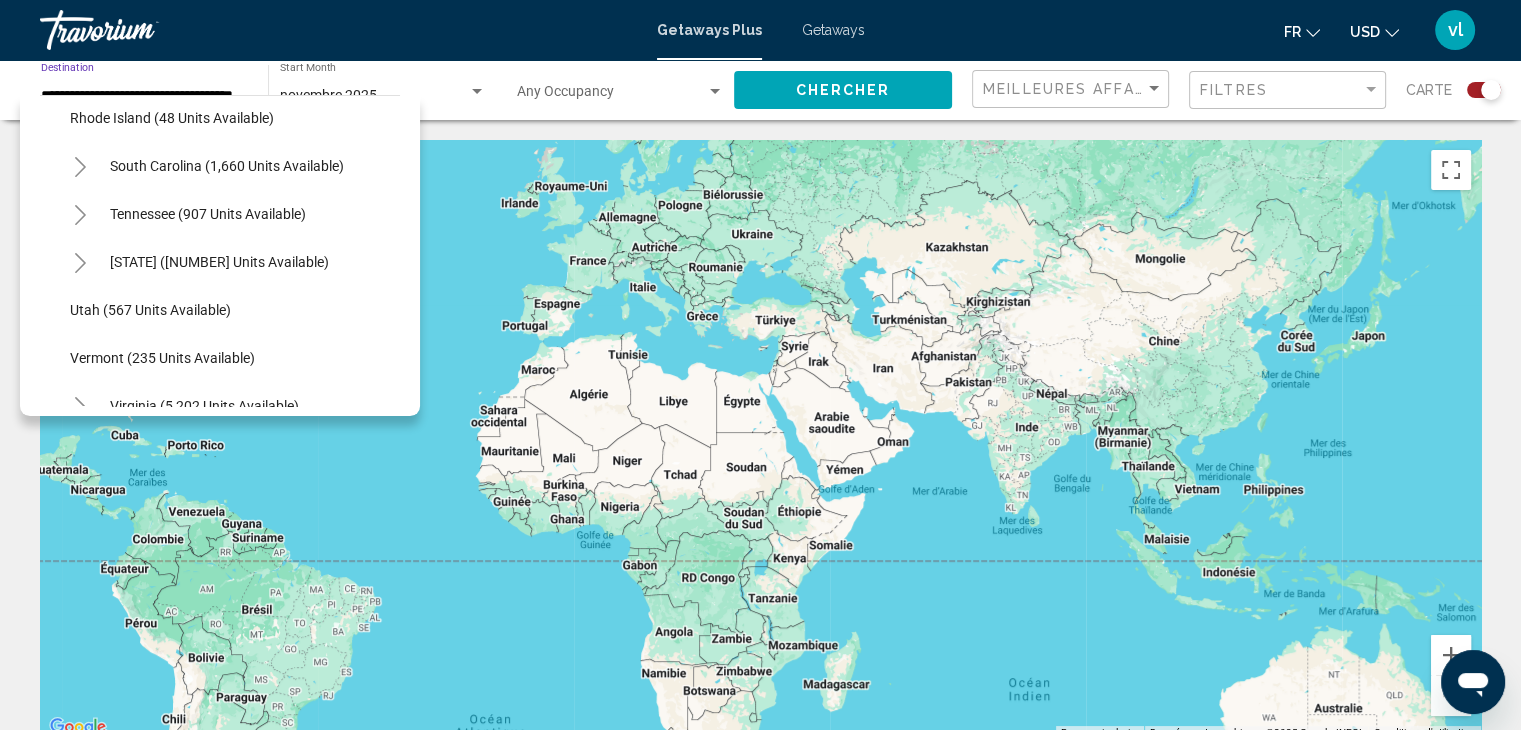 scroll, scrollTop: 1900, scrollLeft: 0, axis: vertical 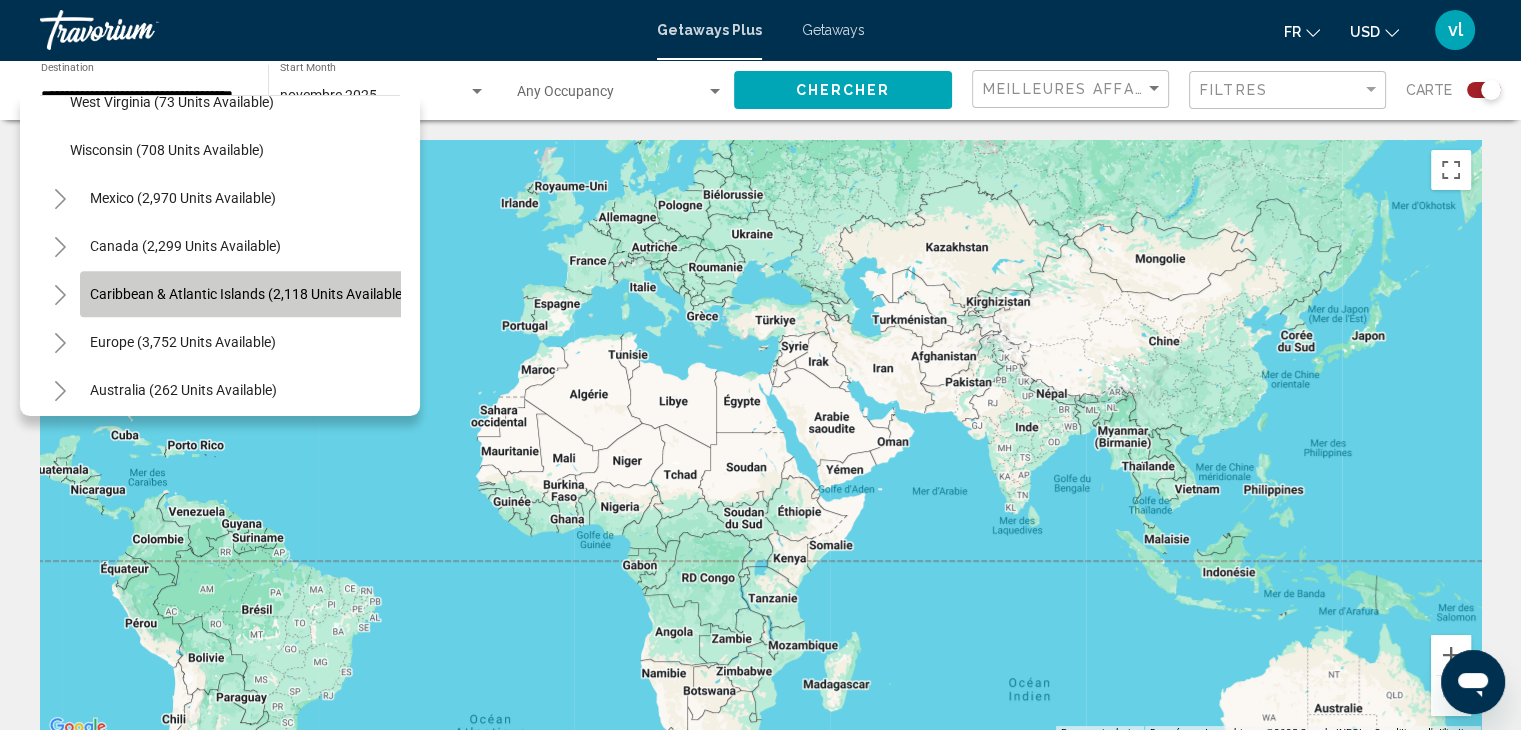 click on "Caribbean & Atlantic Islands (2,118 units available)" 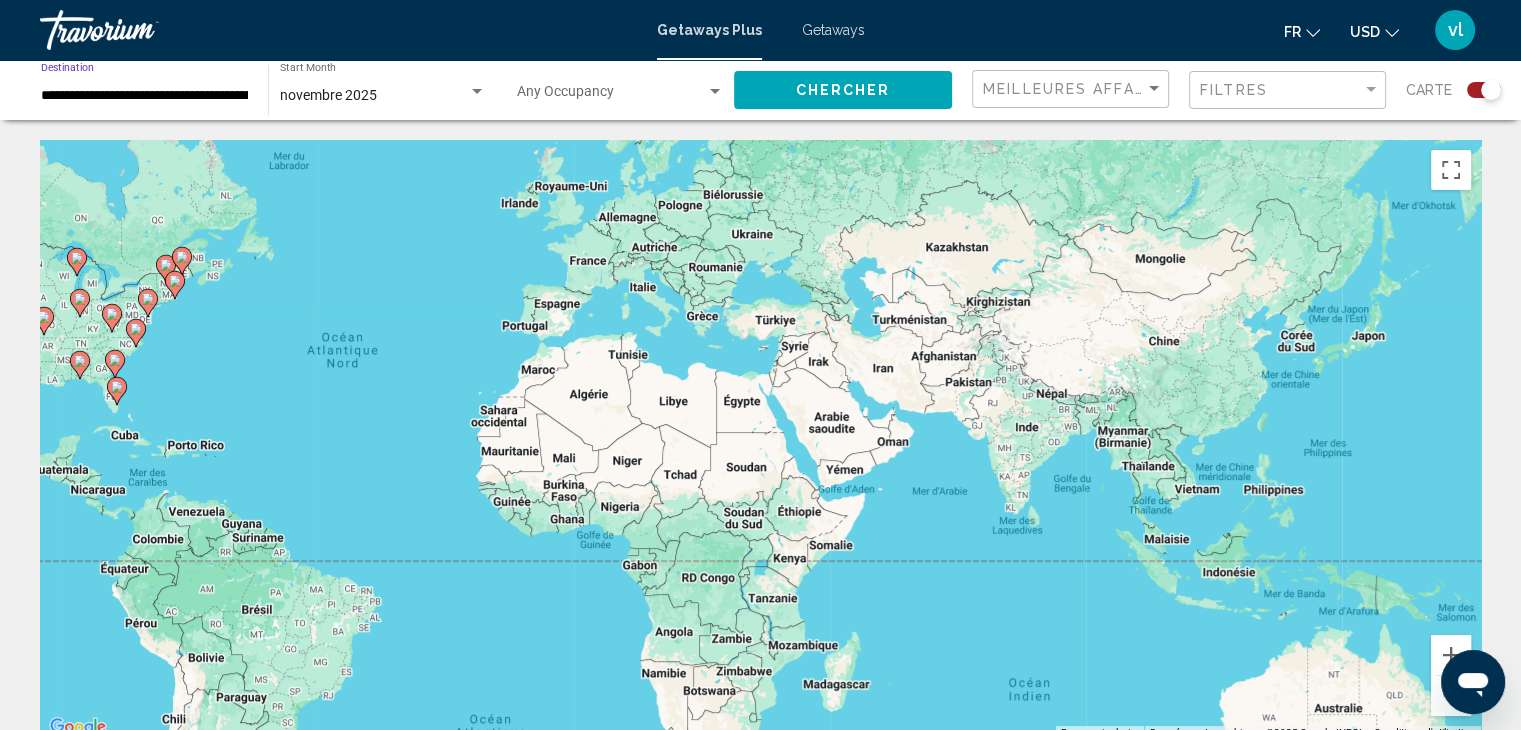 click on "Chercher" 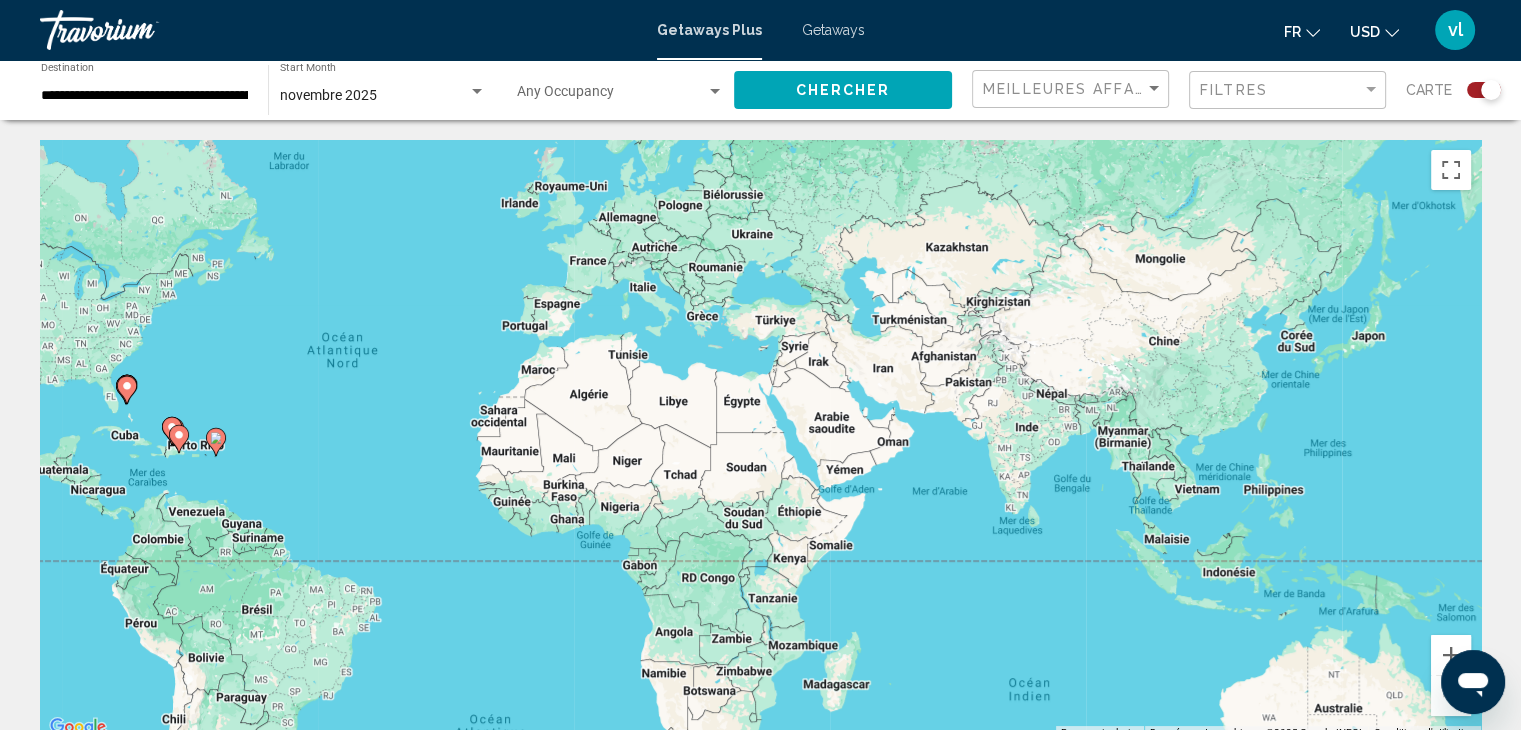 click on "**********" at bounding box center (144, 96) 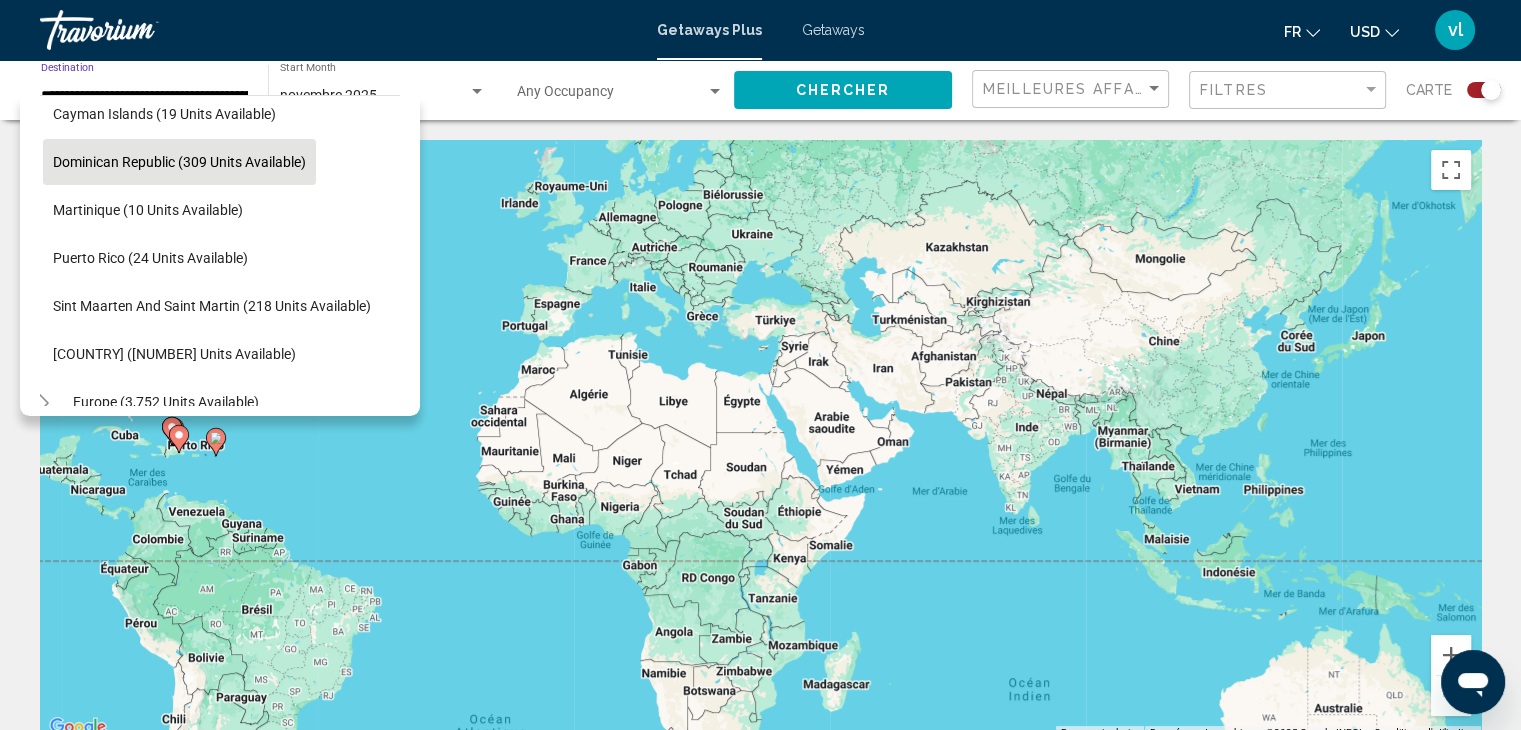 scroll, scrollTop: 278, scrollLeft: 32, axis: both 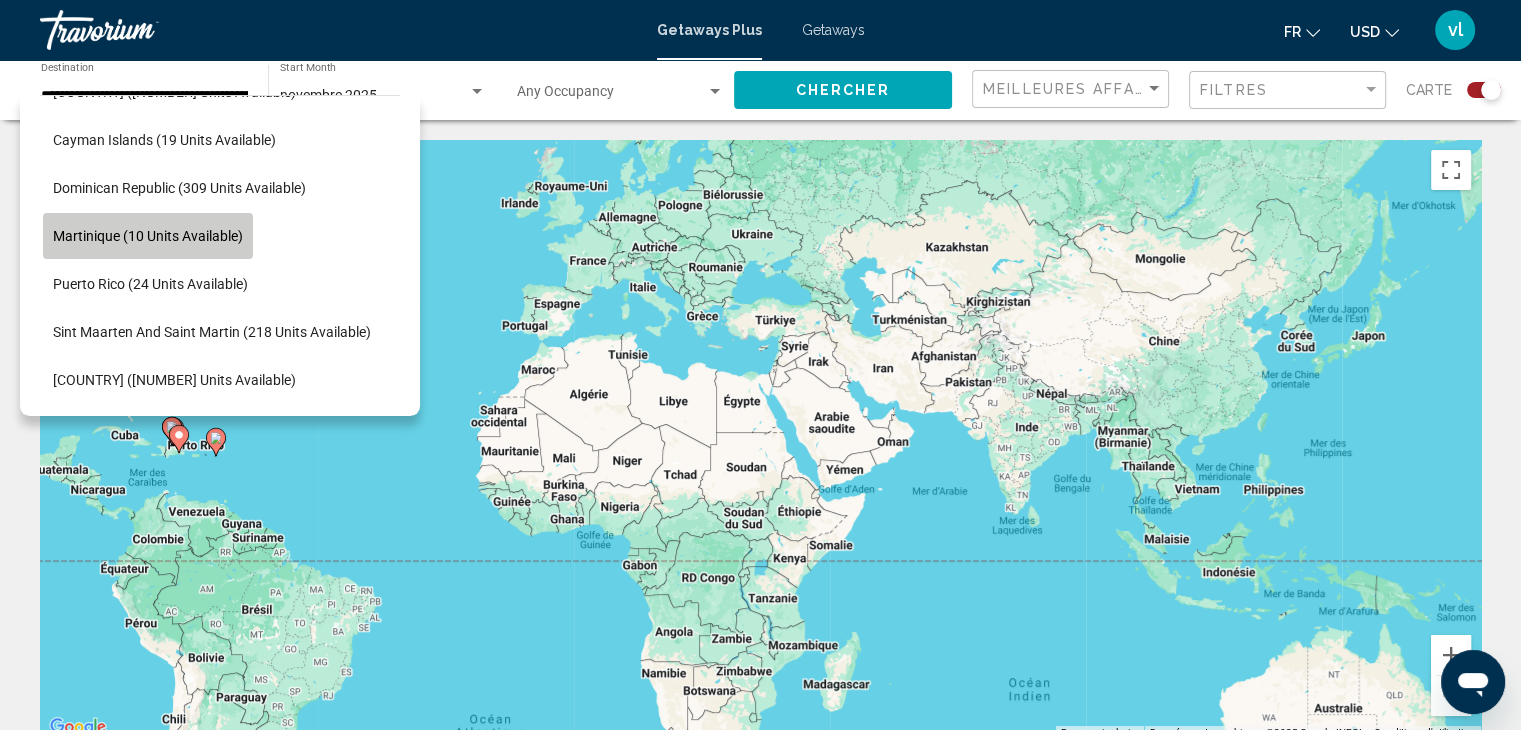 click on "Martinique (10 units available)" 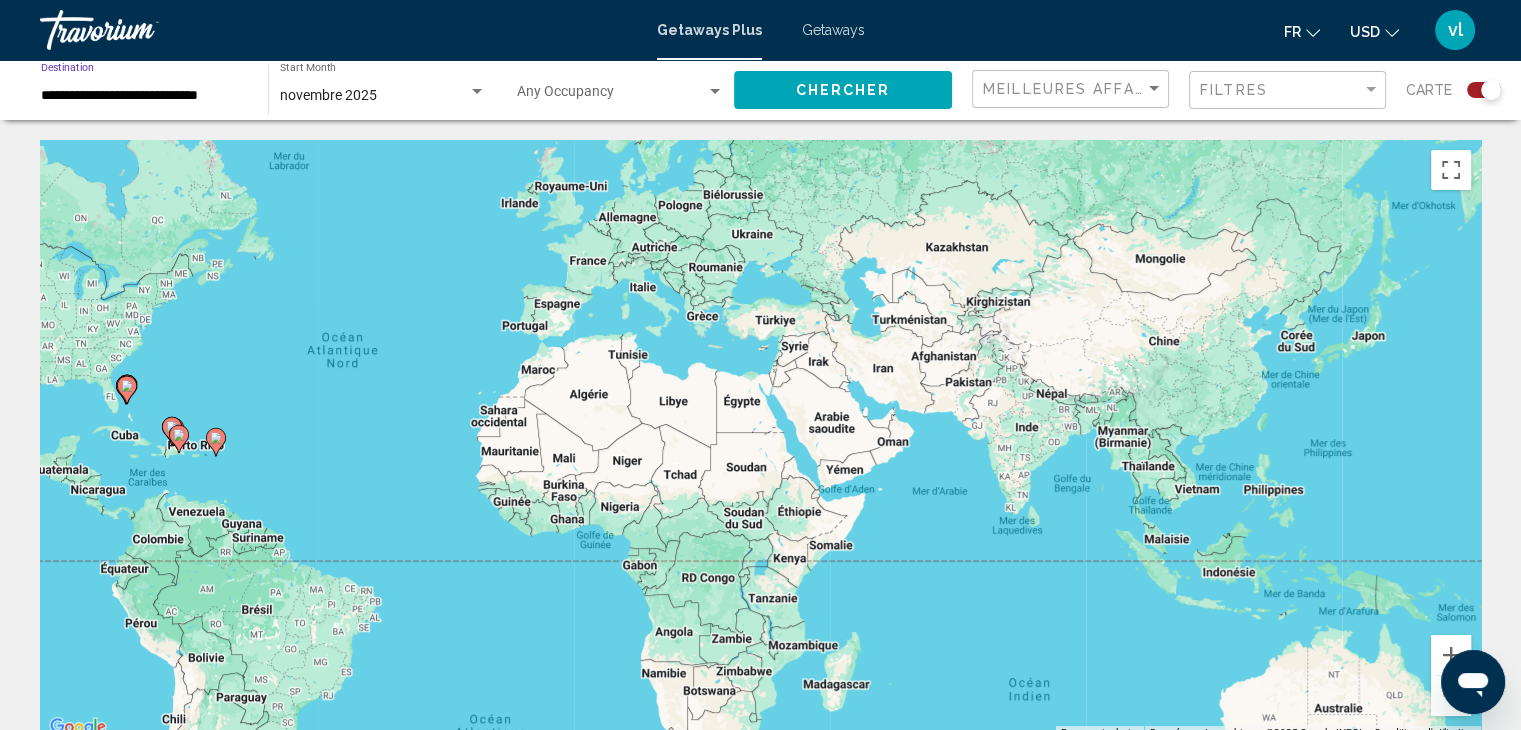 click on "Chercher" 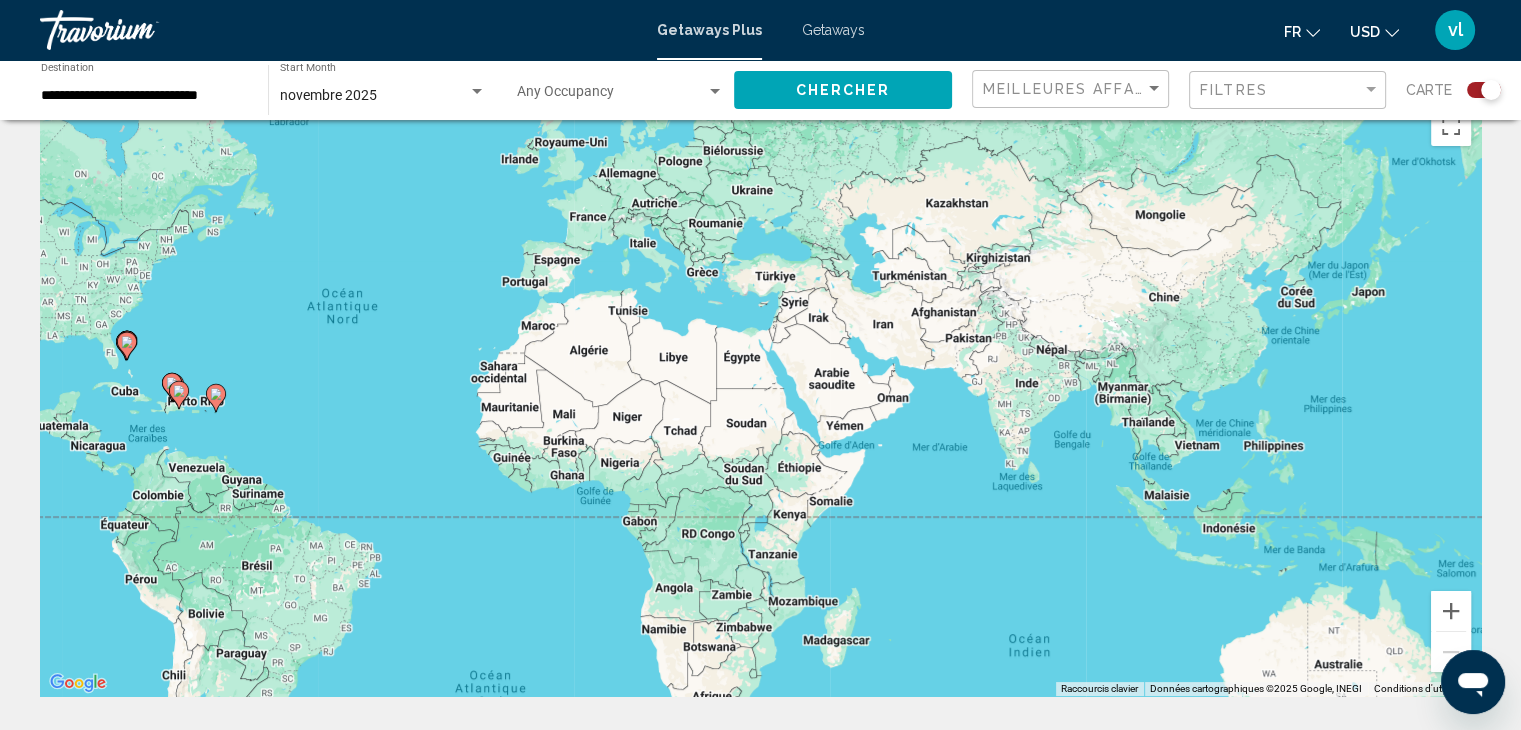 scroll, scrollTop: 0, scrollLeft: 0, axis: both 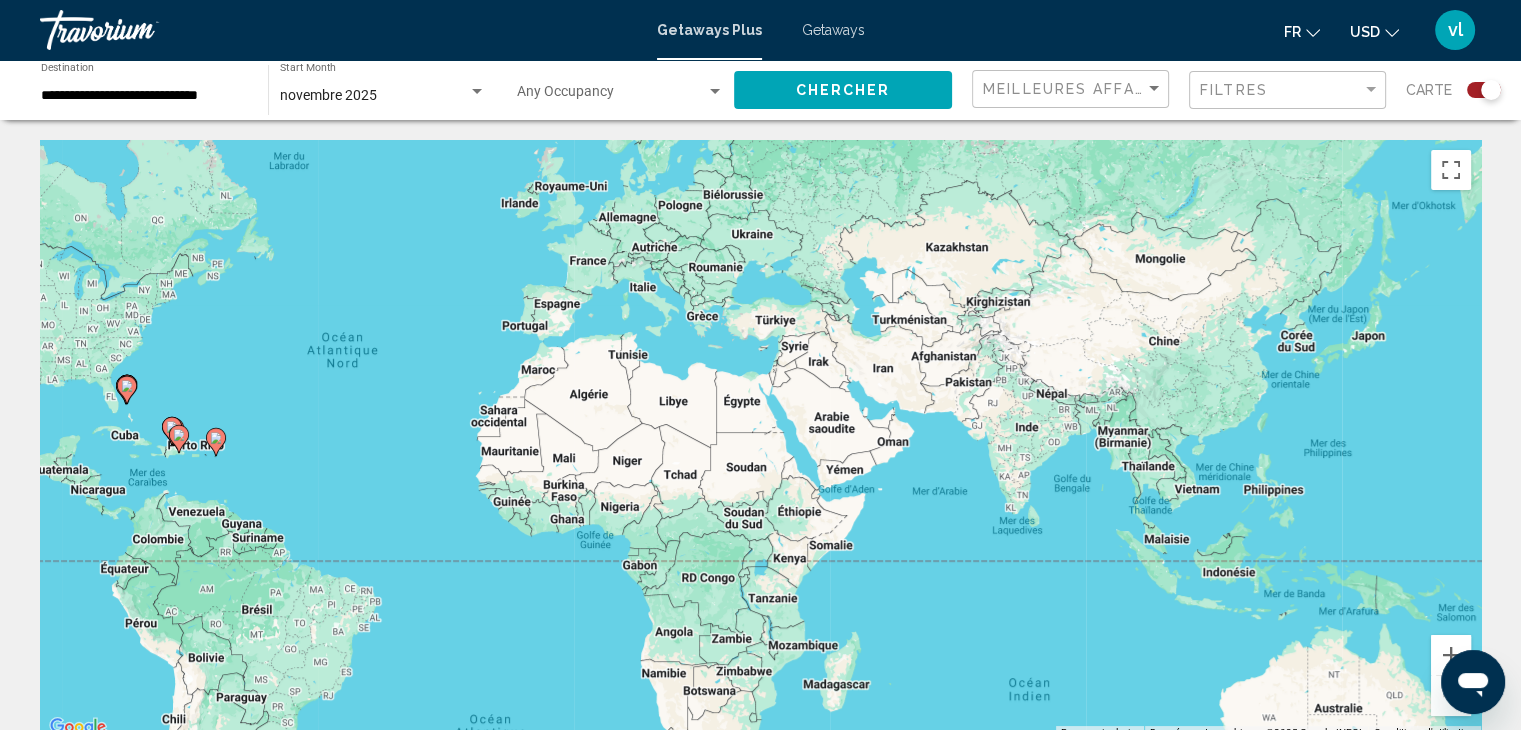 click on "**********" 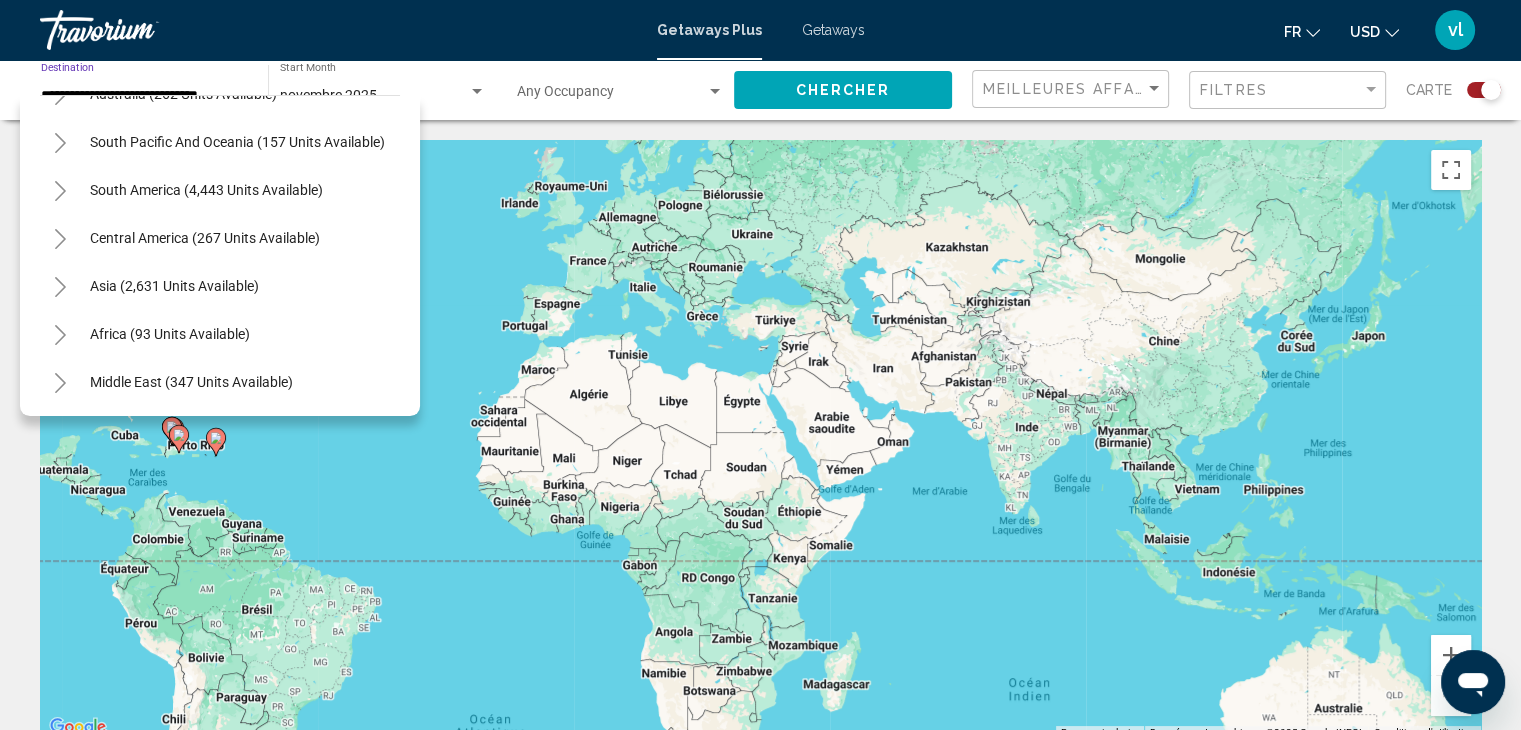 scroll, scrollTop: 675, scrollLeft: 0, axis: vertical 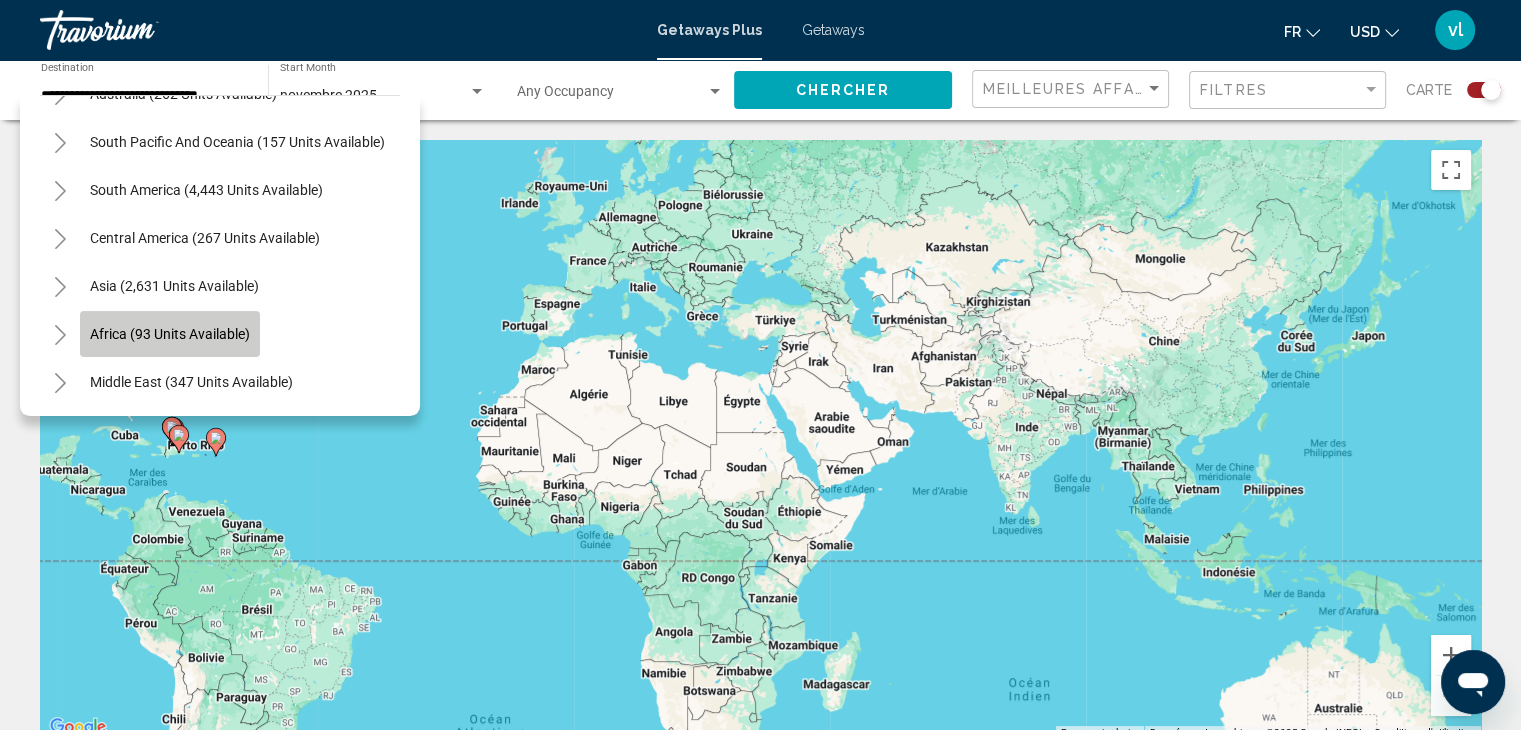 click on "Africa (93 units available)" 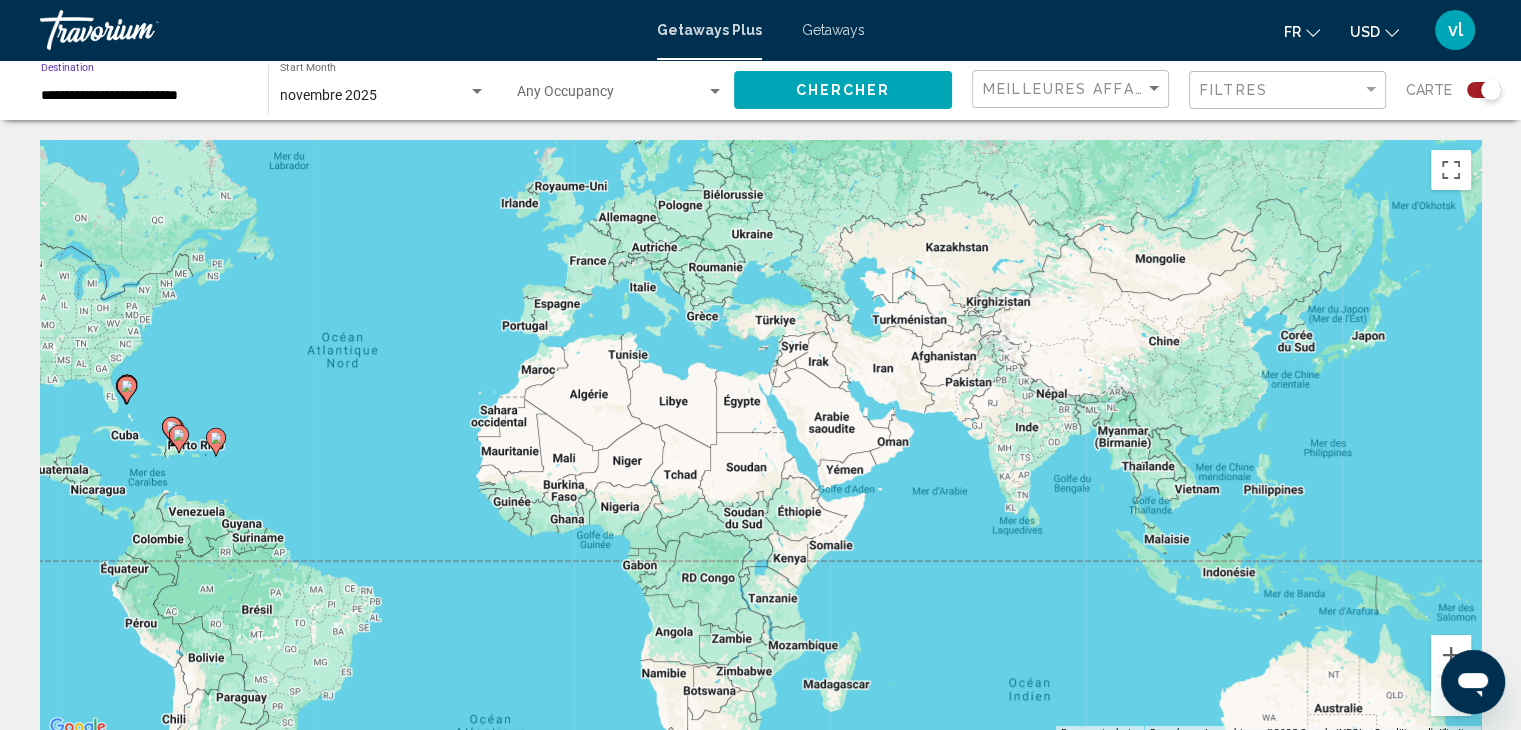 click on "Chercher" 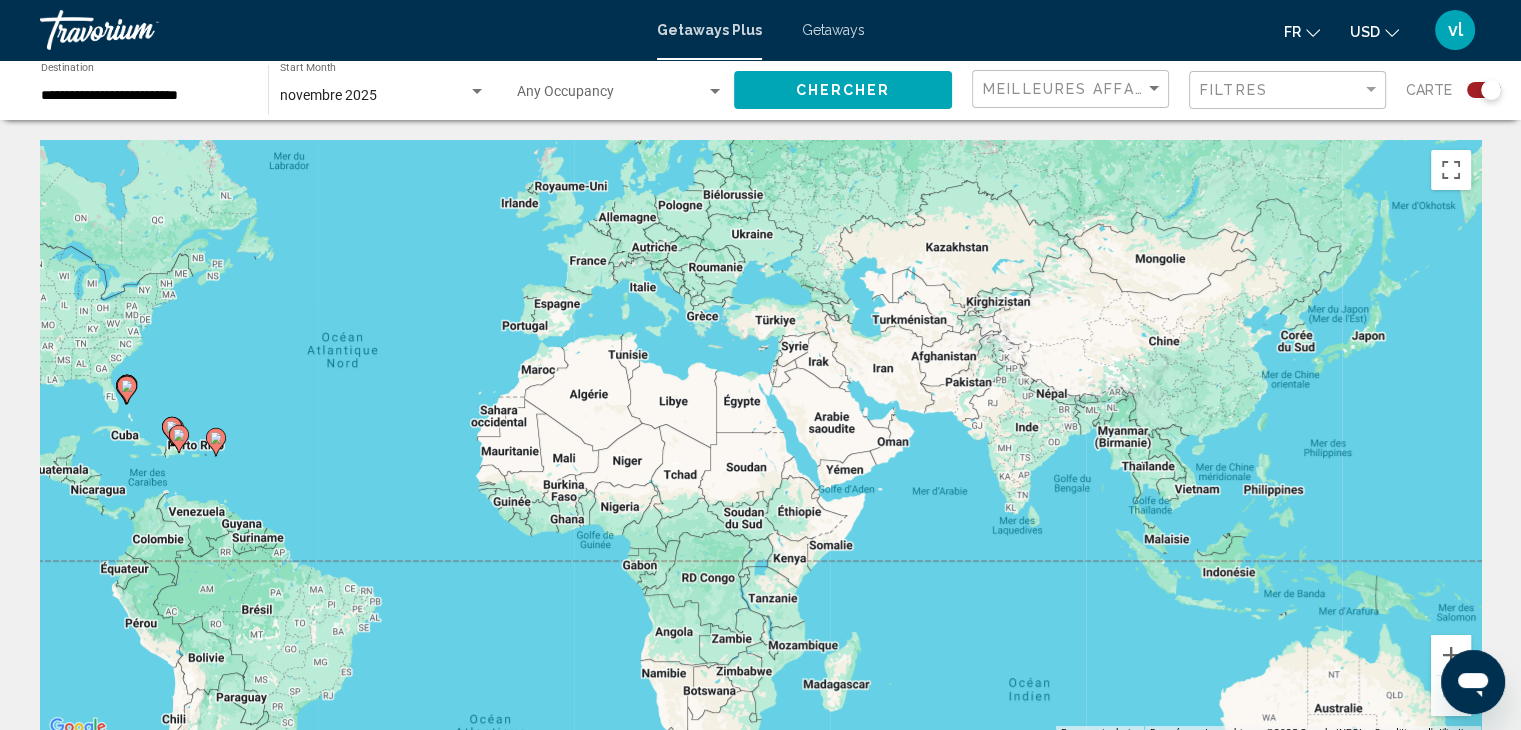 click on "**********" at bounding box center (144, 96) 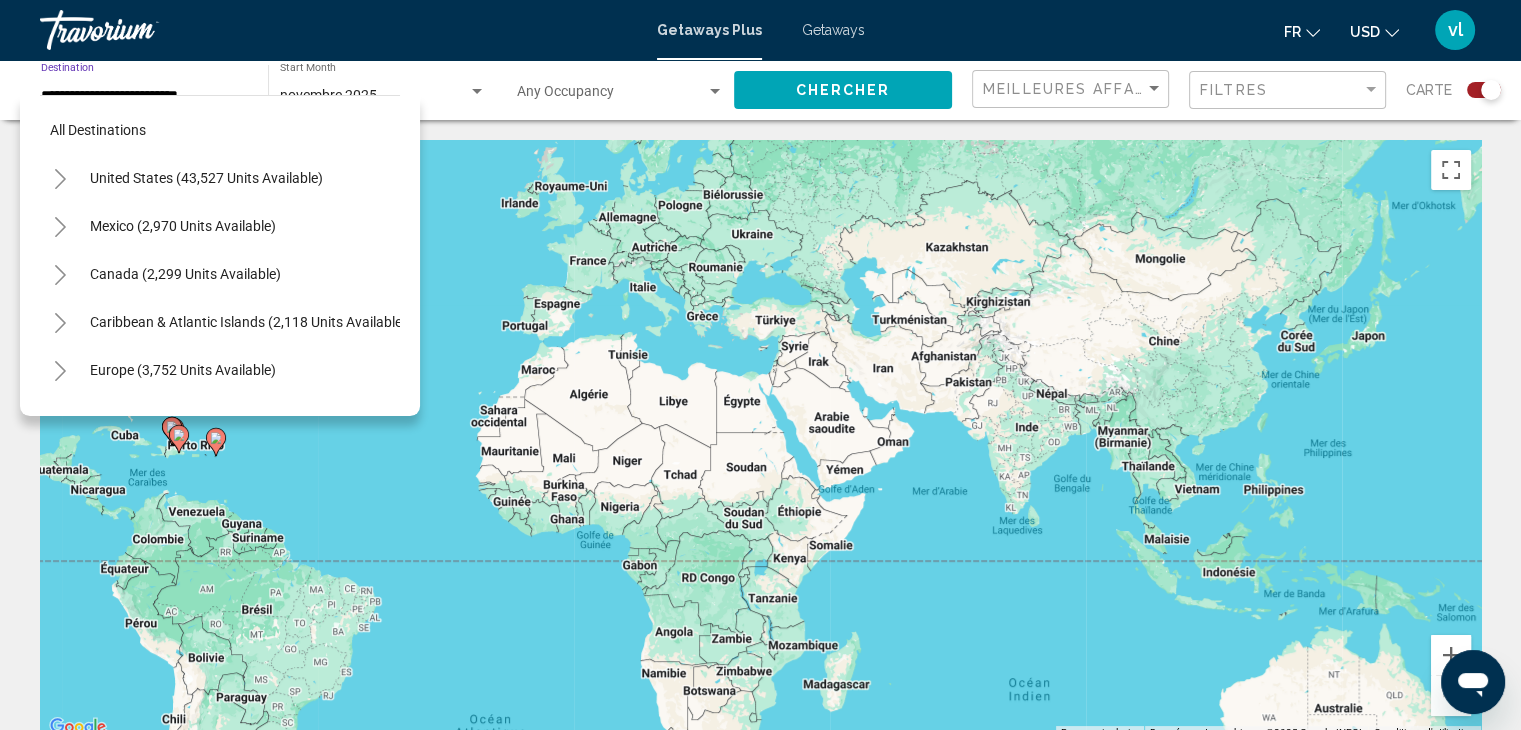 scroll, scrollTop: 414, scrollLeft: 0, axis: vertical 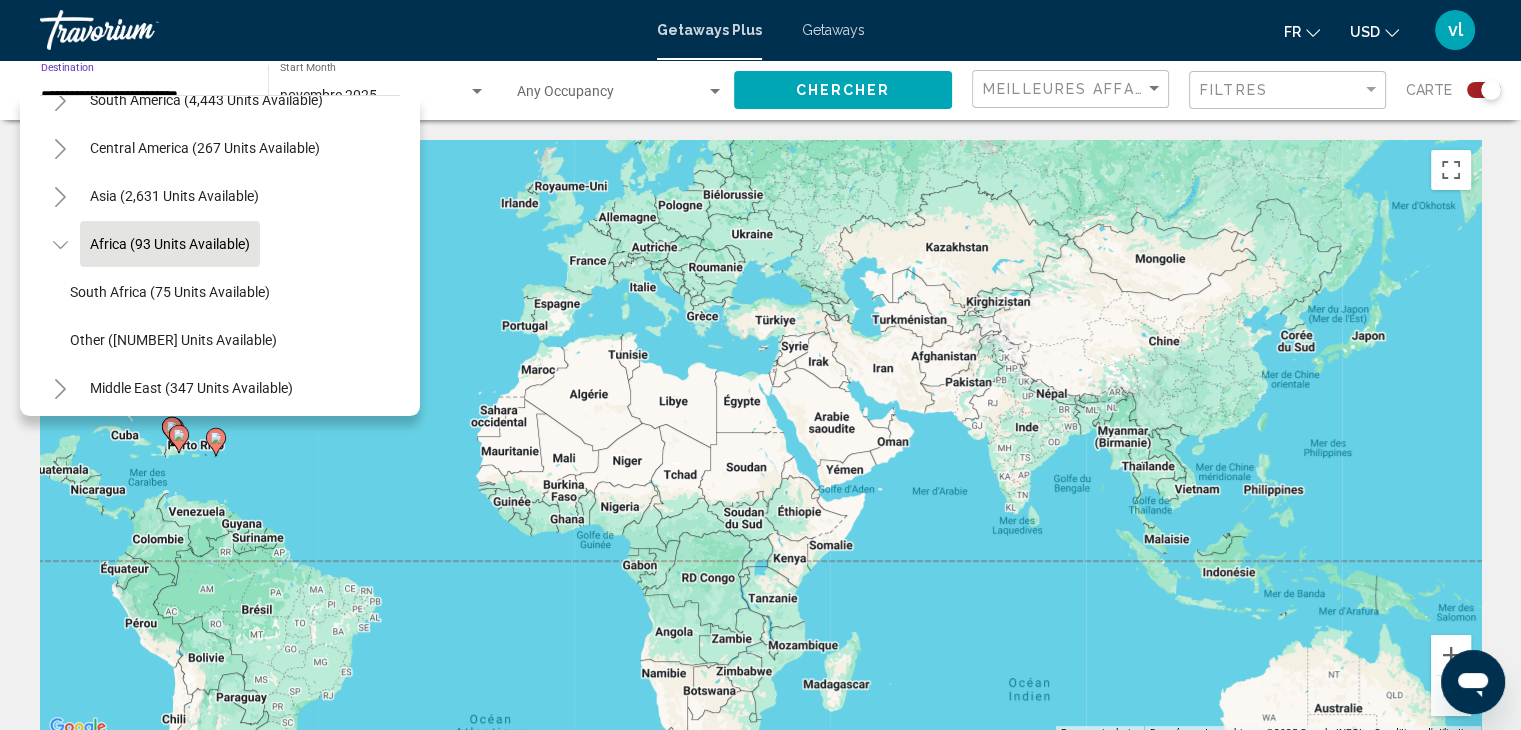 click 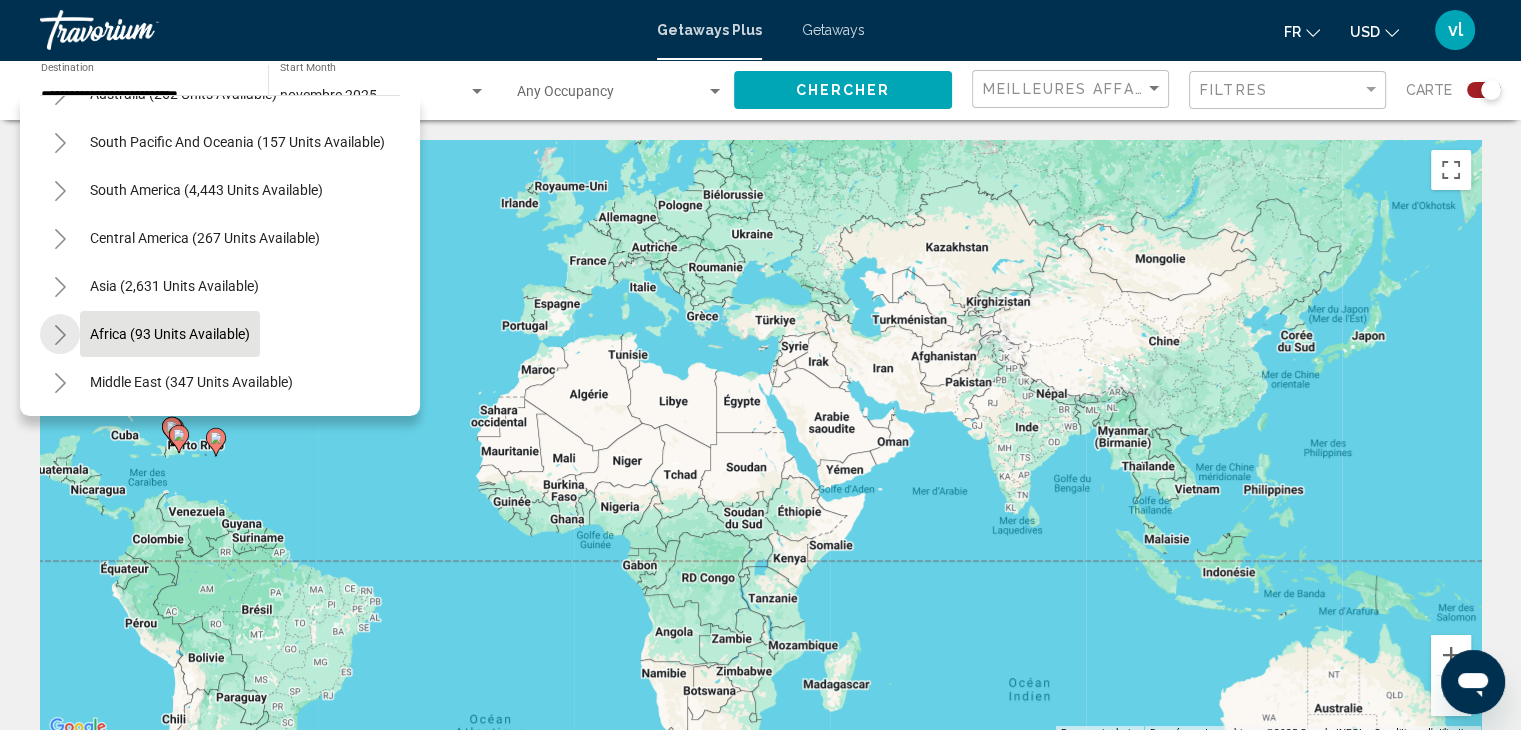 scroll, scrollTop: 339, scrollLeft: 0, axis: vertical 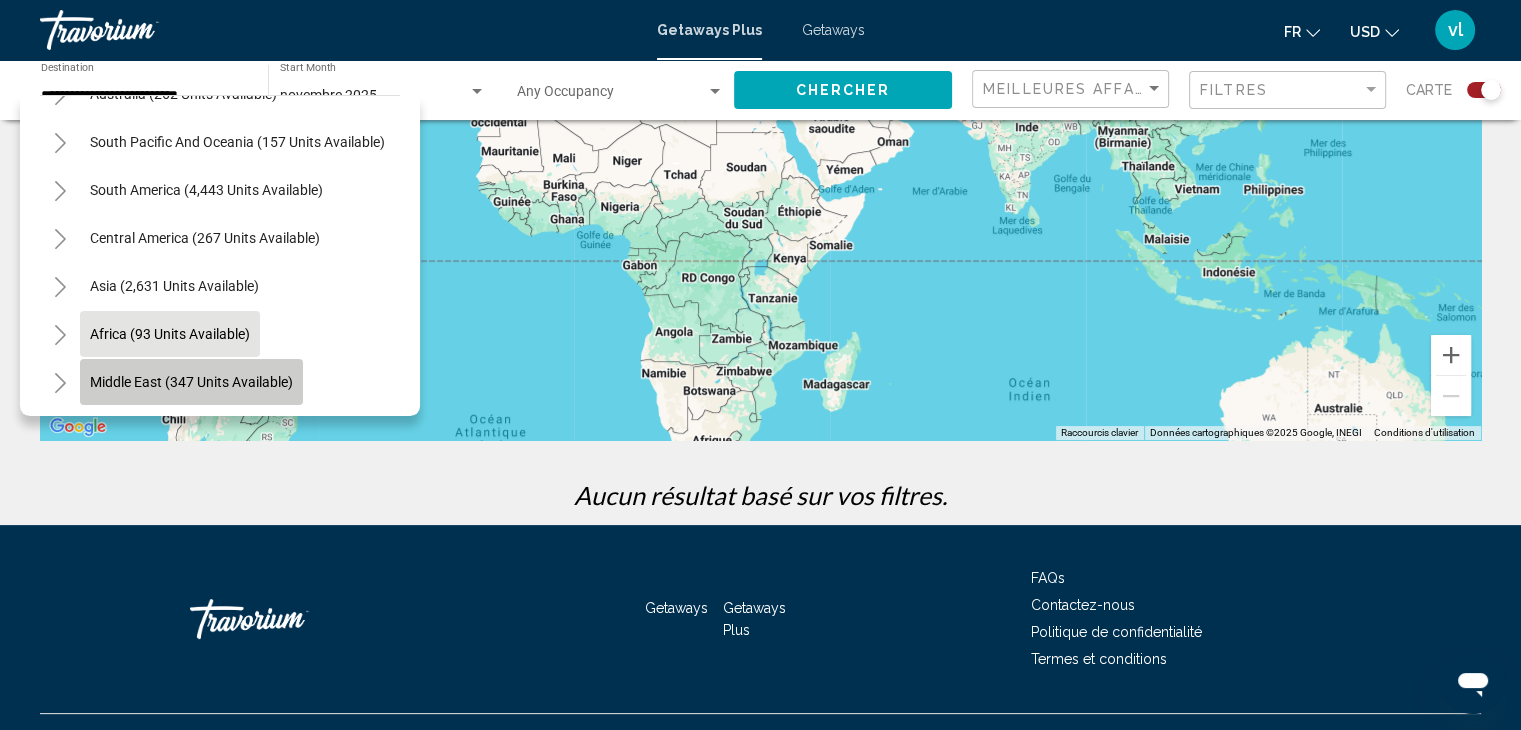 click on "Middle East (347 units available)" 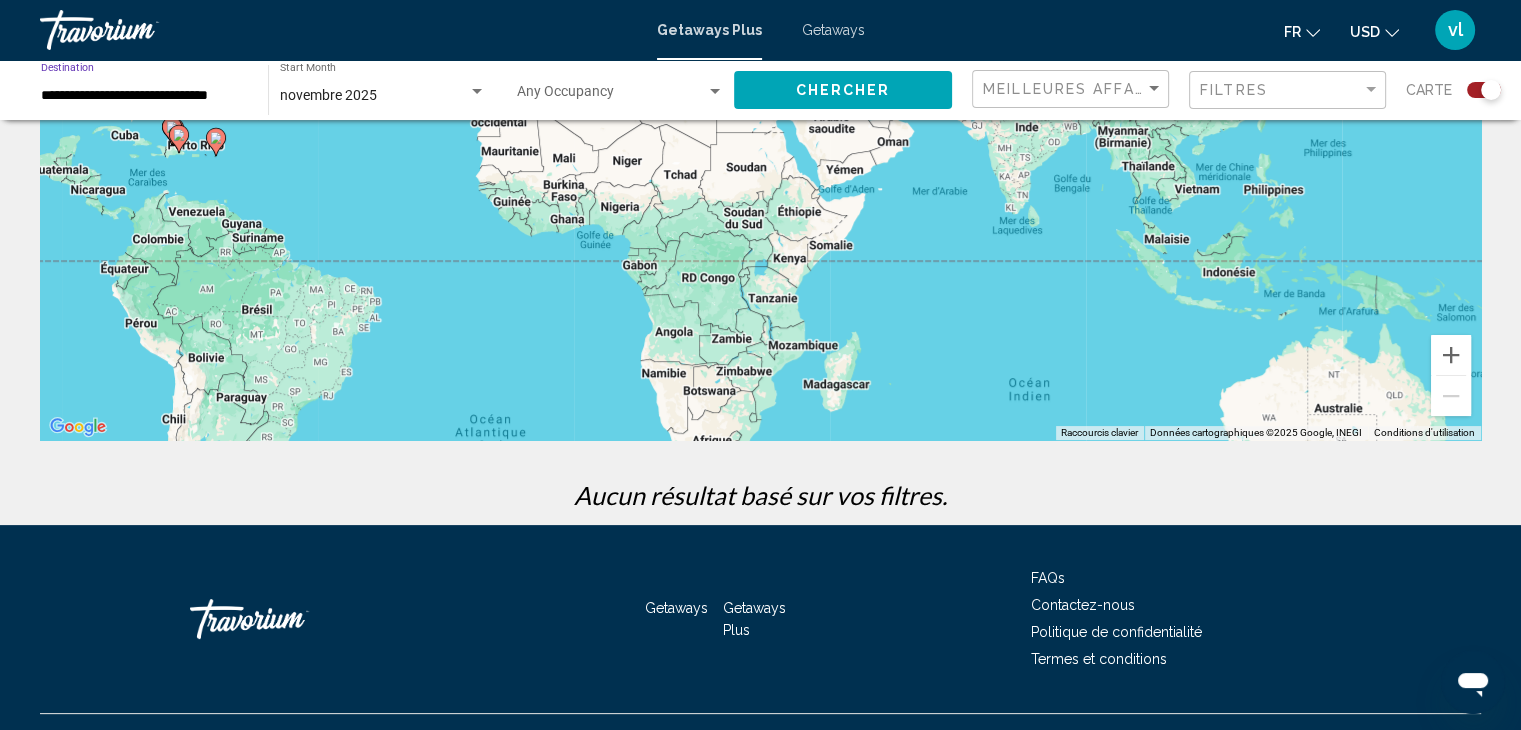 click on "Chercher" 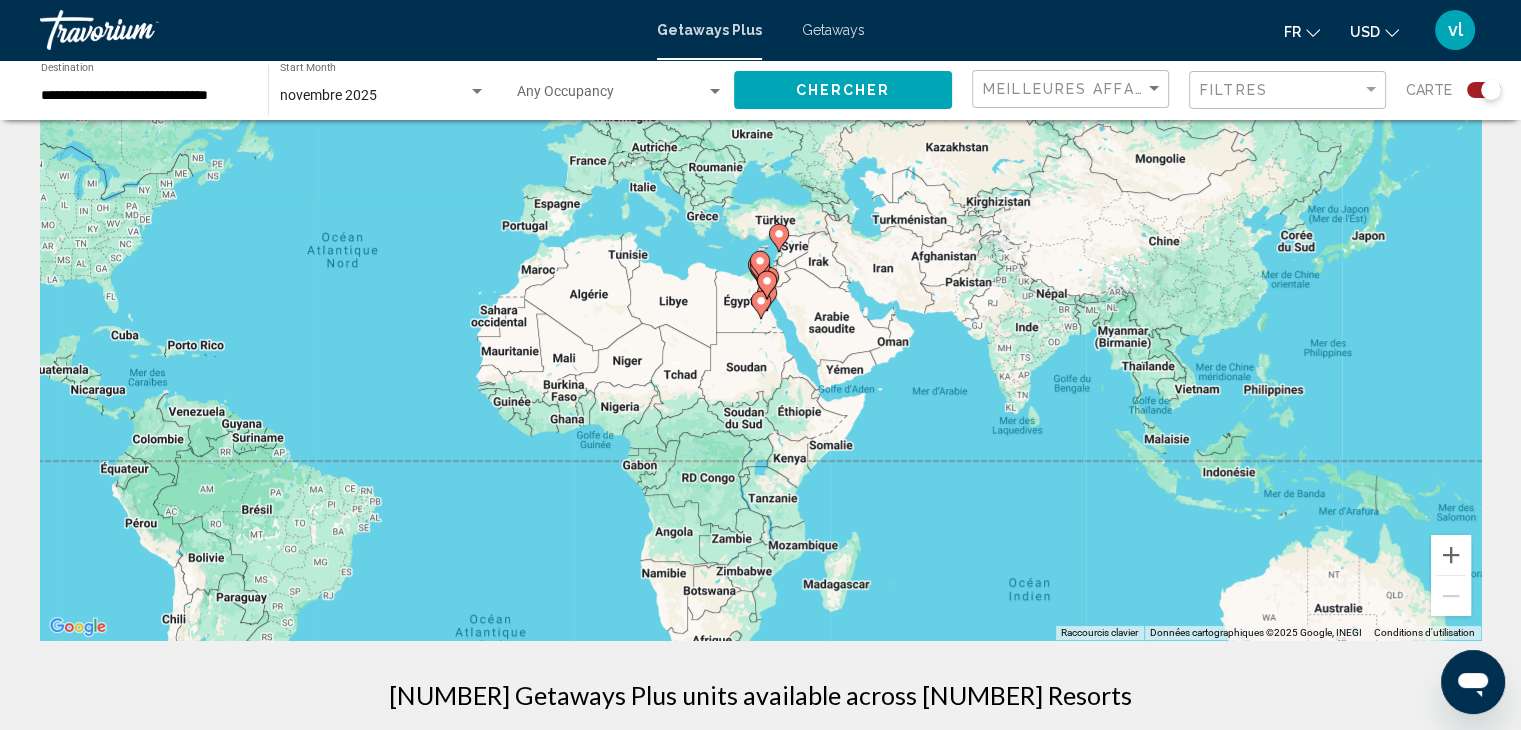 scroll, scrollTop: 0, scrollLeft: 0, axis: both 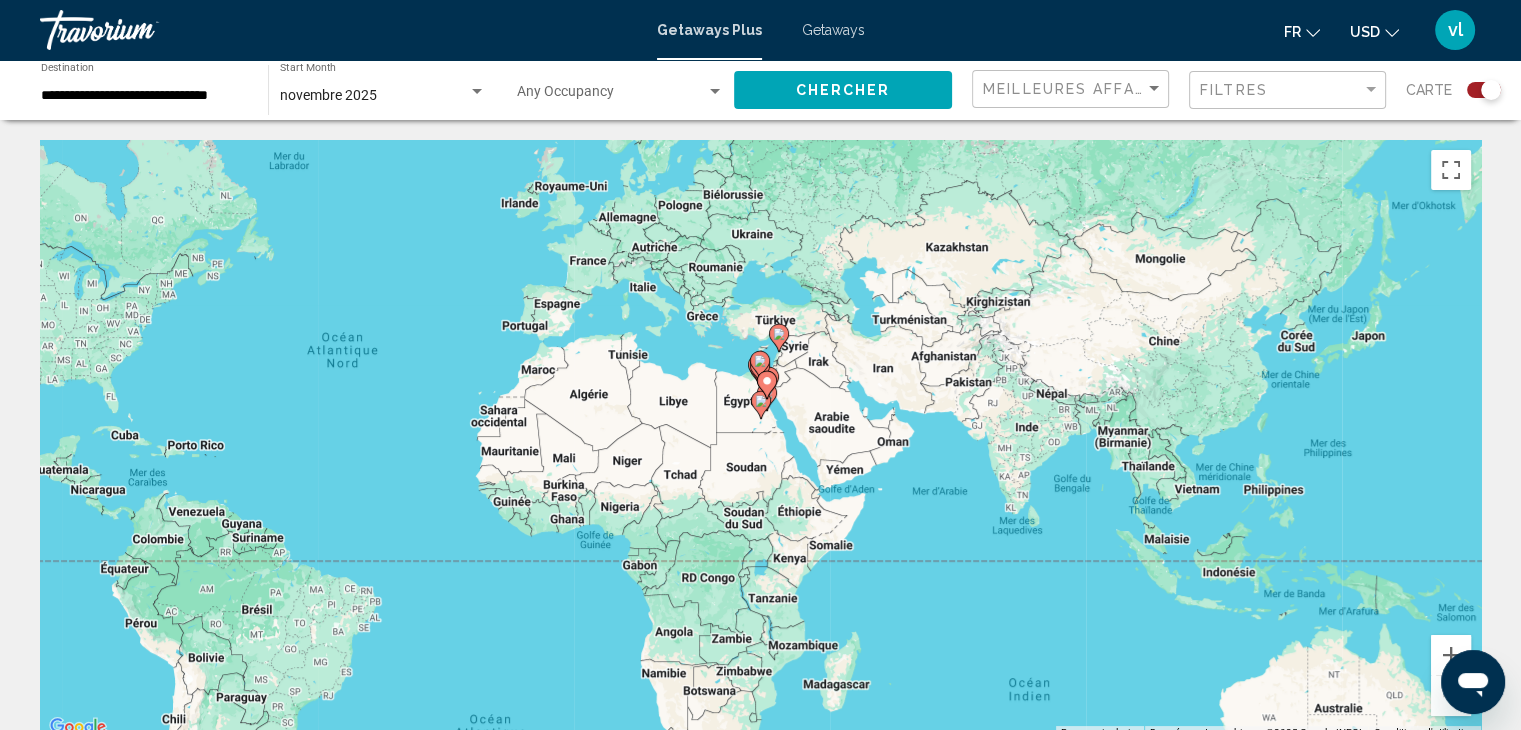 click on "**********" at bounding box center (144, 96) 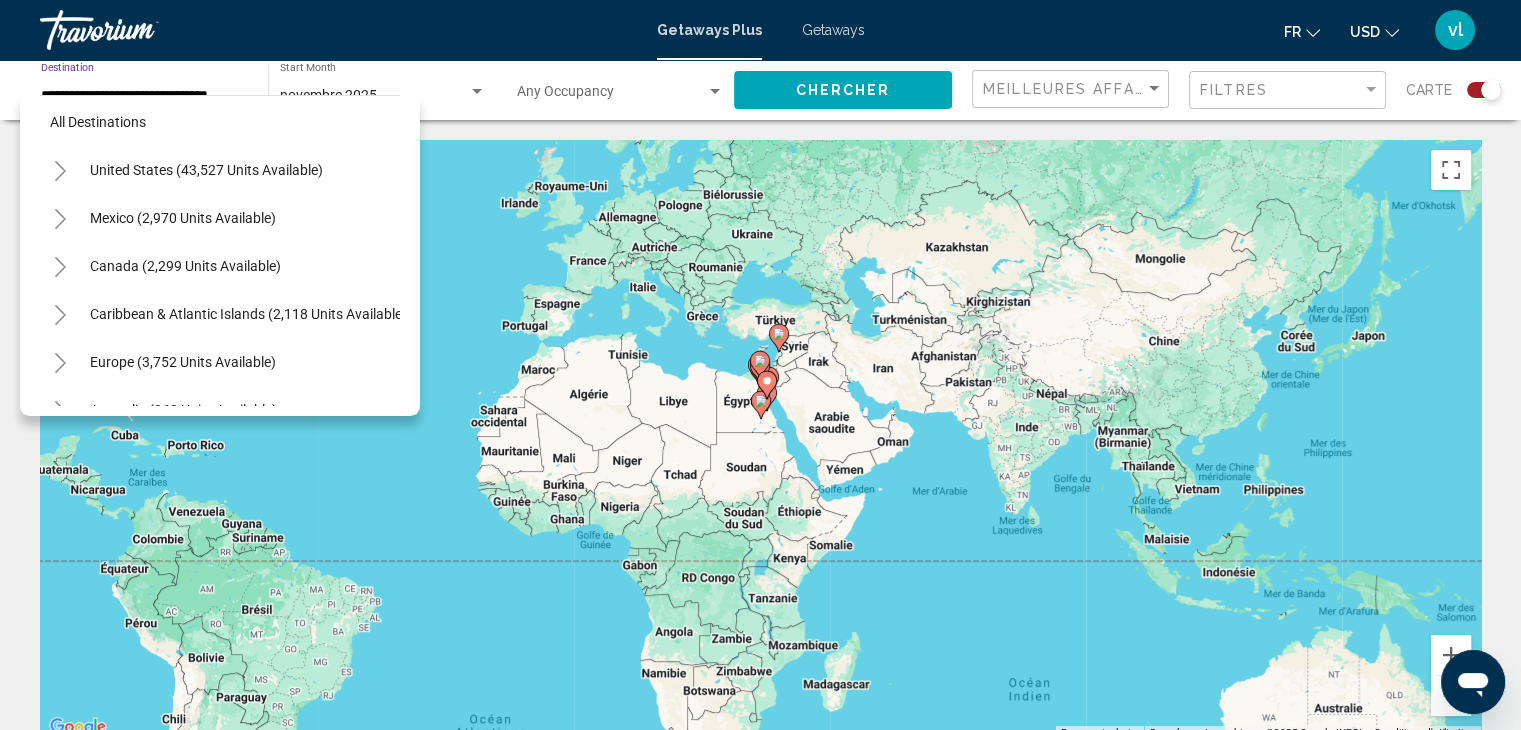 scroll, scrollTop: 0, scrollLeft: 0, axis: both 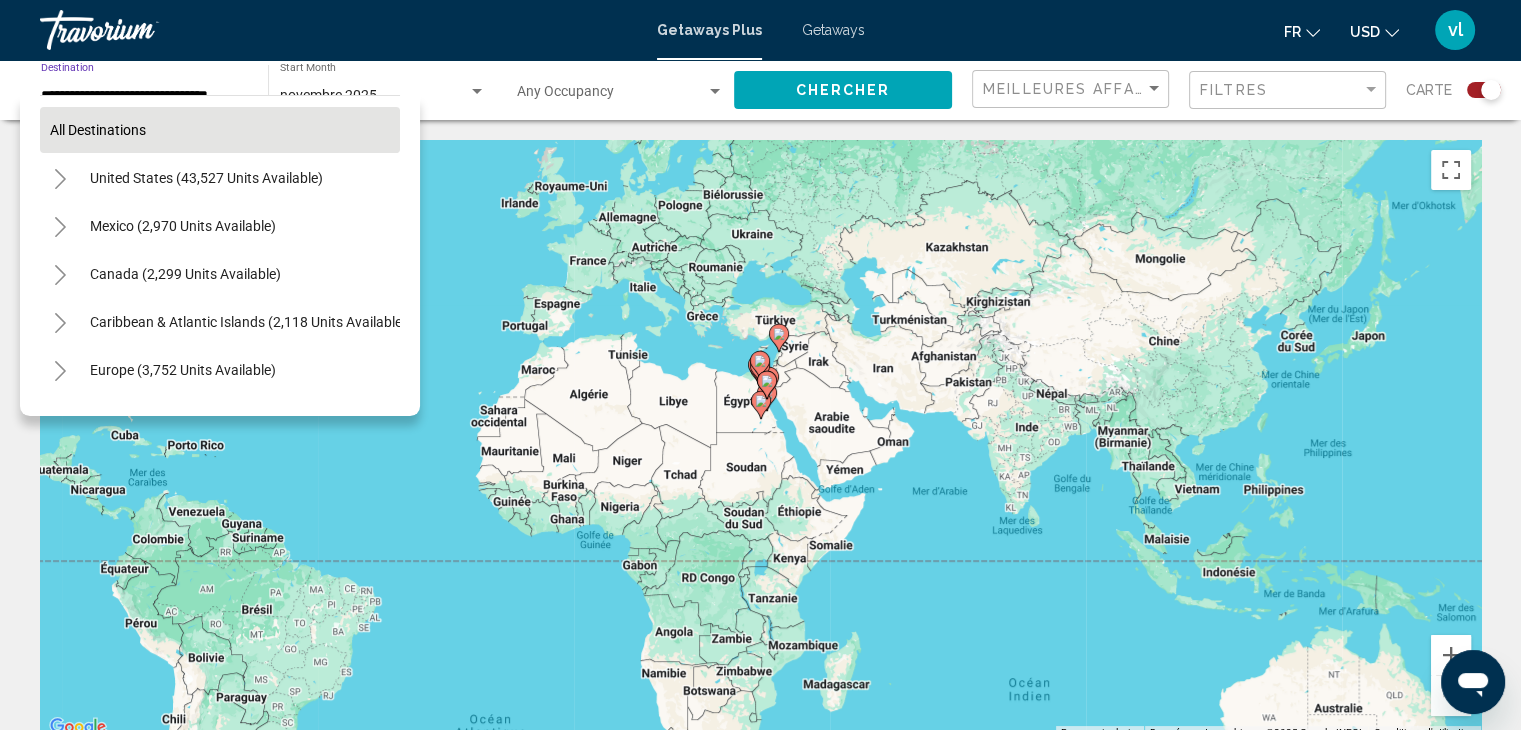 click on "All destinations" at bounding box center (98, 130) 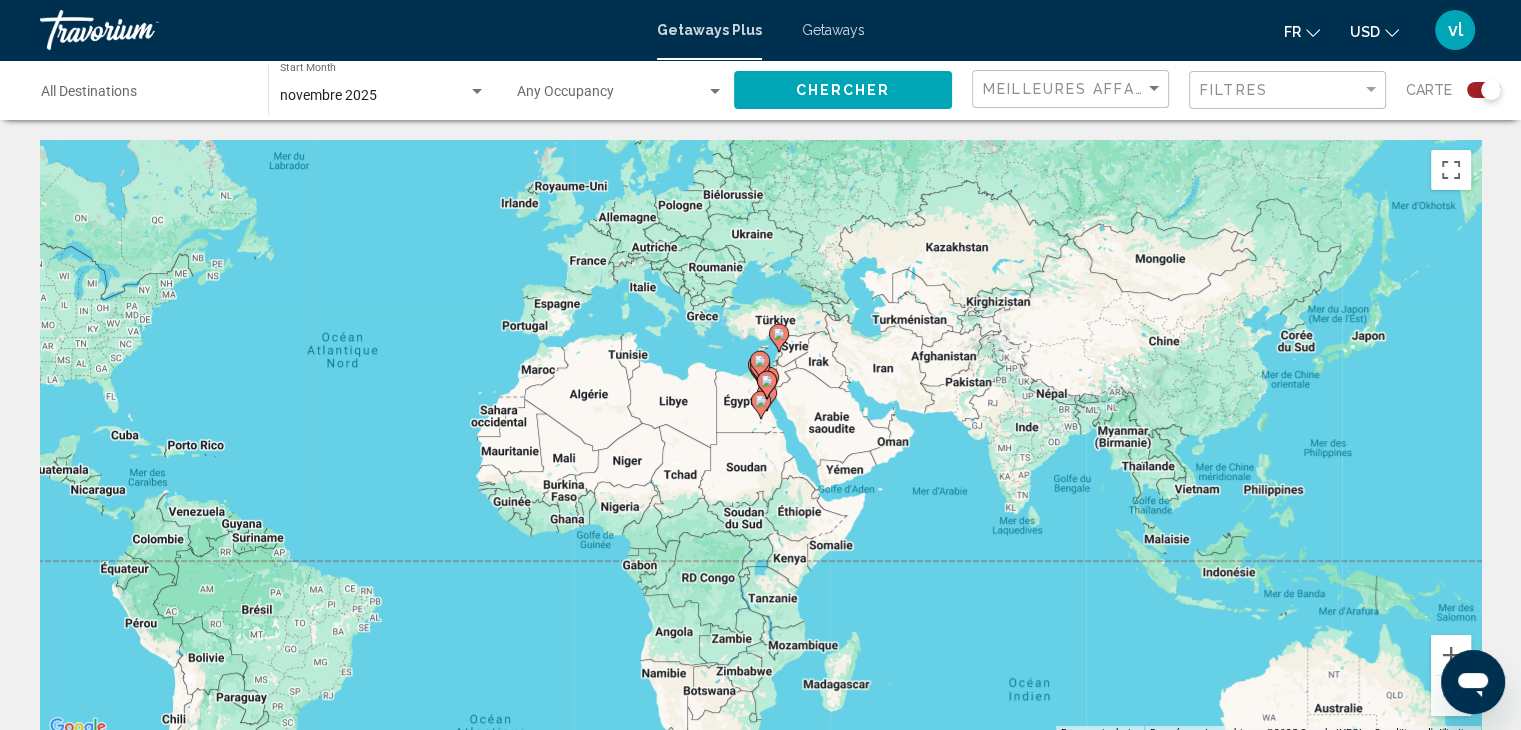 click on "Destination All Destinations" at bounding box center (144, 96) 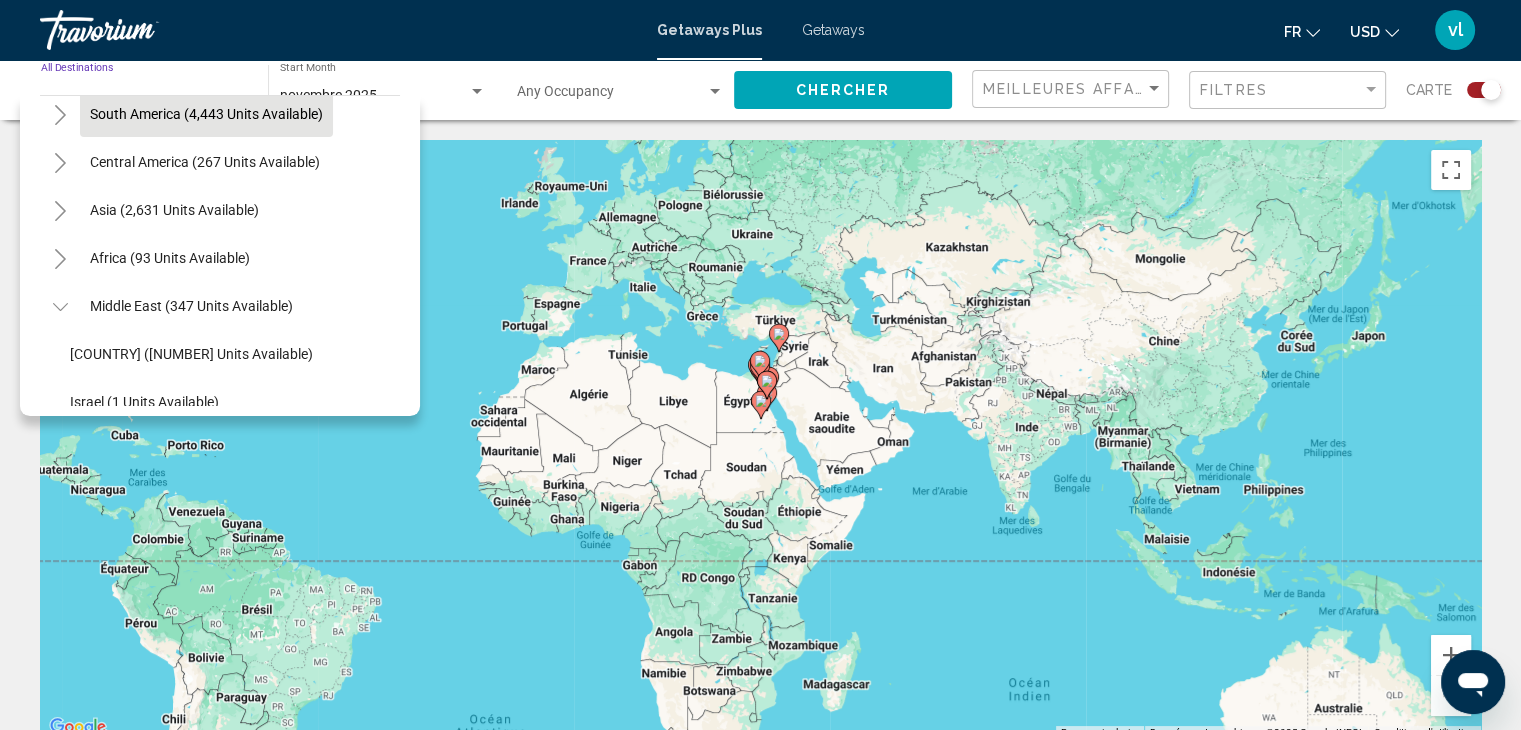 scroll, scrollTop: 483, scrollLeft: 0, axis: vertical 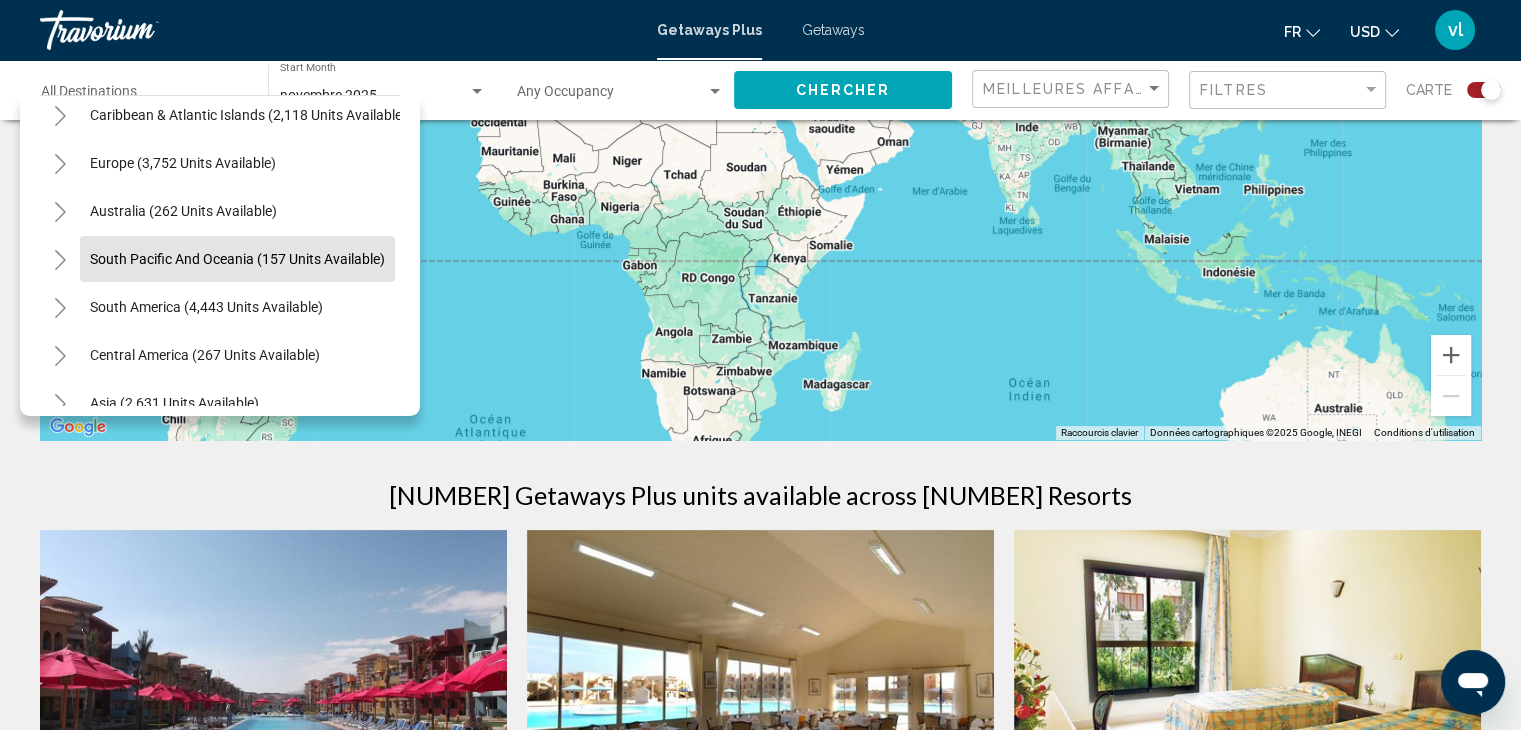 click on "South Pacific and Oceania (157 units available)" at bounding box center [206, 307] 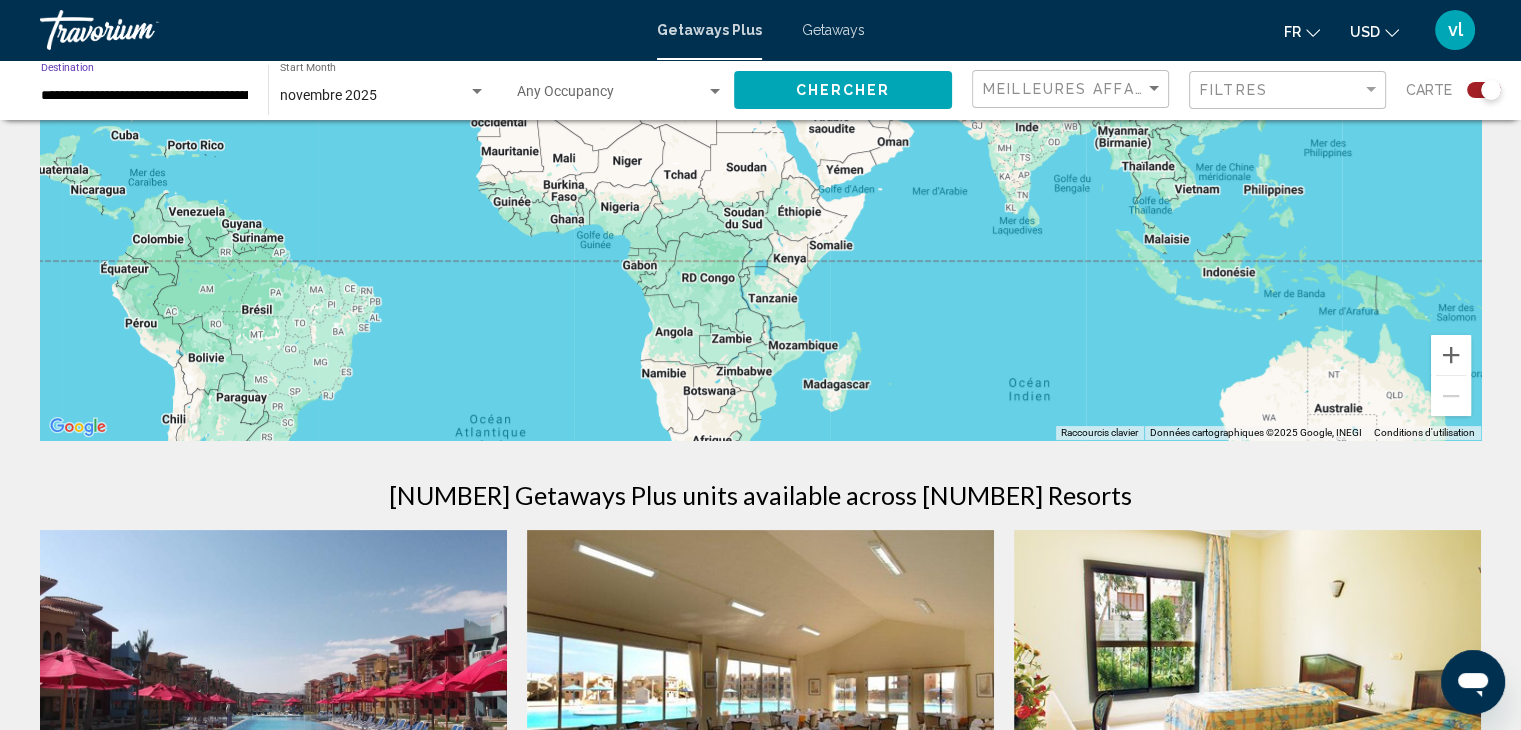 click on "Chercher" 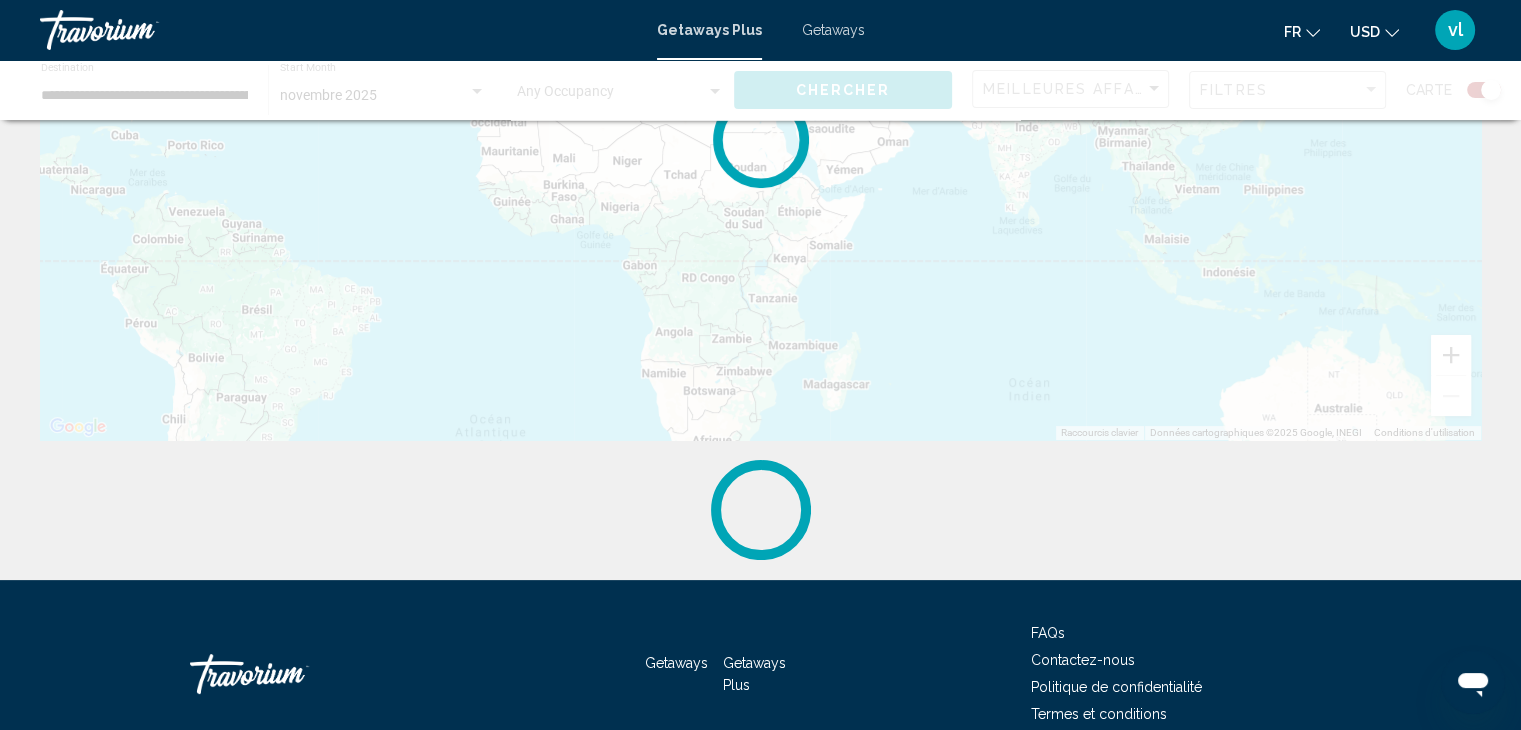 scroll, scrollTop: 0, scrollLeft: 0, axis: both 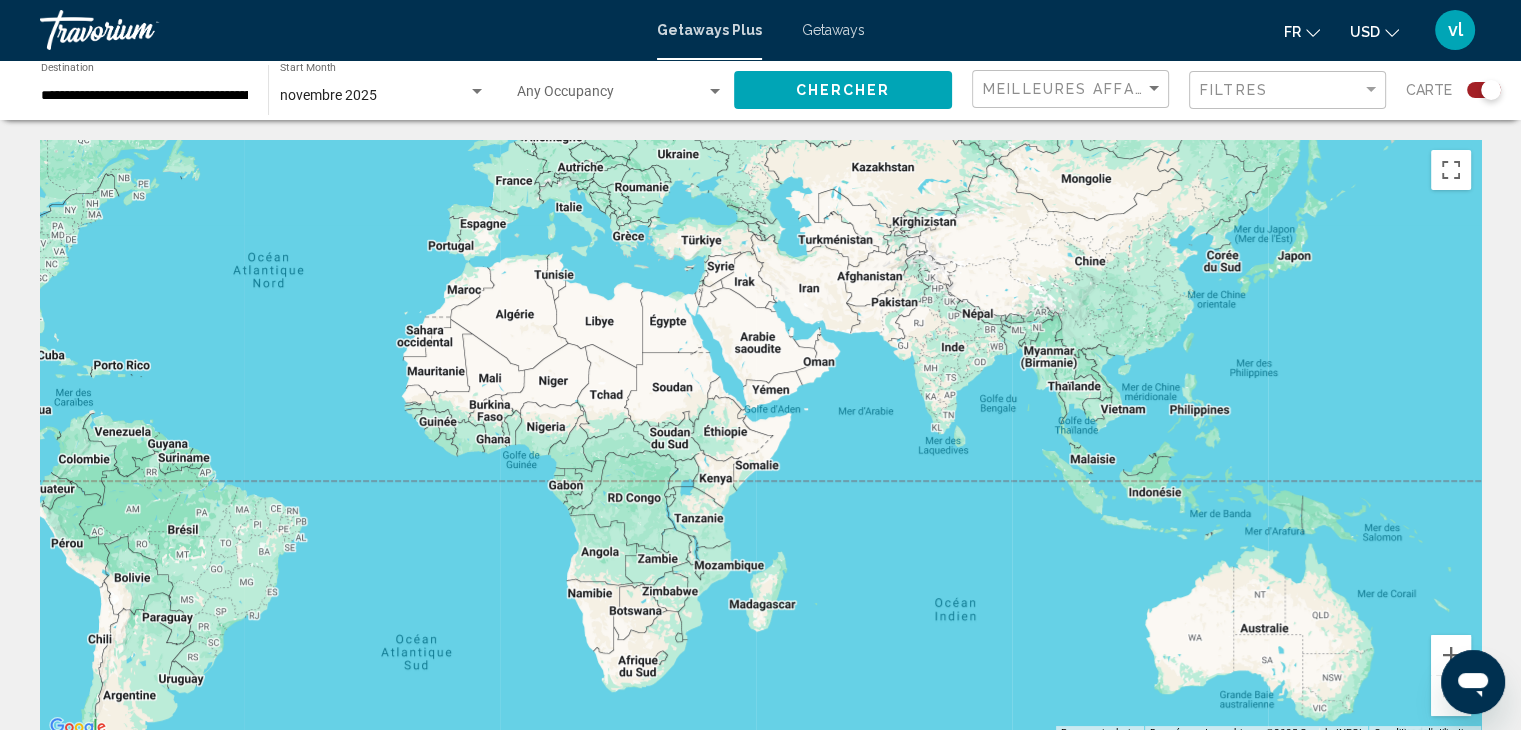 drag, startPoint x: 980, startPoint y: 579, endPoint x: 904, endPoint y: 491, distance: 116.275536 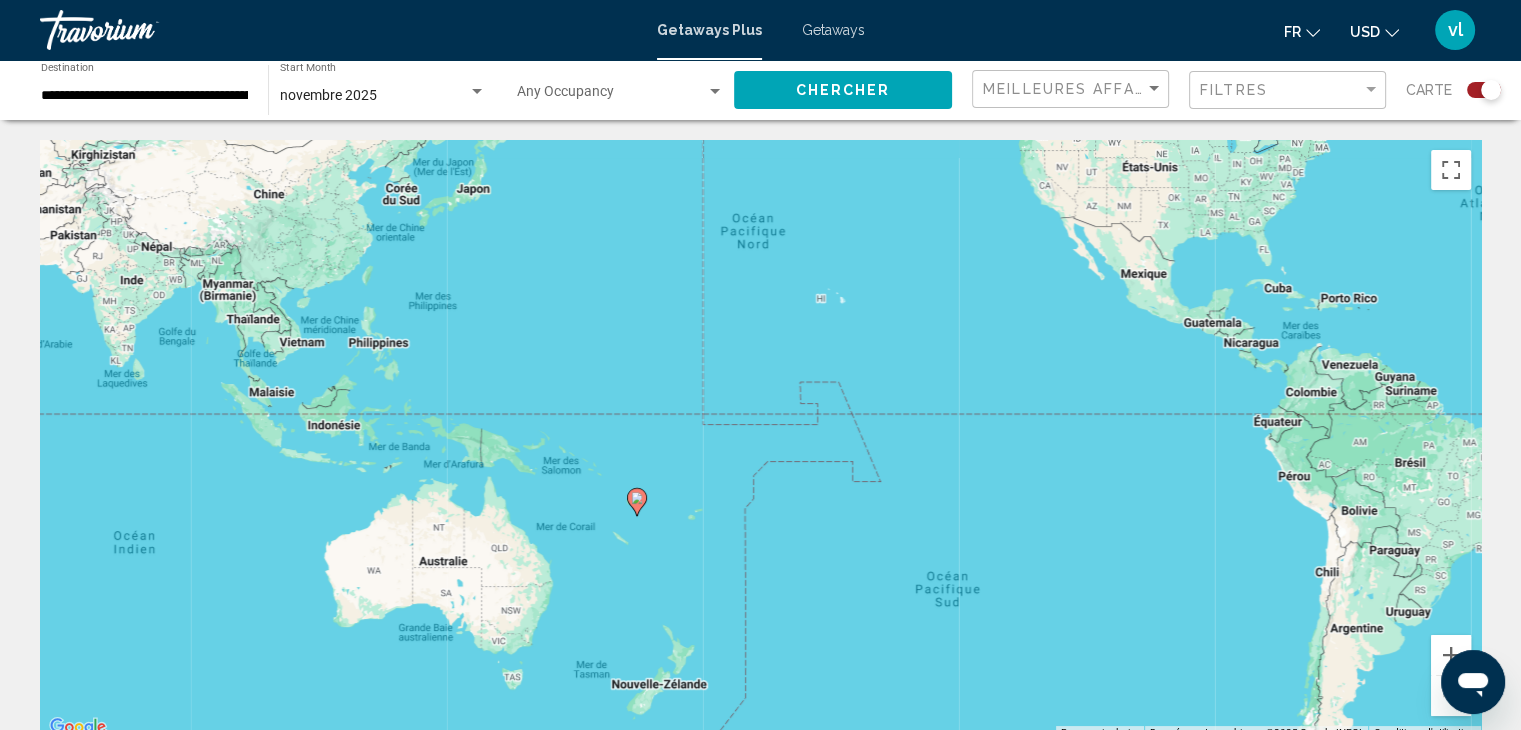 drag, startPoint x: 847, startPoint y: 504, endPoint x: 20, endPoint y: 435, distance: 829.8735 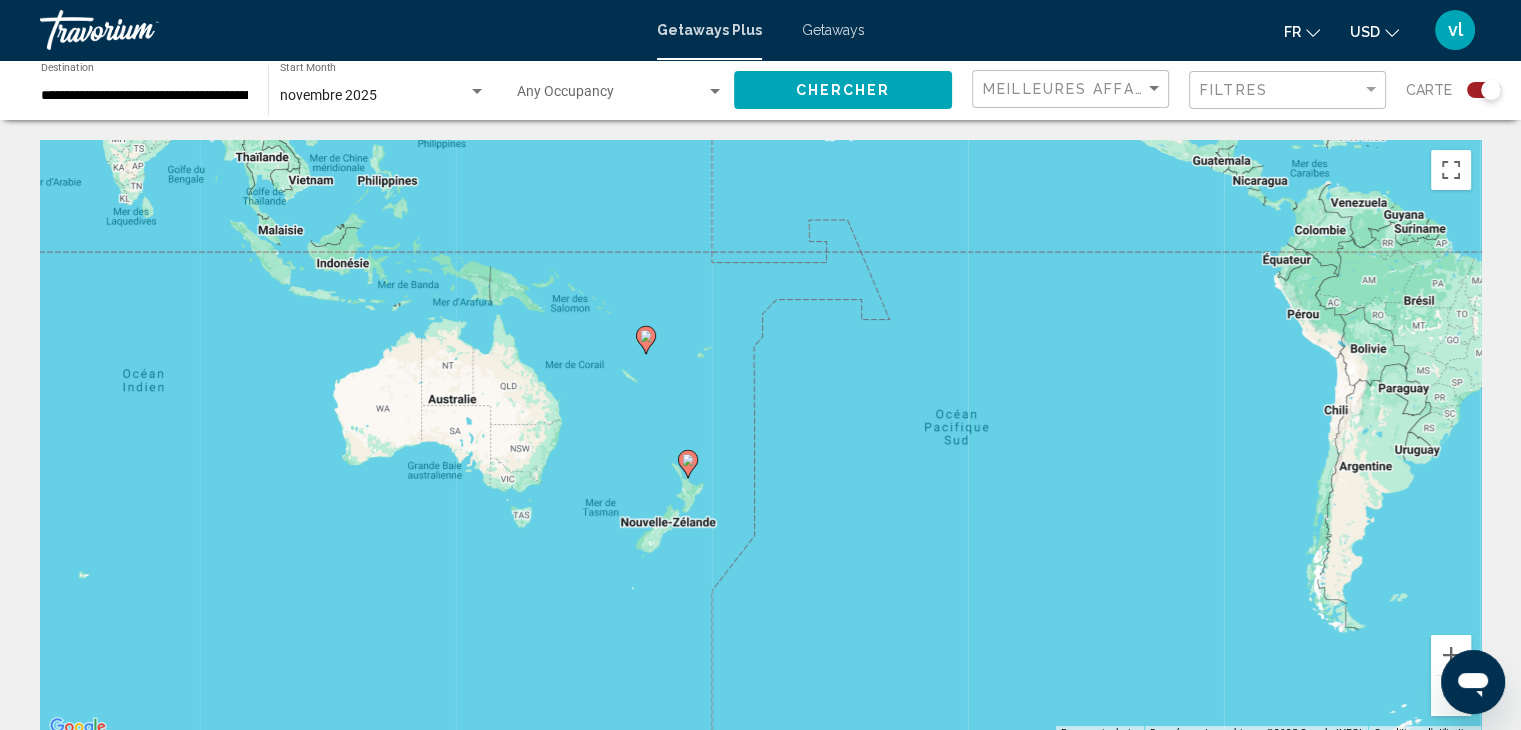 drag, startPoint x: 936, startPoint y: 285, endPoint x: 944, endPoint y: 123, distance: 162.19742 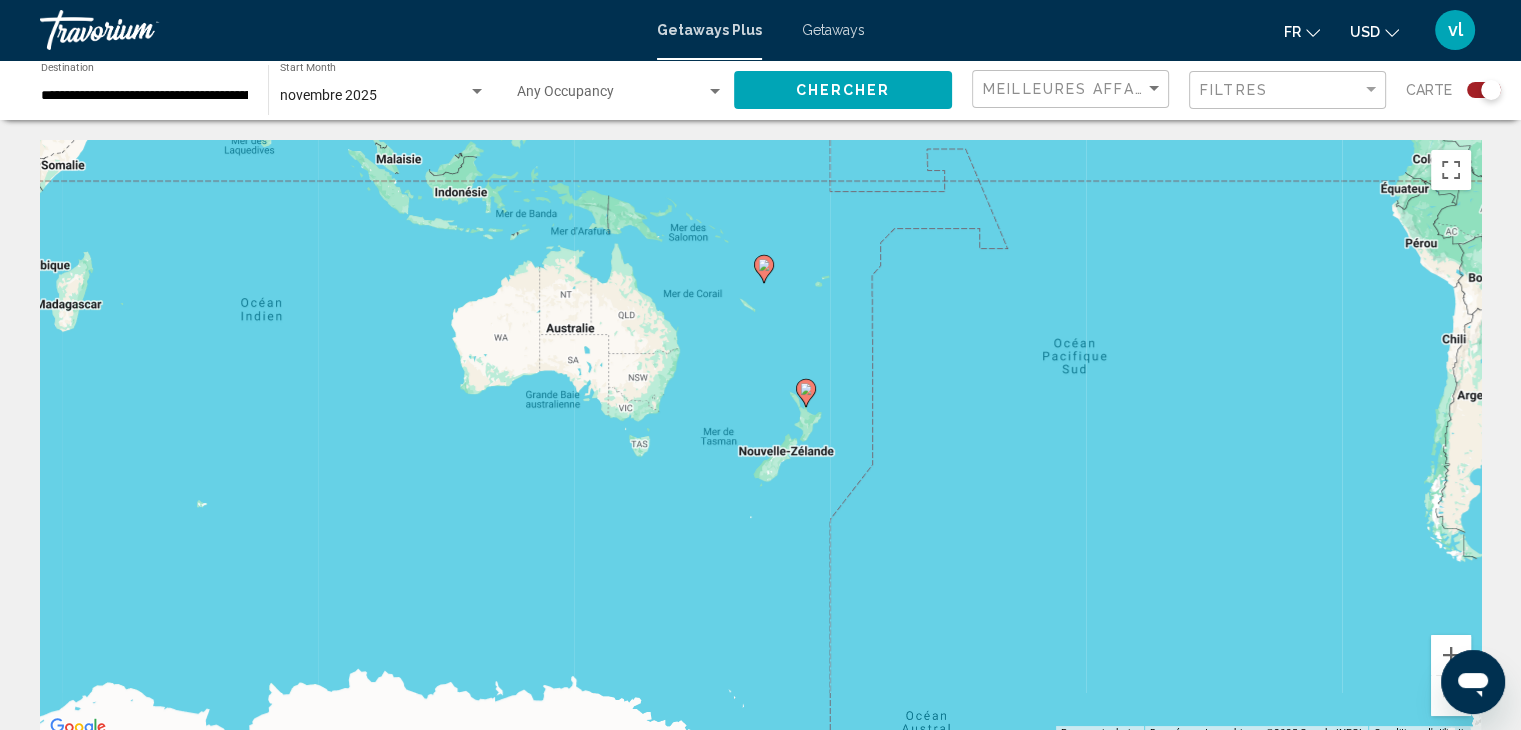 drag, startPoint x: 501, startPoint y: 548, endPoint x: 636, endPoint y: 500, distance: 143.27945 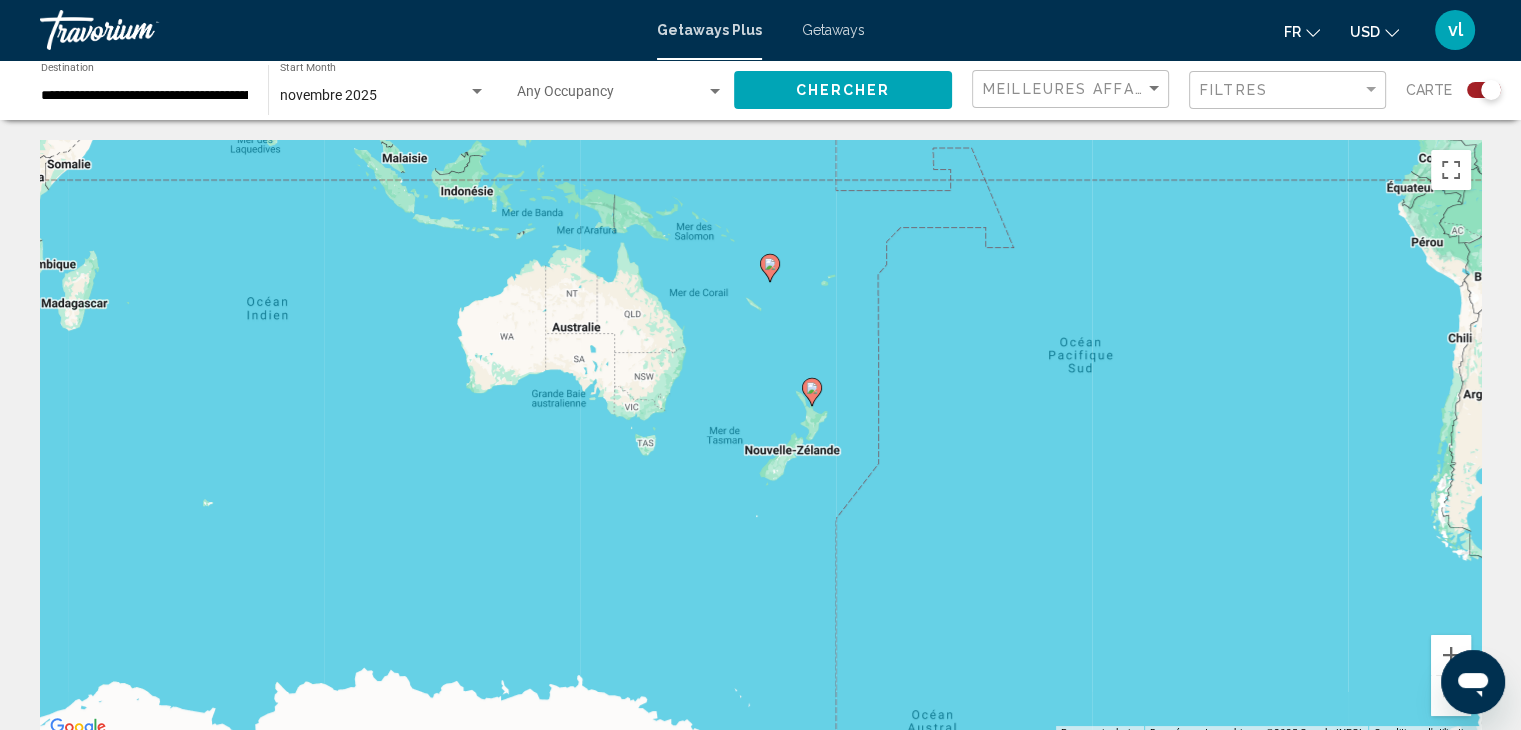 click 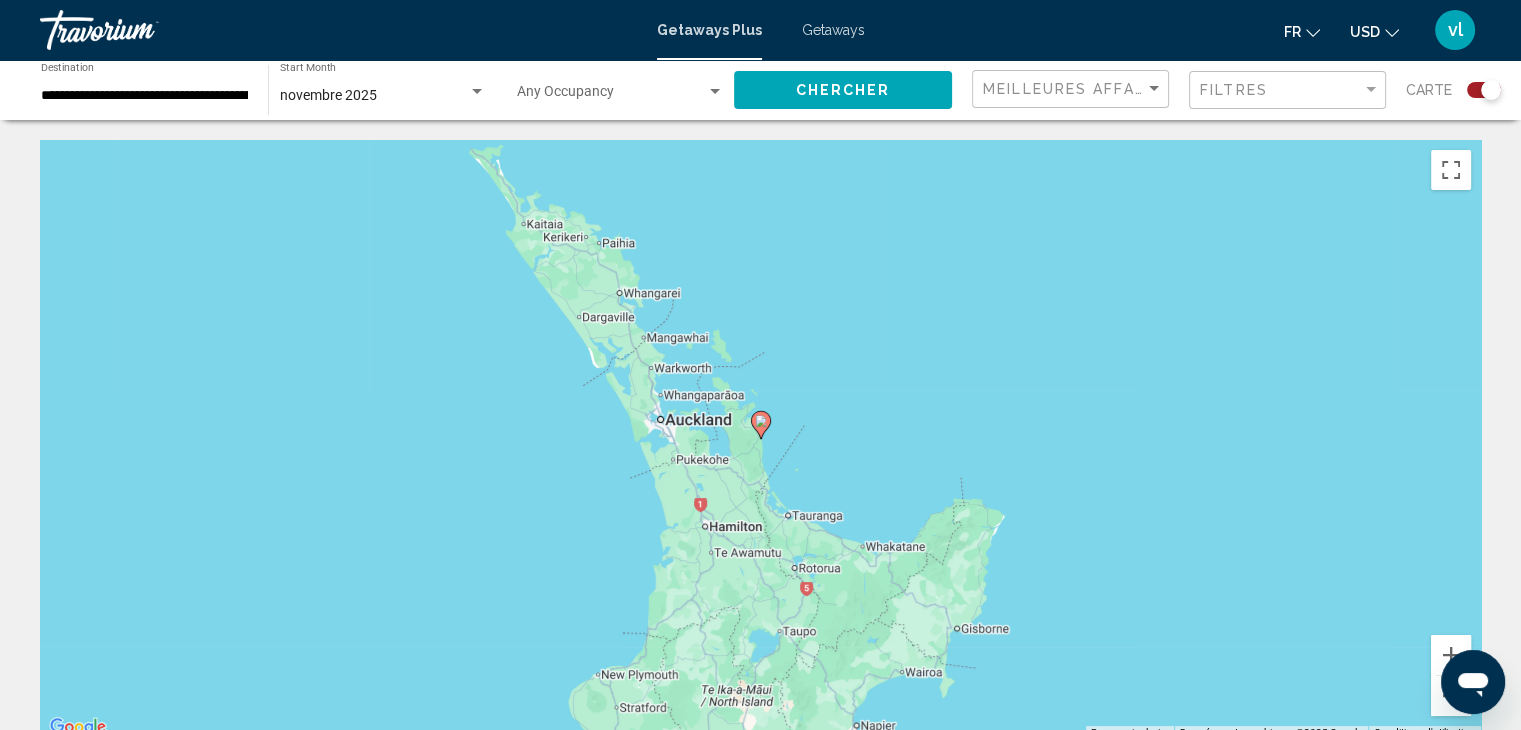 click 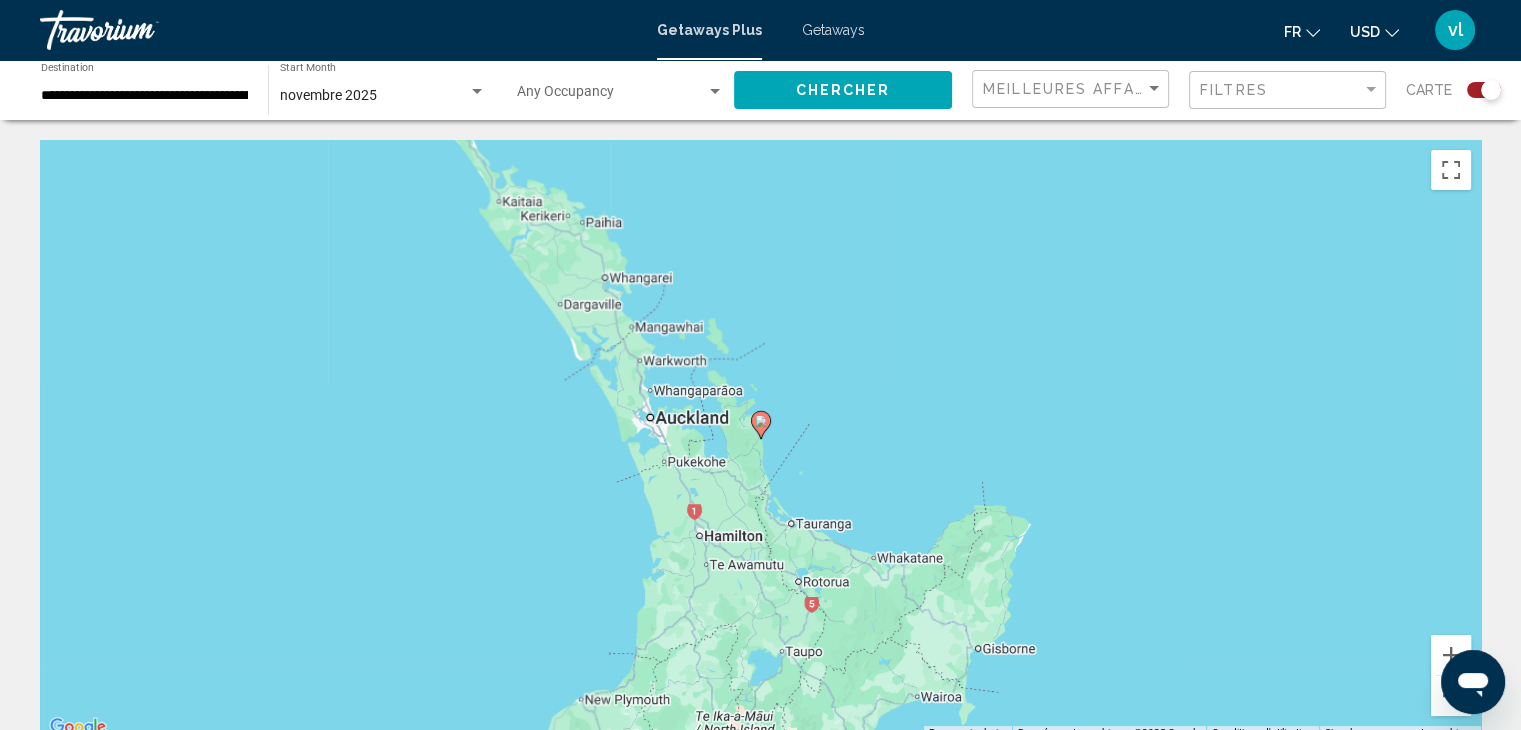 click 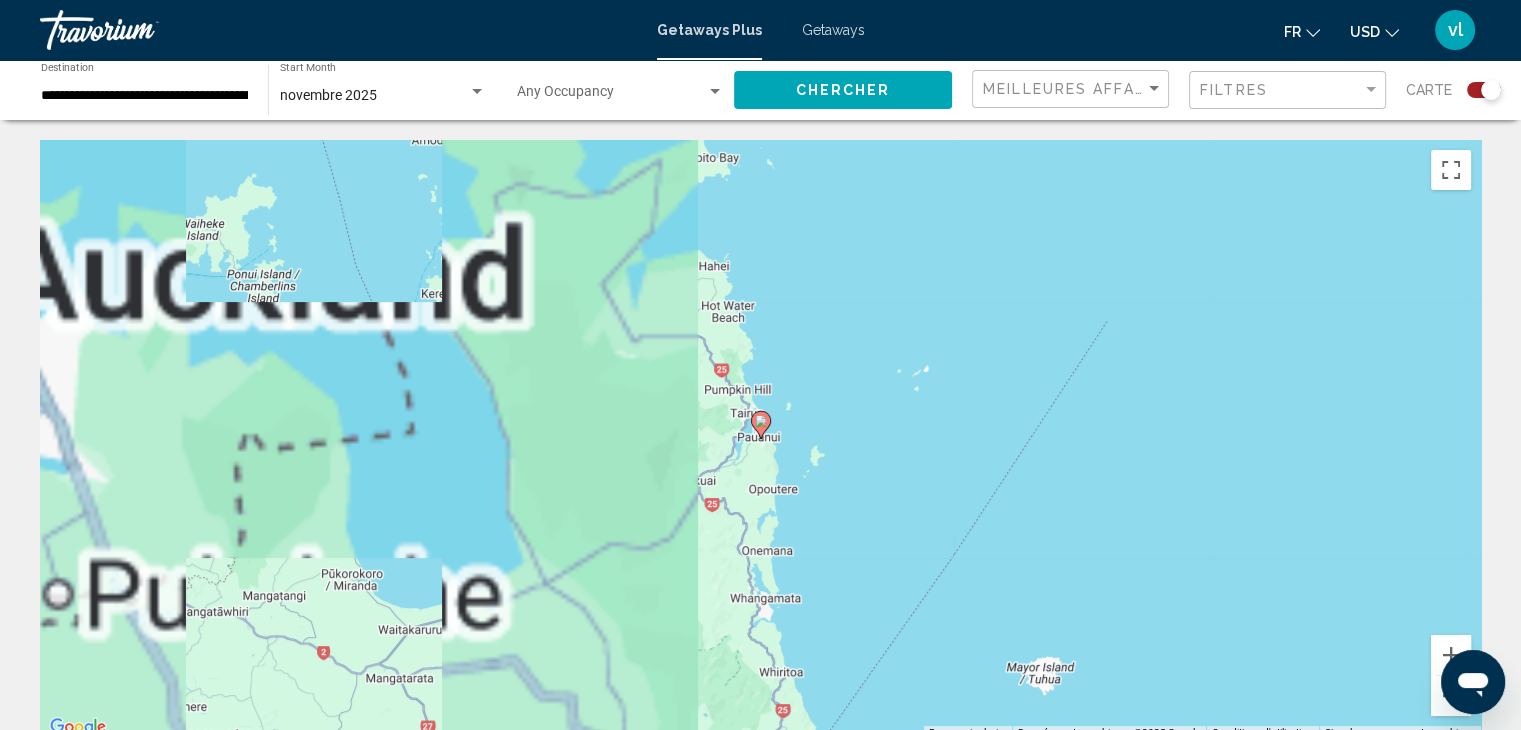 click 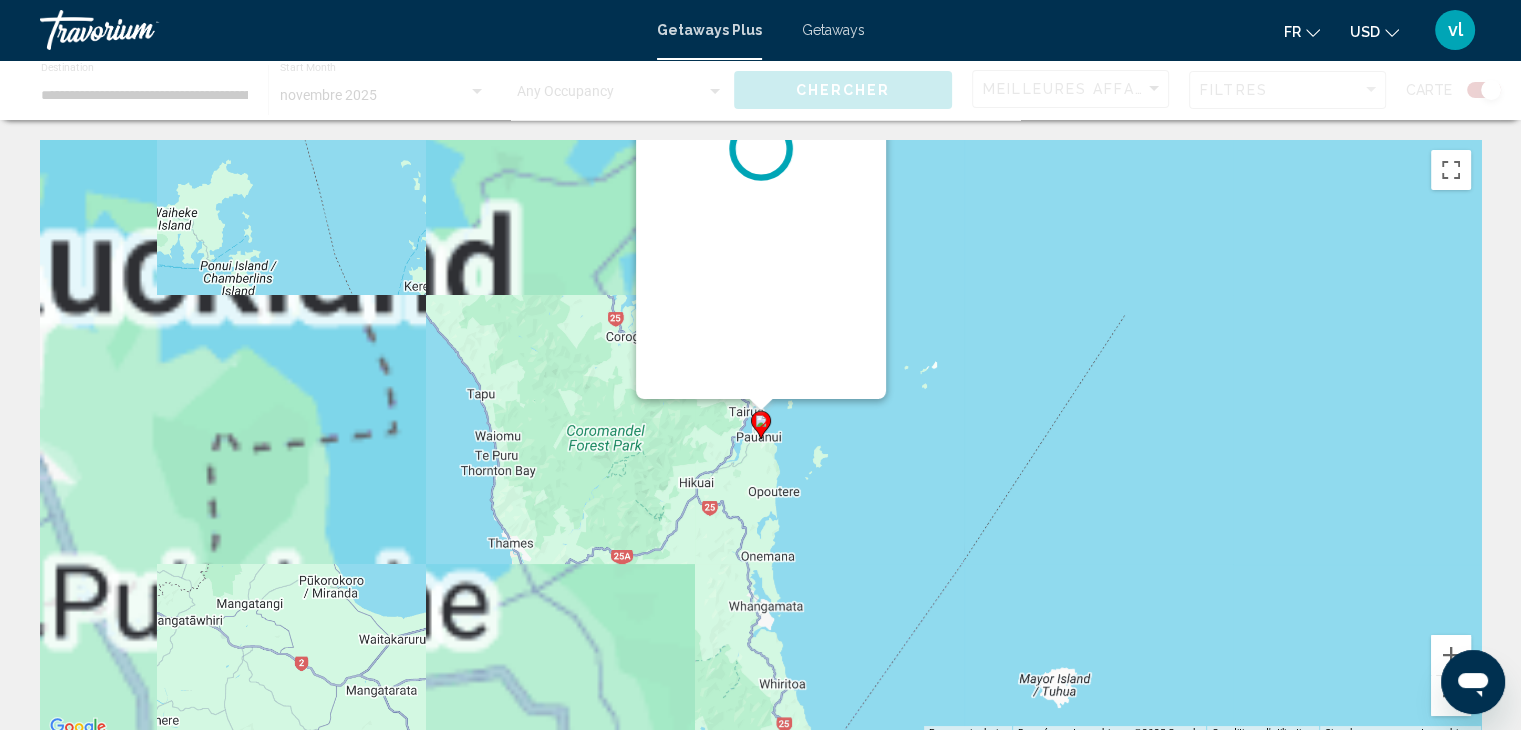 click 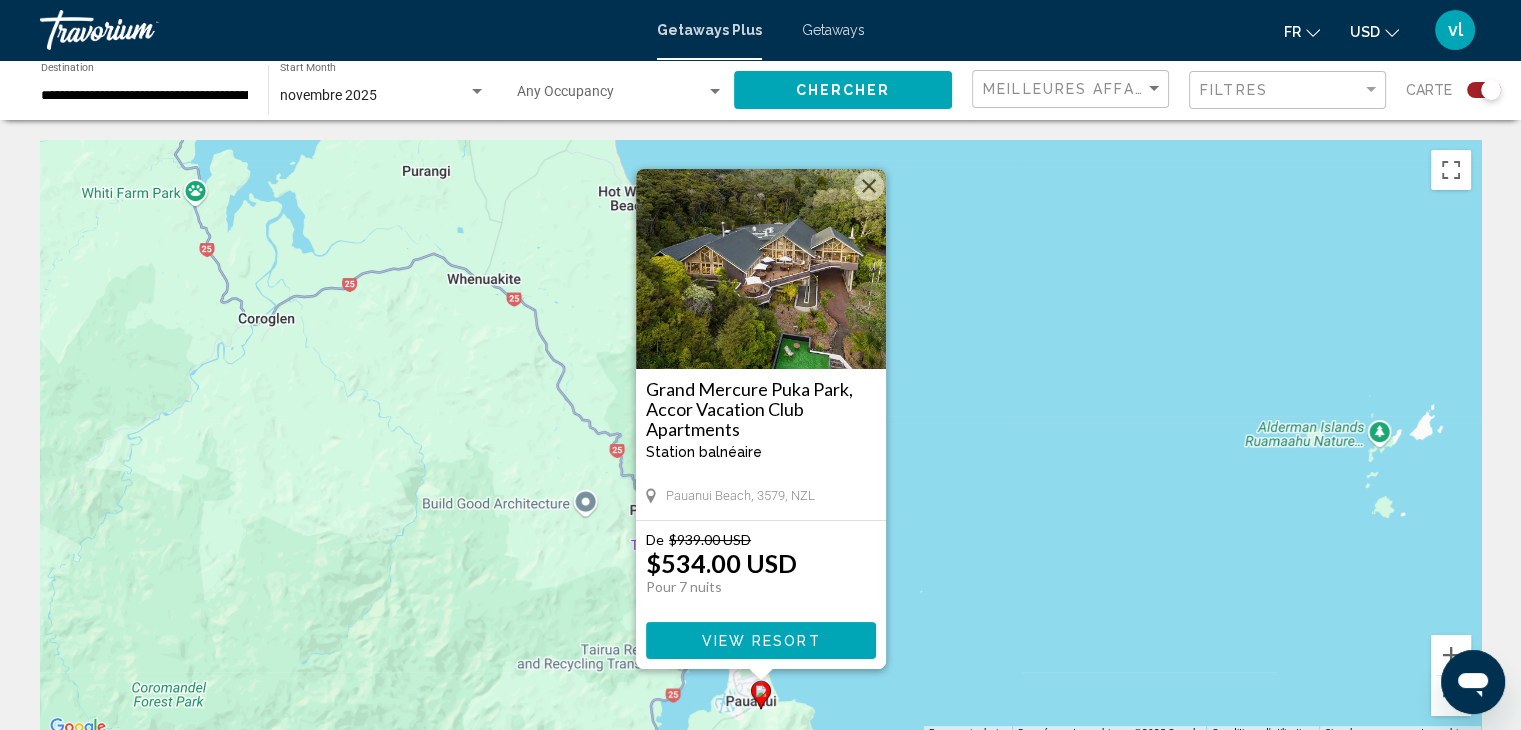 click at bounding box center (869, 186) 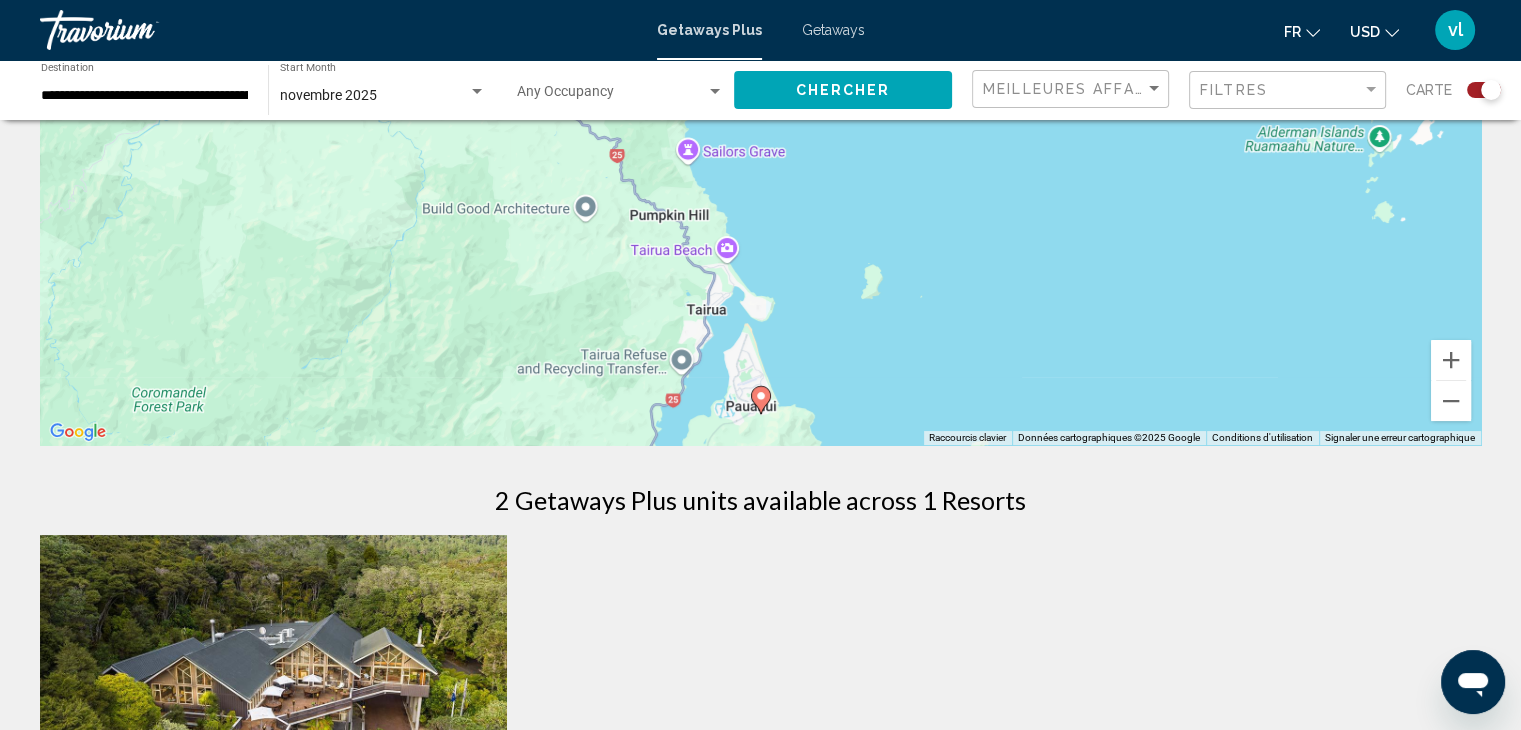 scroll, scrollTop: 300, scrollLeft: 0, axis: vertical 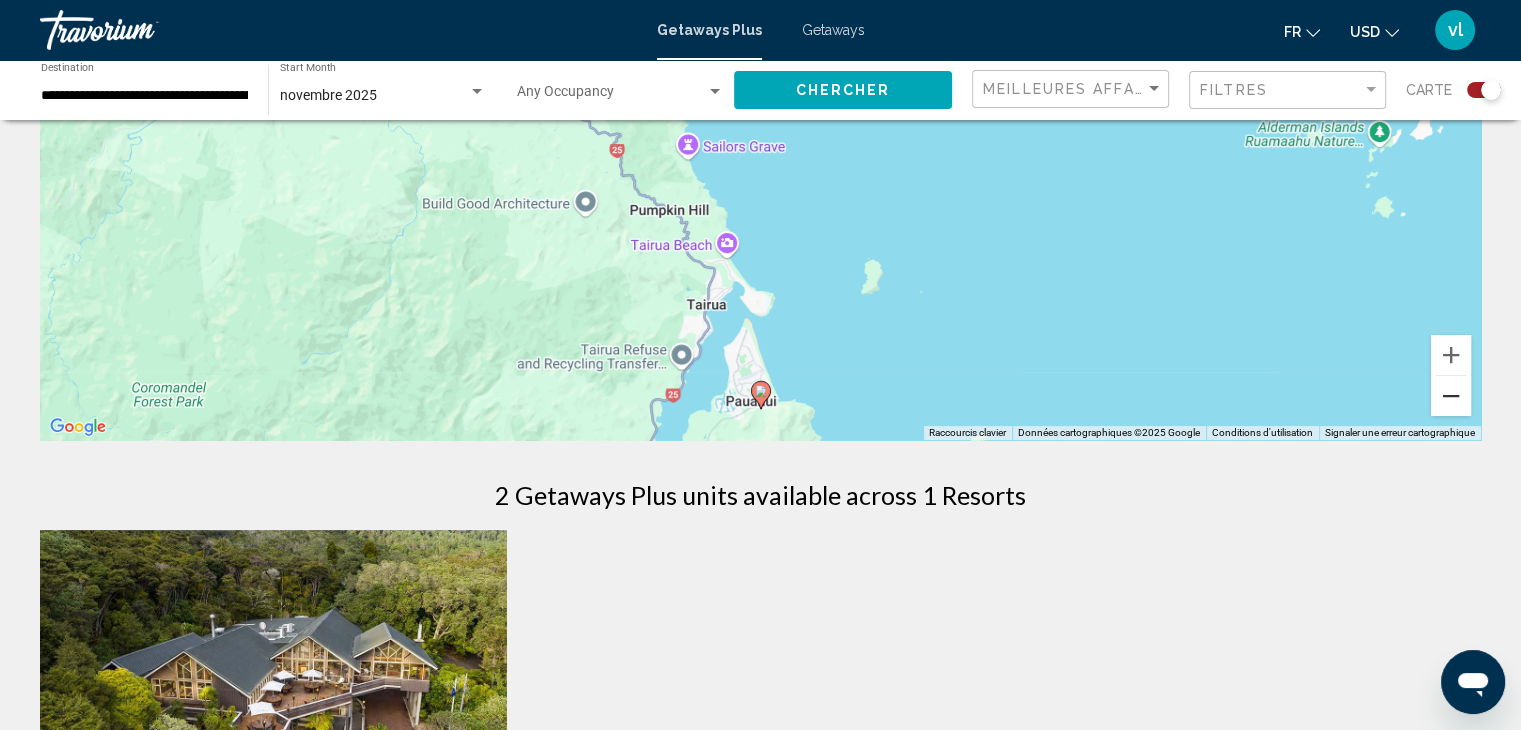 click at bounding box center (1451, 396) 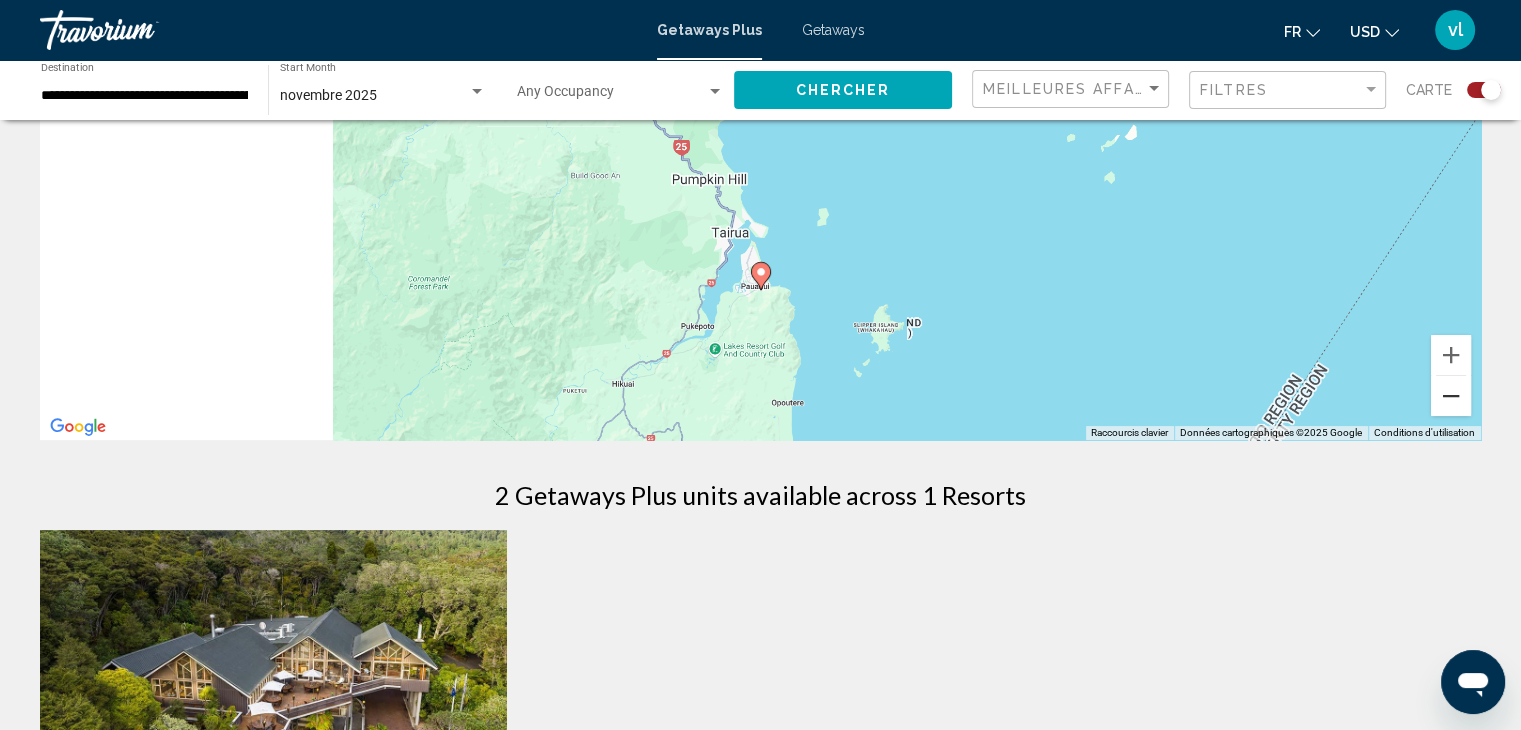 click at bounding box center (1451, 396) 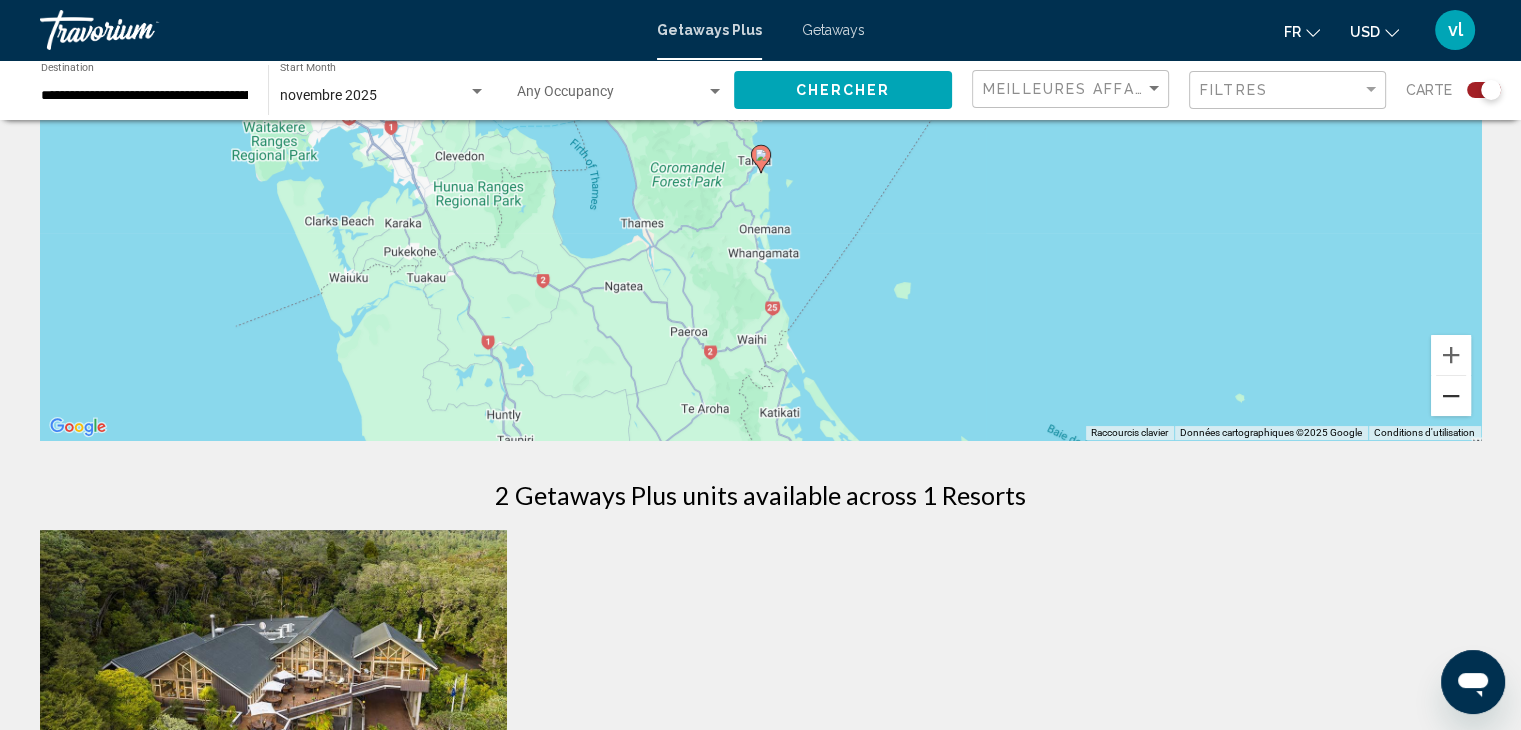 click at bounding box center [1451, 396] 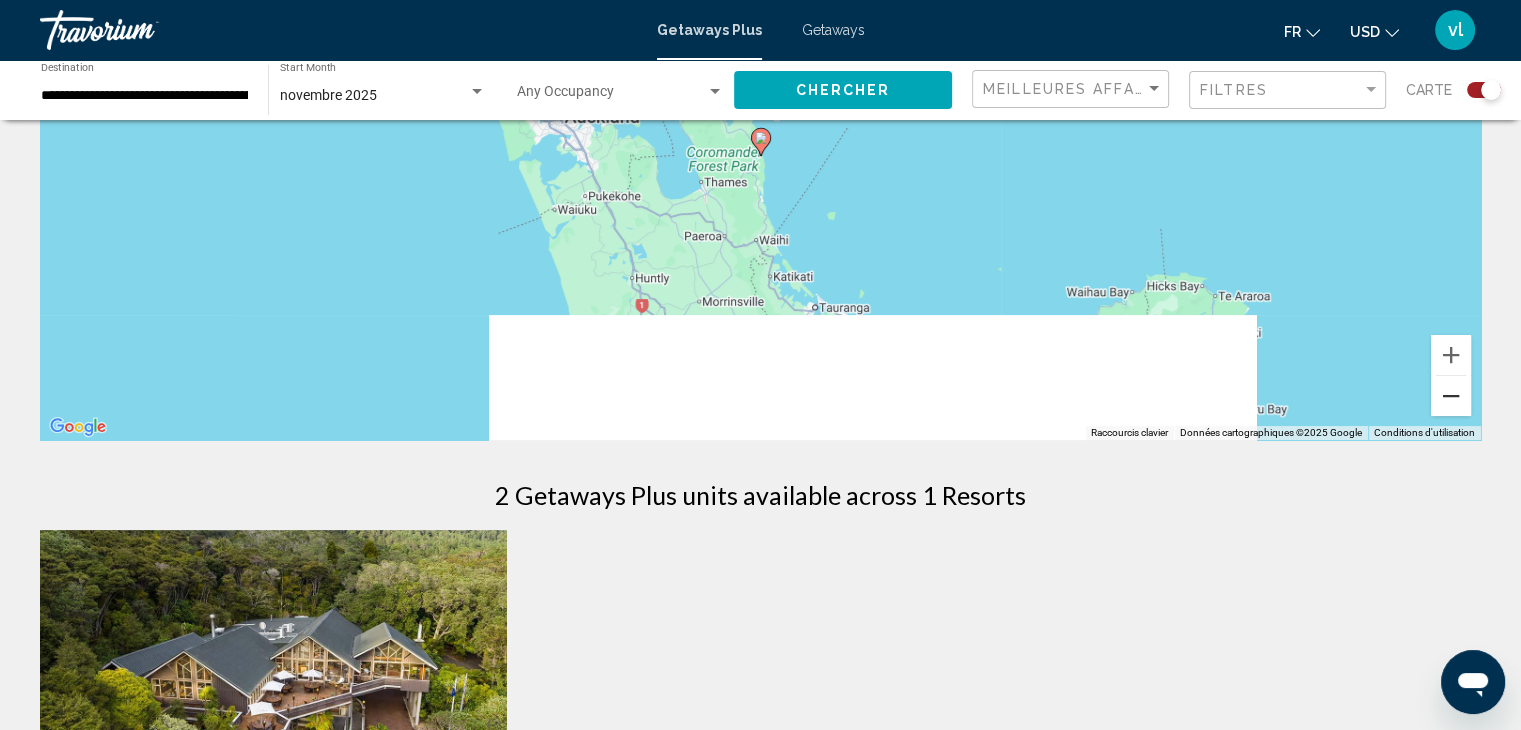 click at bounding box center [1451, 396] 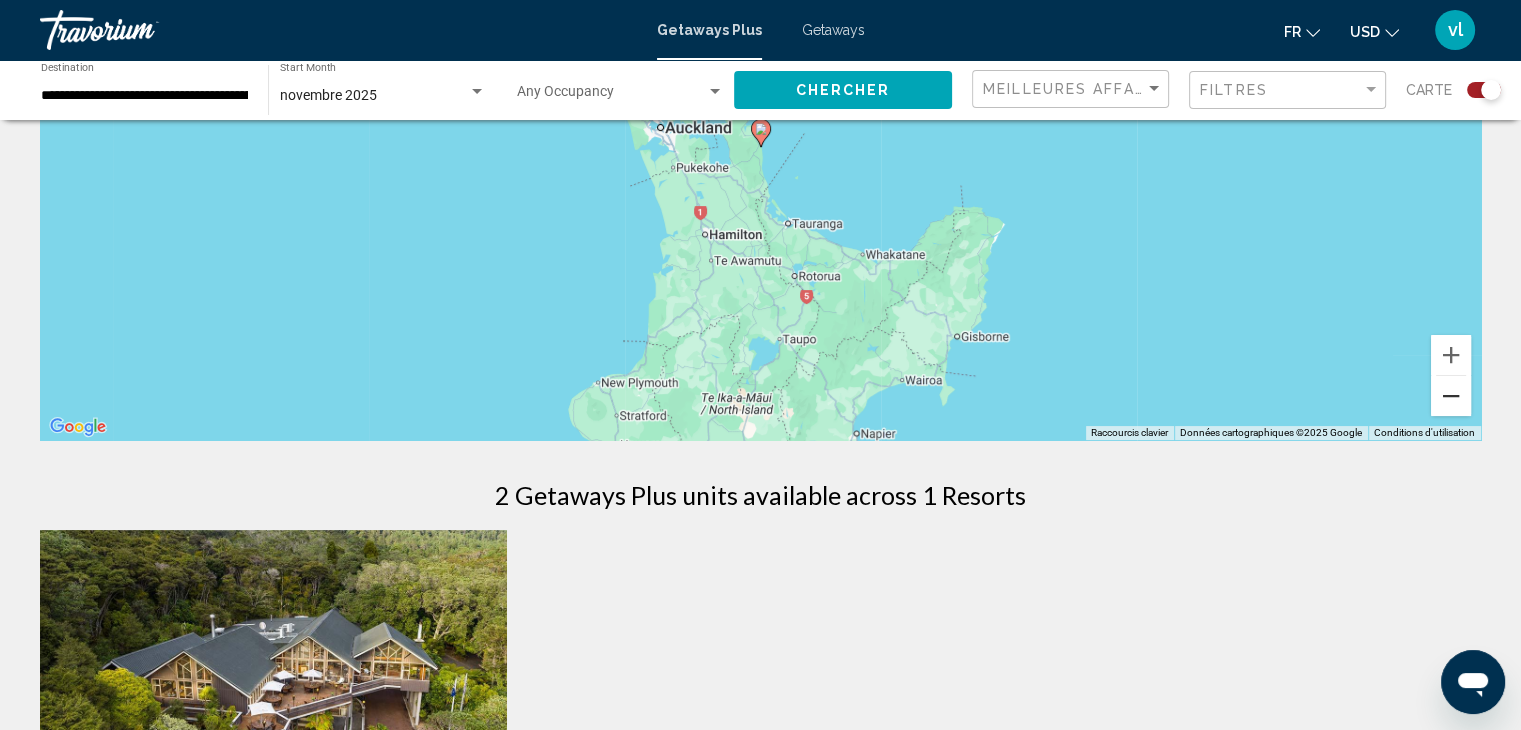 click at bounding box center (1451, 396) 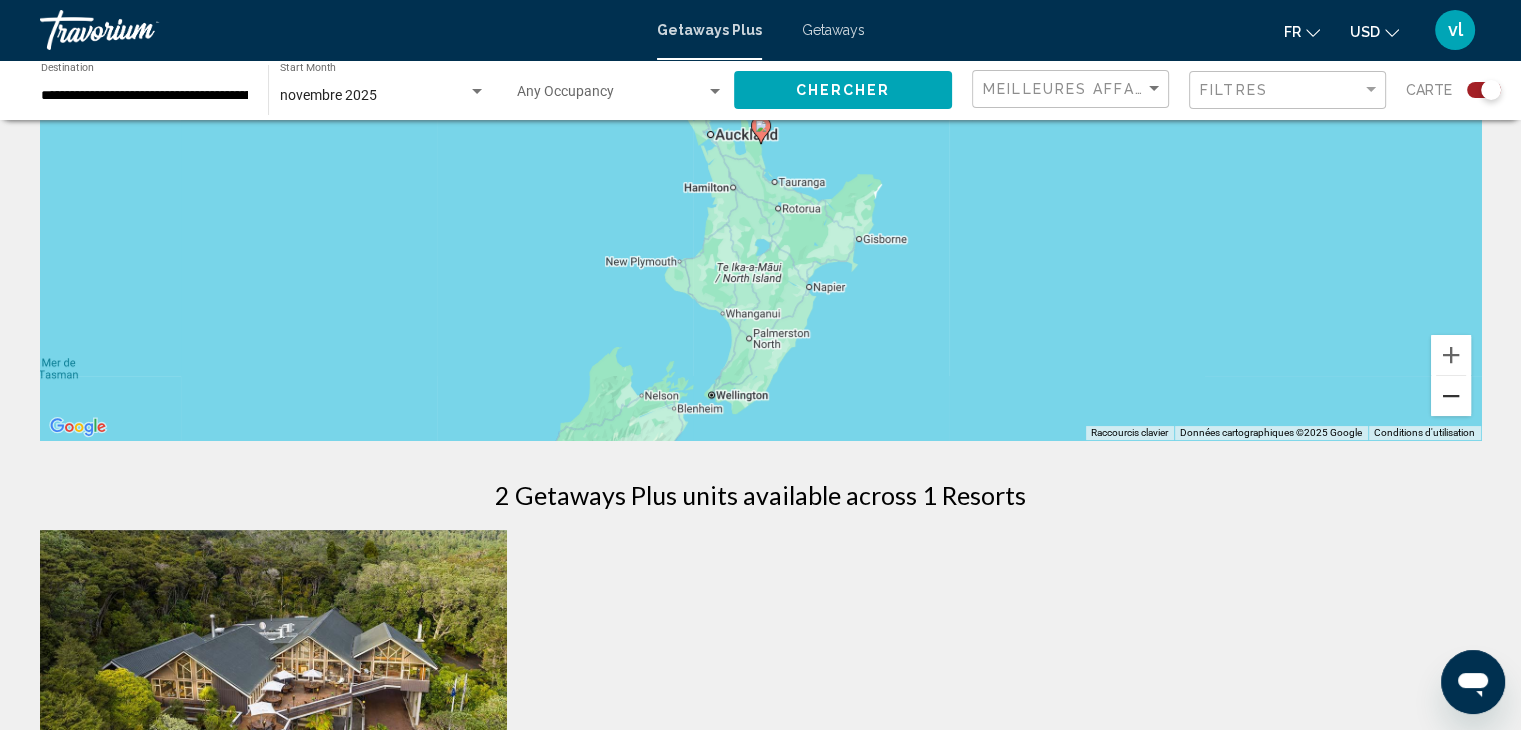 click at bounding box center [1451, 396] 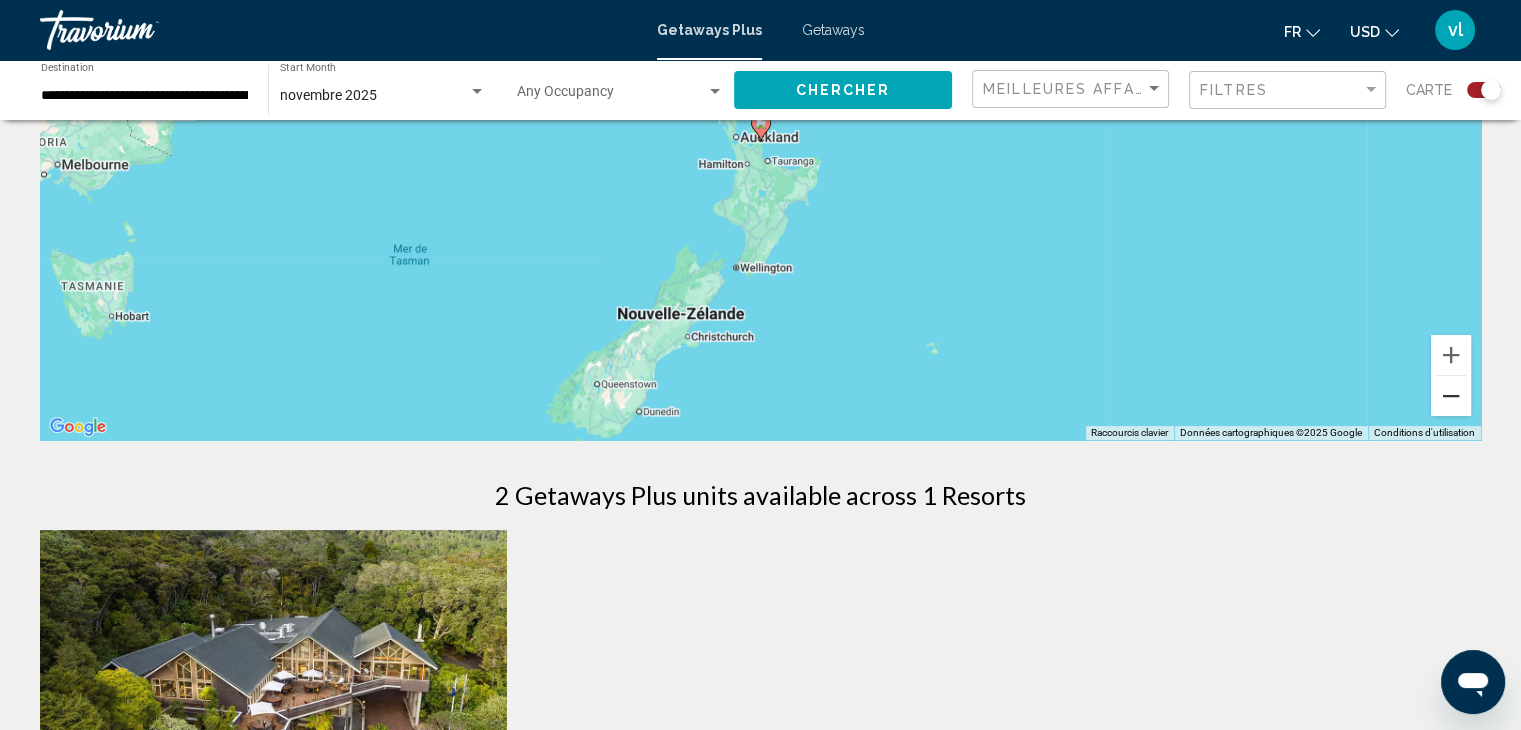 click at bounding box center (1451, 396) 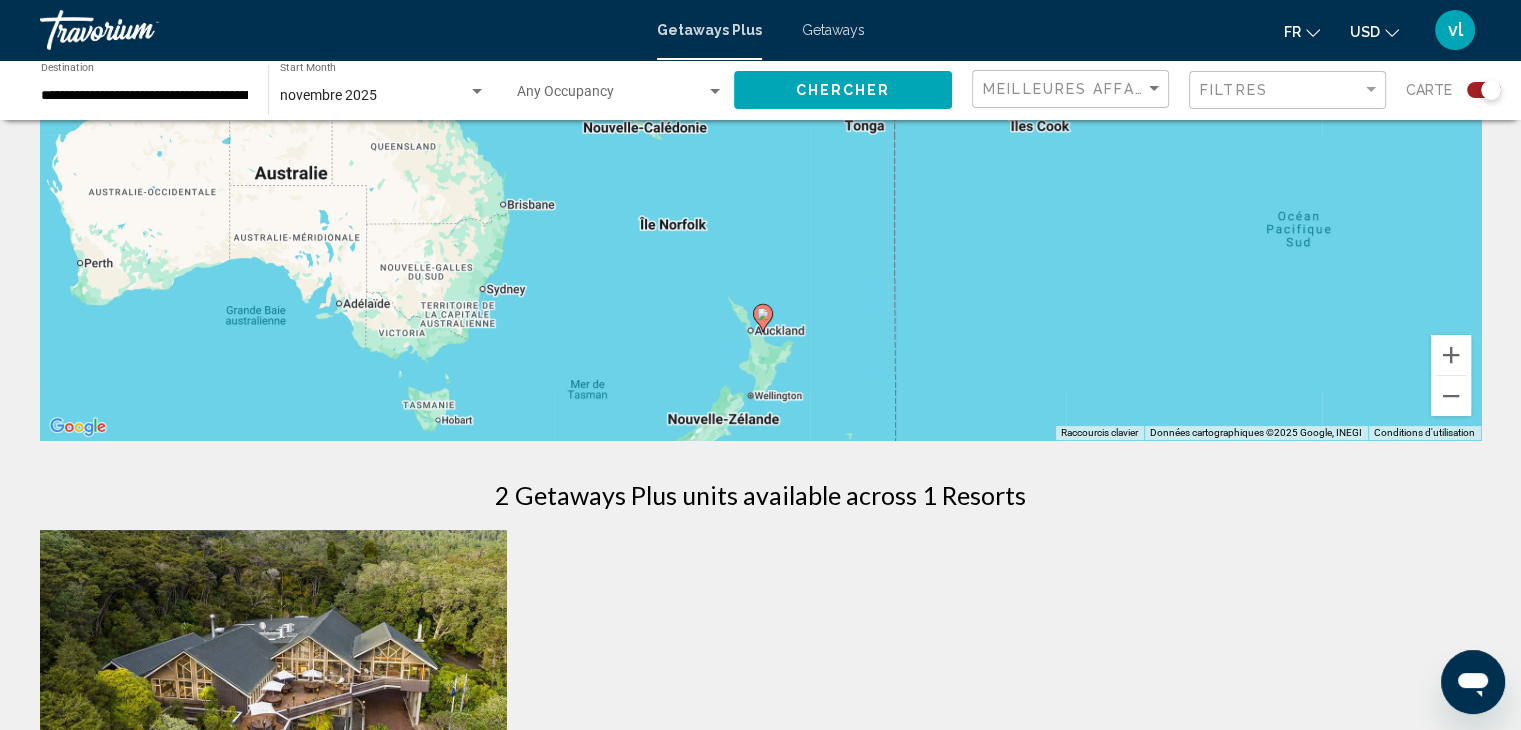 drag, startPoint x: 896, startPoint y: 247, endPoint x: 918, endPoint y: 359, distance: 114.14027 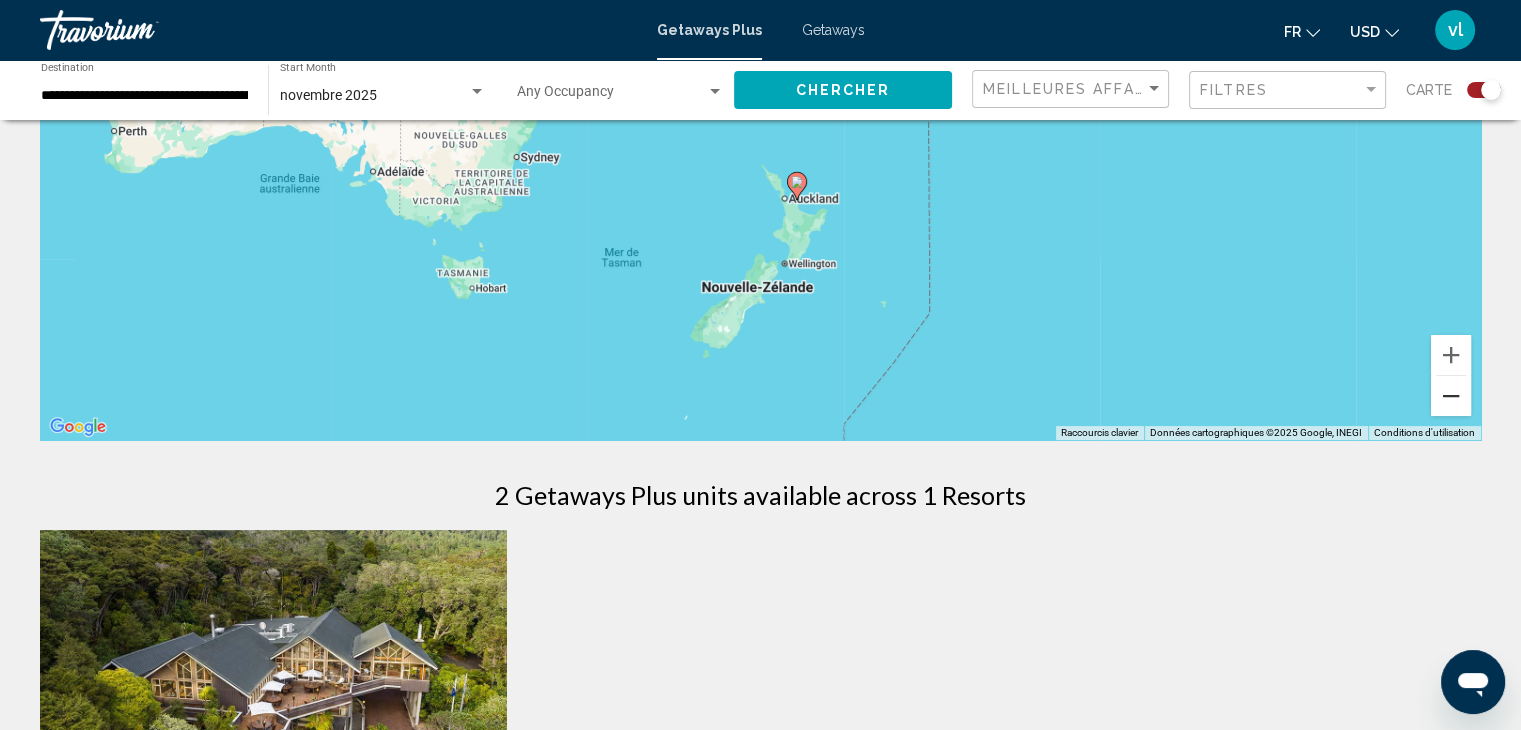 click at bounding box center (1451, 396) 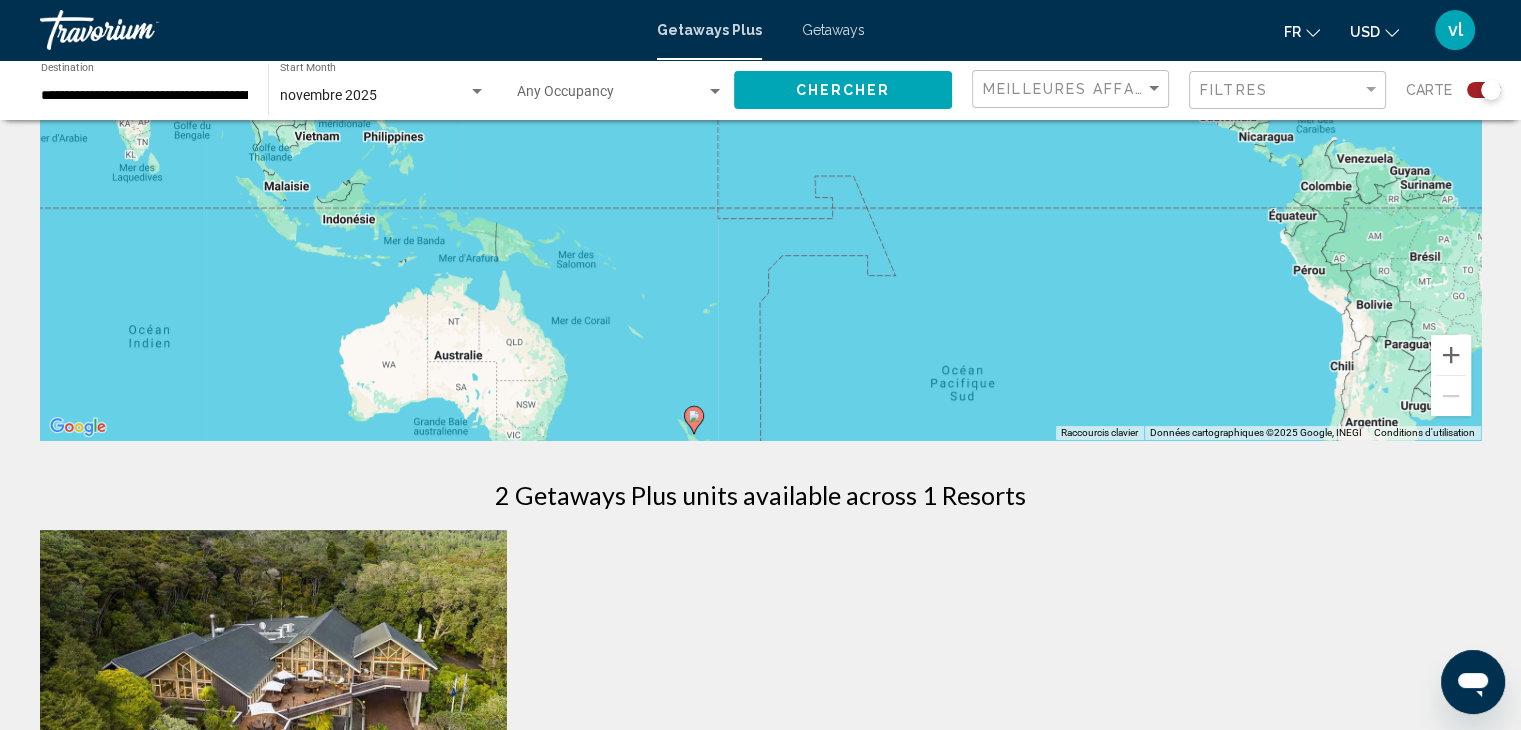 drag, startPoint x: 1085, startPoint y: 265, endPoint x: 997, endPoint y: 536, distance: 284.9298 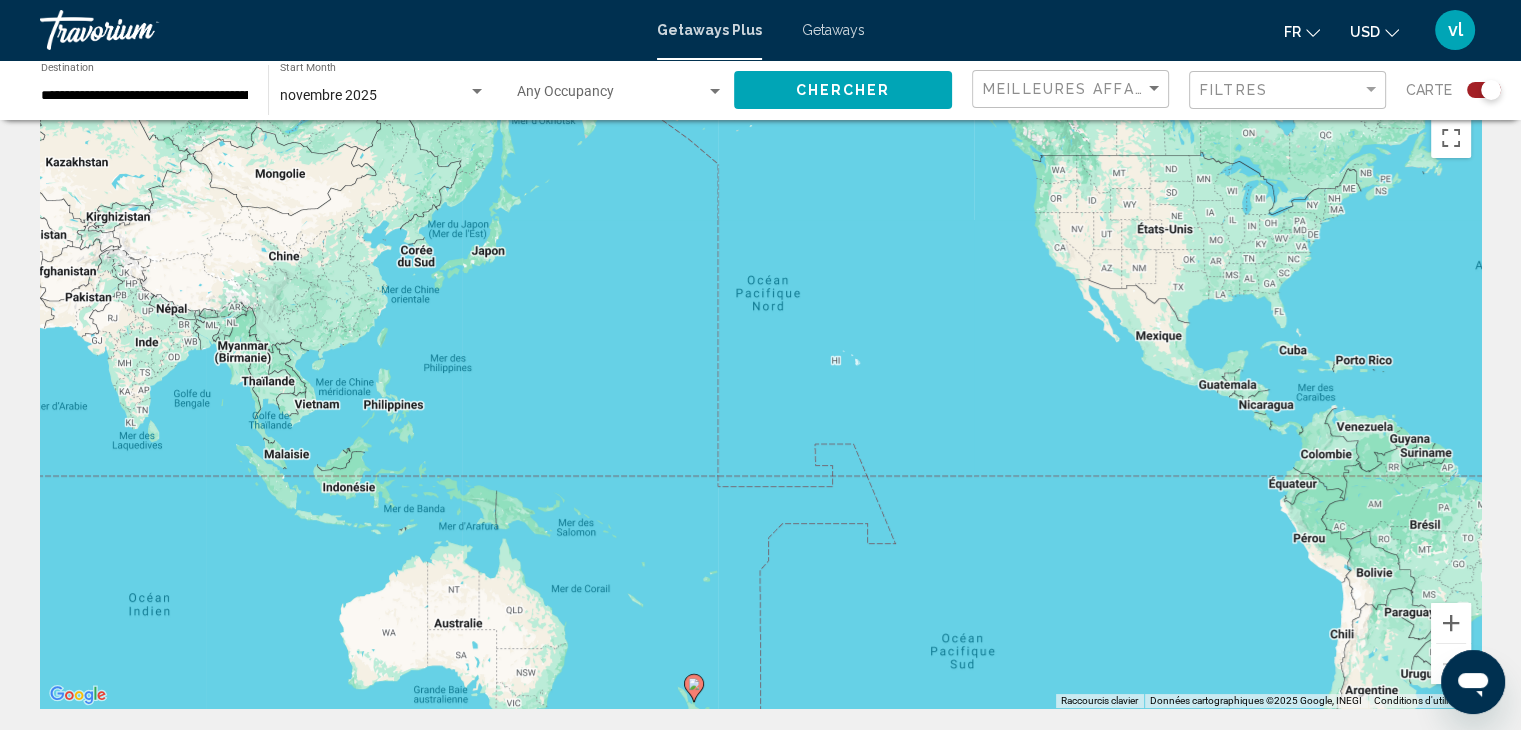 scroll, scrollTop: 0, scrollLeft: 0, axis: both 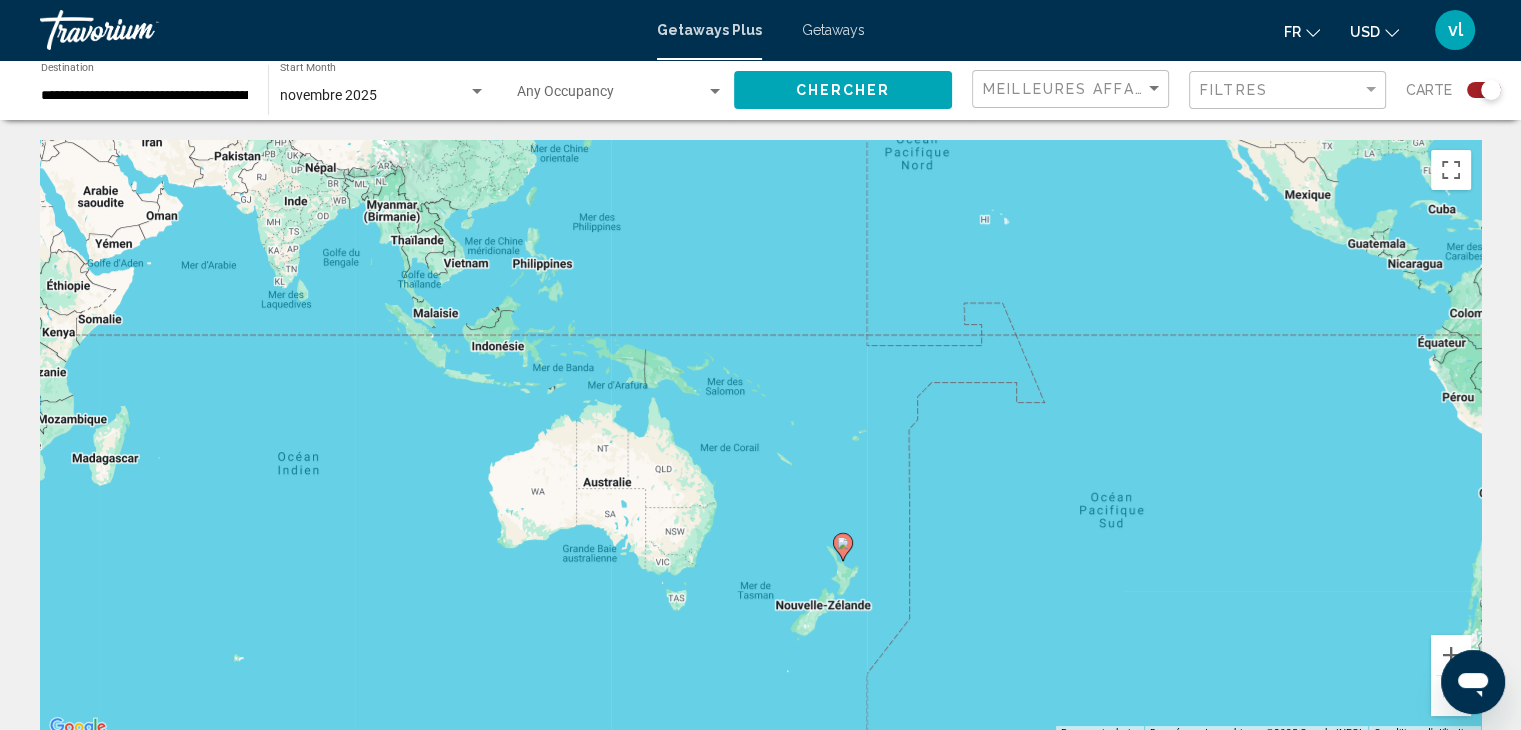 drag, startPoint x: 872, startPoint y: 453, endPoint x: 1038, endPoint y: 251, distance: 261.45746 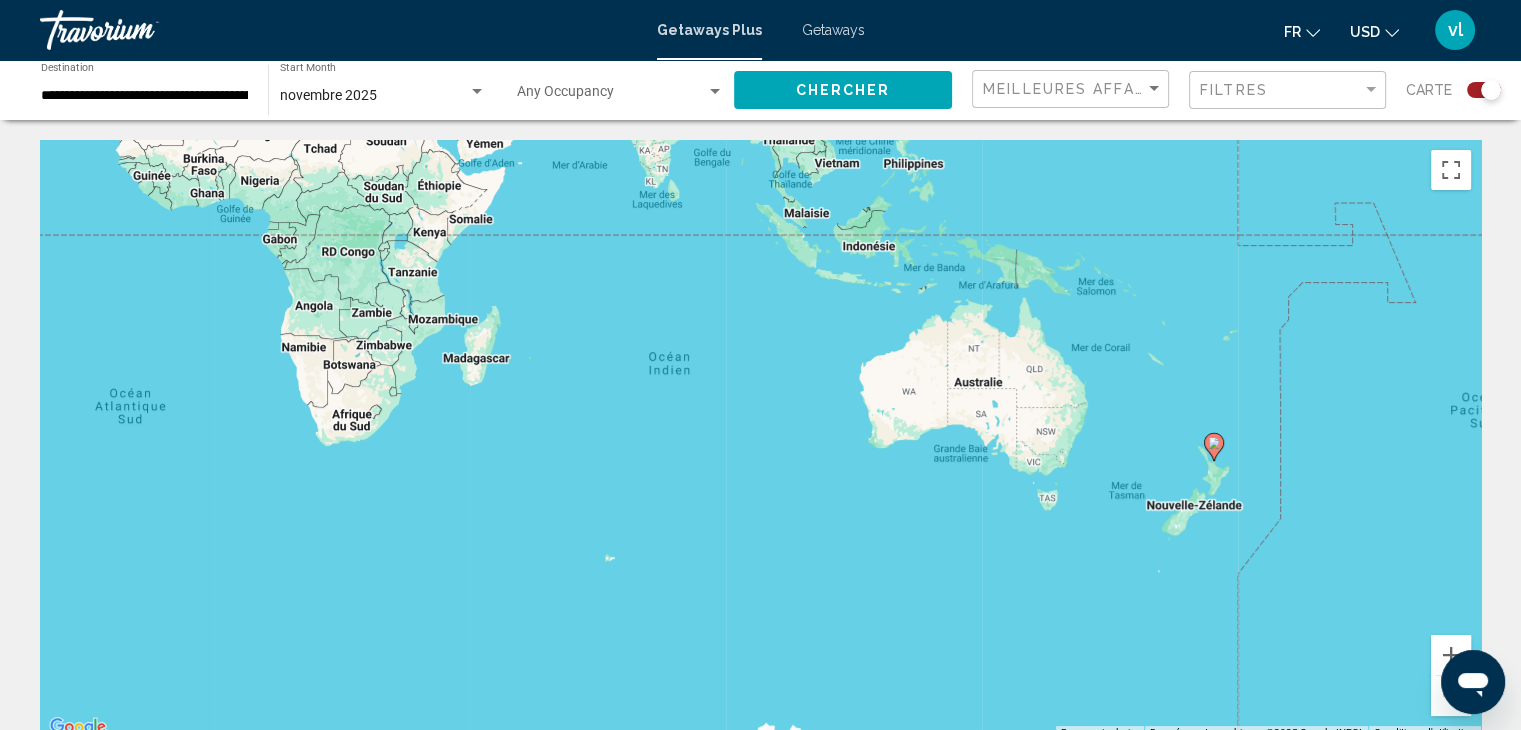 drag, startPoint x: 804, startPoint y: 453, endPoint x: 1164, endPoint y: 375, distance: 368.3531 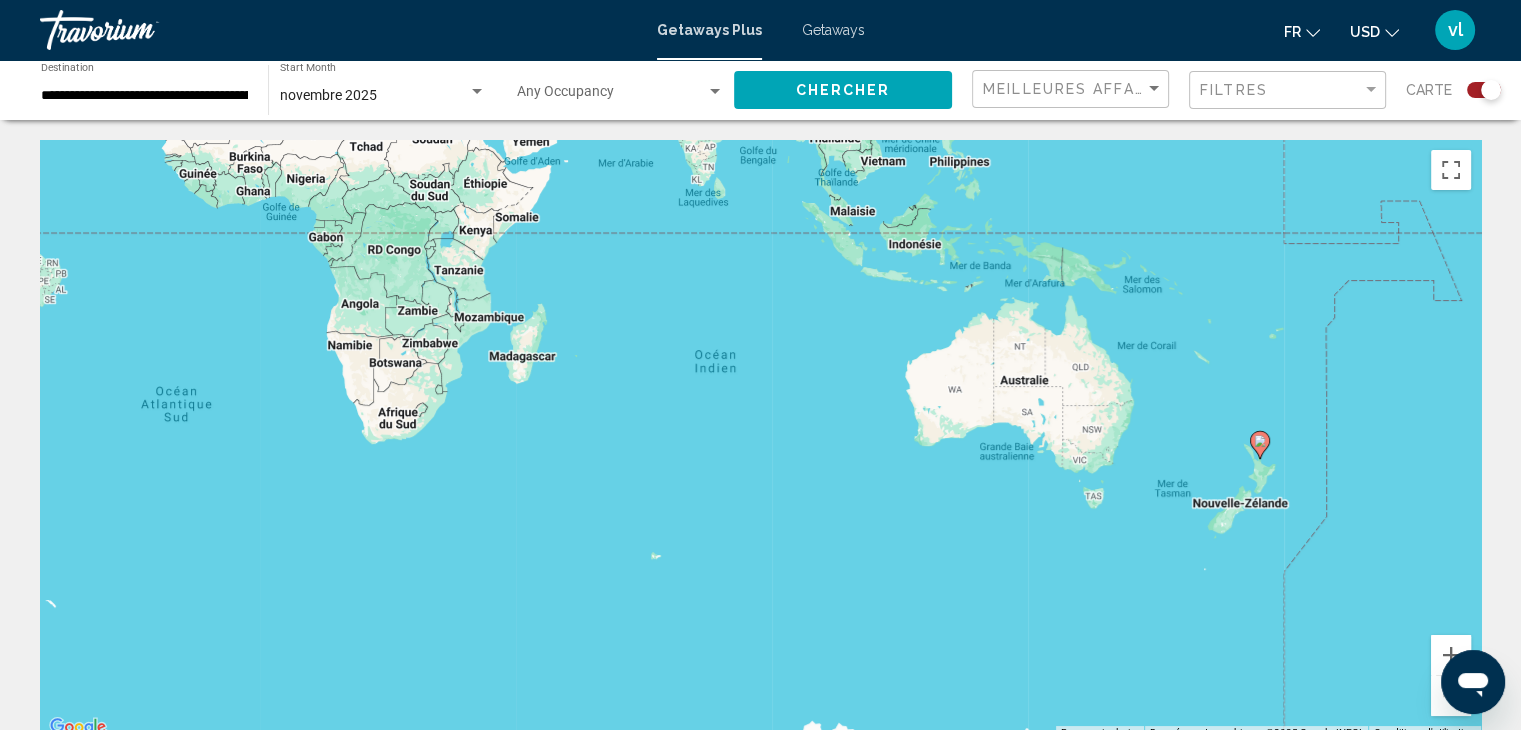 drag, startPoint x: 620, startPoint y: 457, endPoint x: 652, endPoint y: 463, distance: 32.55764 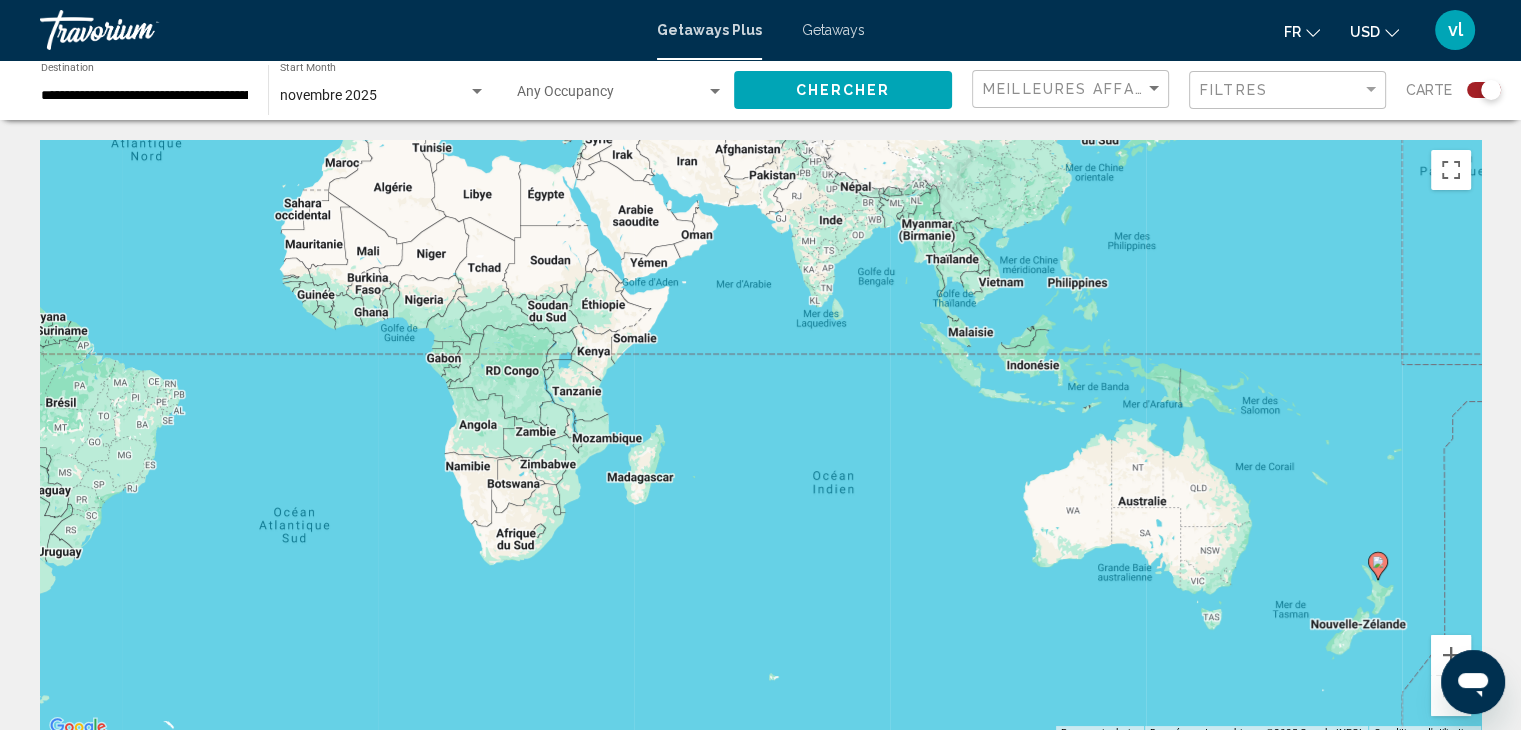 drag, startPoint x: 680, startPoint y: 435, endPoint x: 784, endPoint y: 554, distance: 158.04114 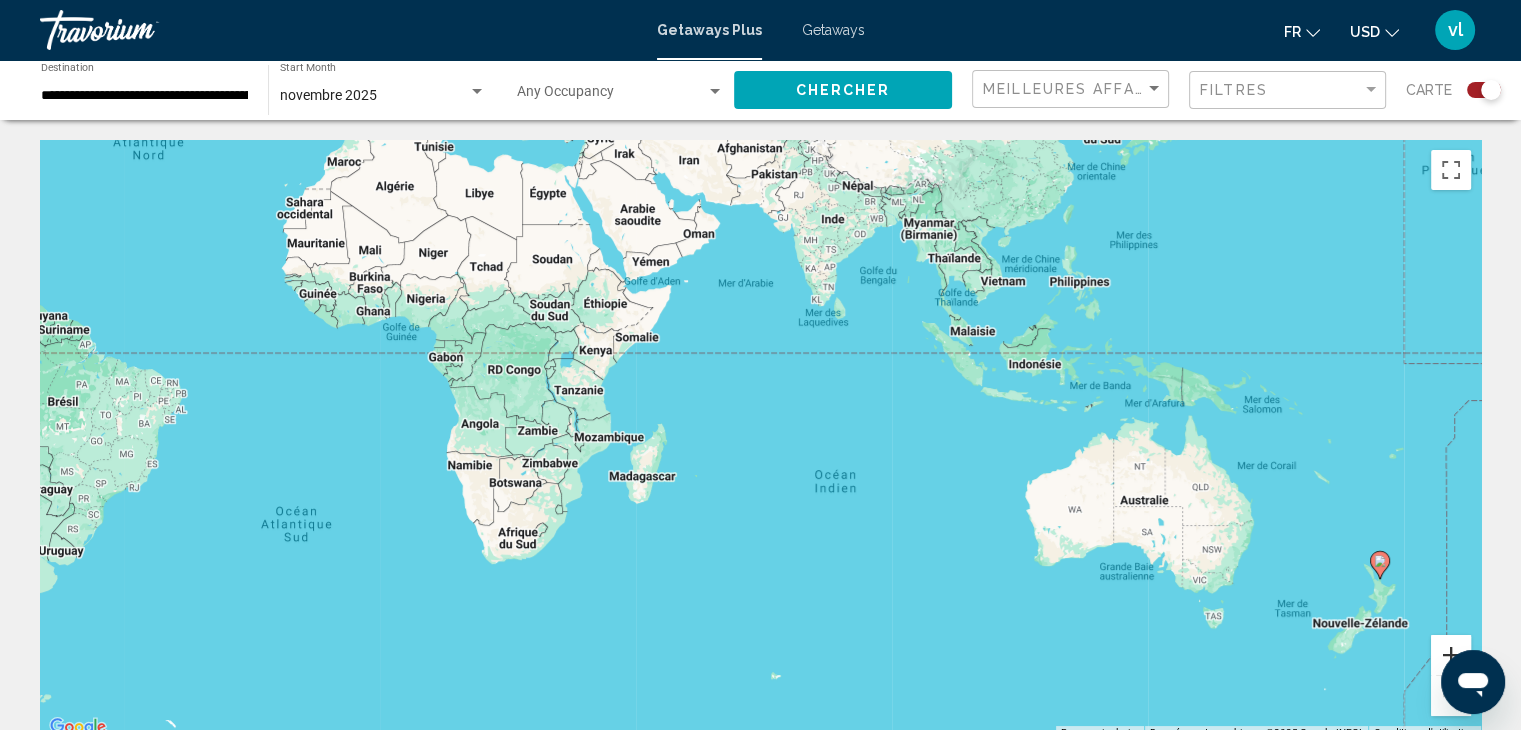 click at bounding box center (1451, 655) 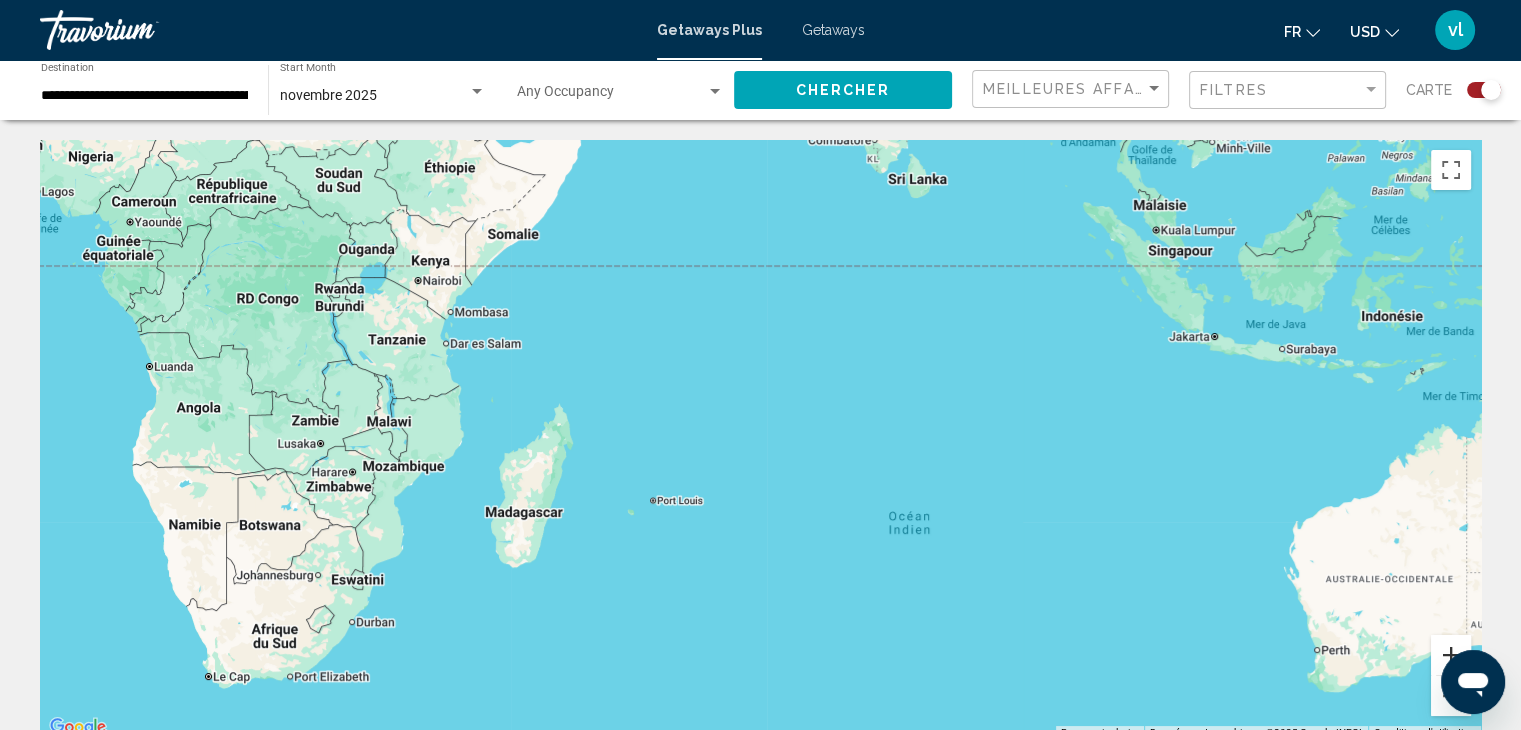click at bounding box center [1451, 655] 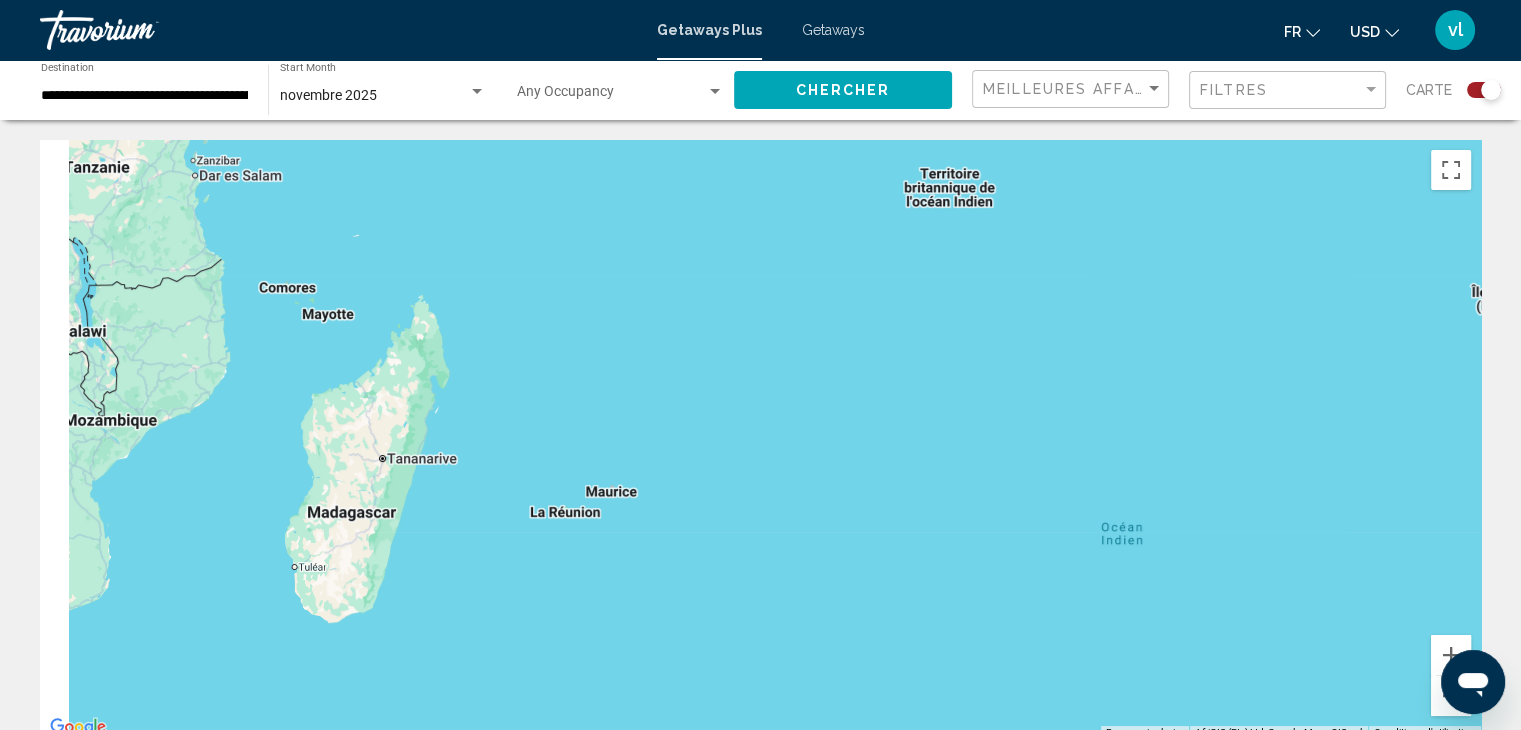 drag, startPoint x: 699, startPoint y: 622, endPoint x: 782, endPoint y: 539, distance: 117.37972 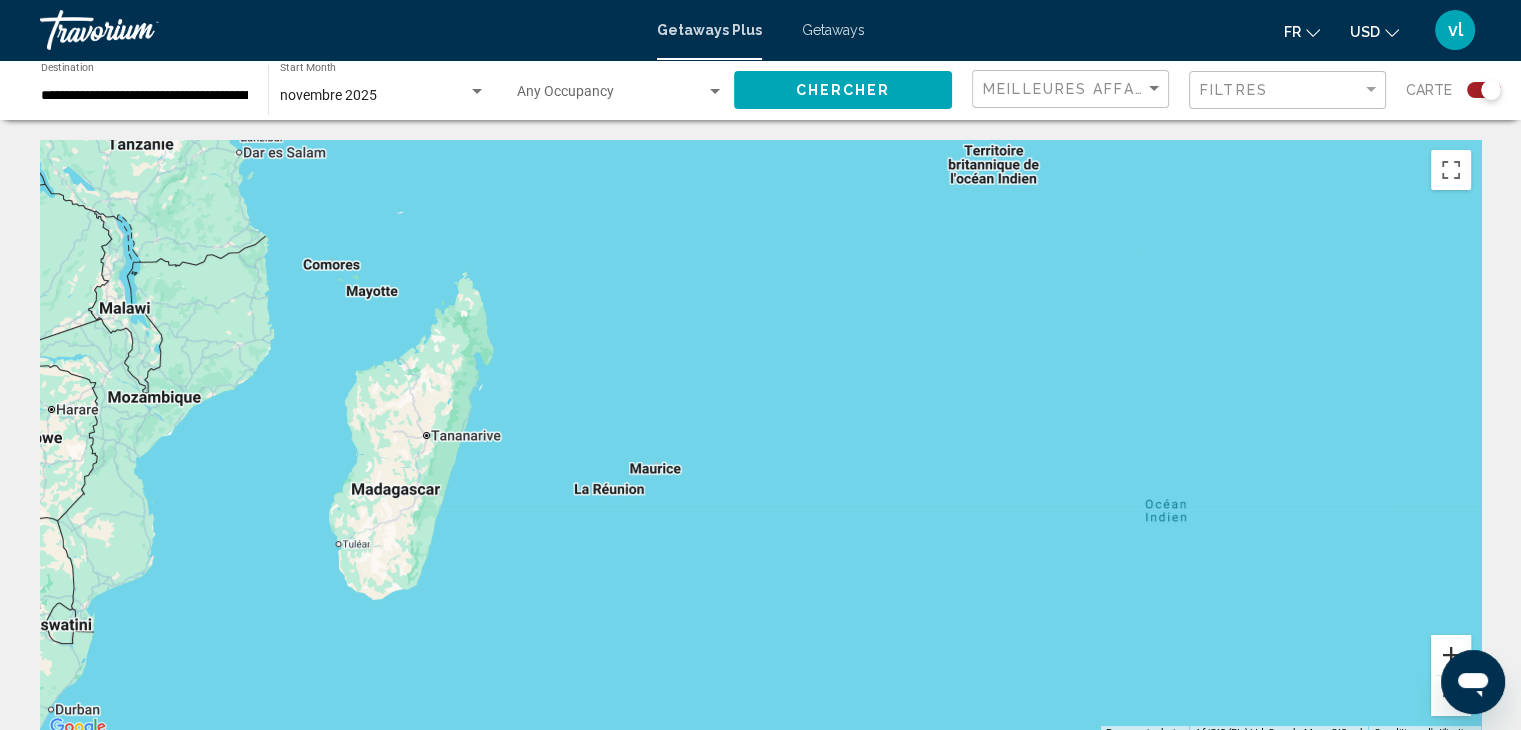 click at bounding box center (1451, 655) 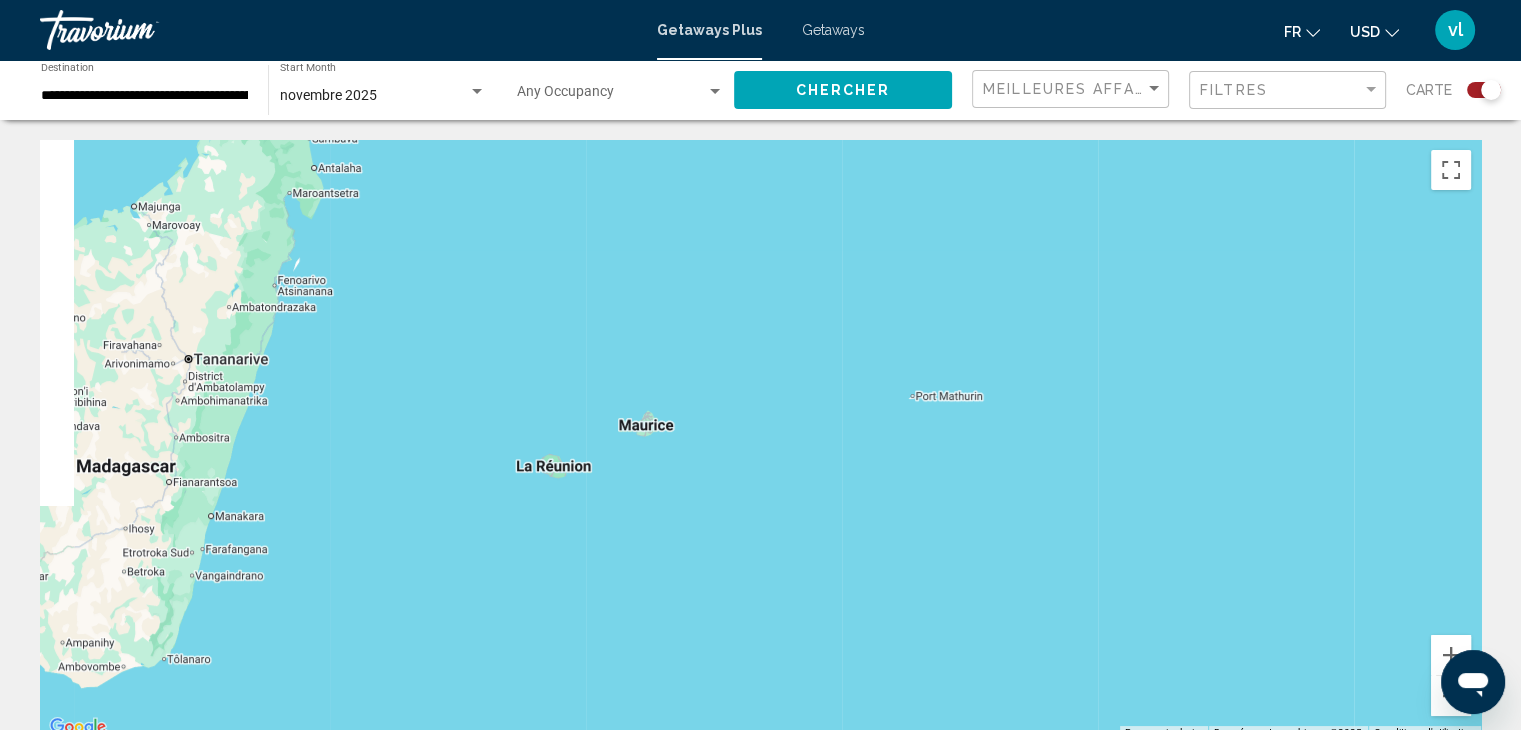 drag, startPoint x: 778, startPoint y: 692, endPoint x: 877, endPoint y: 610, distance: 128.5496 